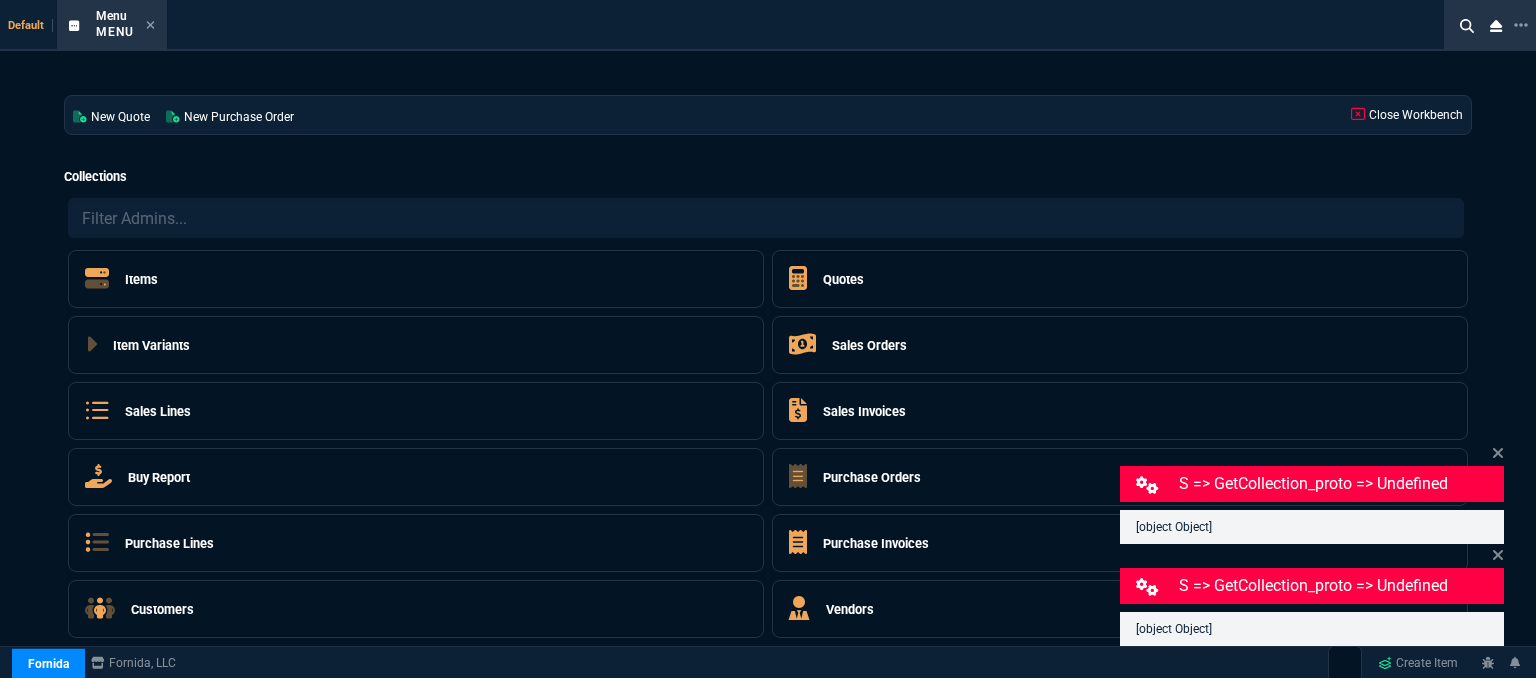 select on "12: [PERSON_NAME]" 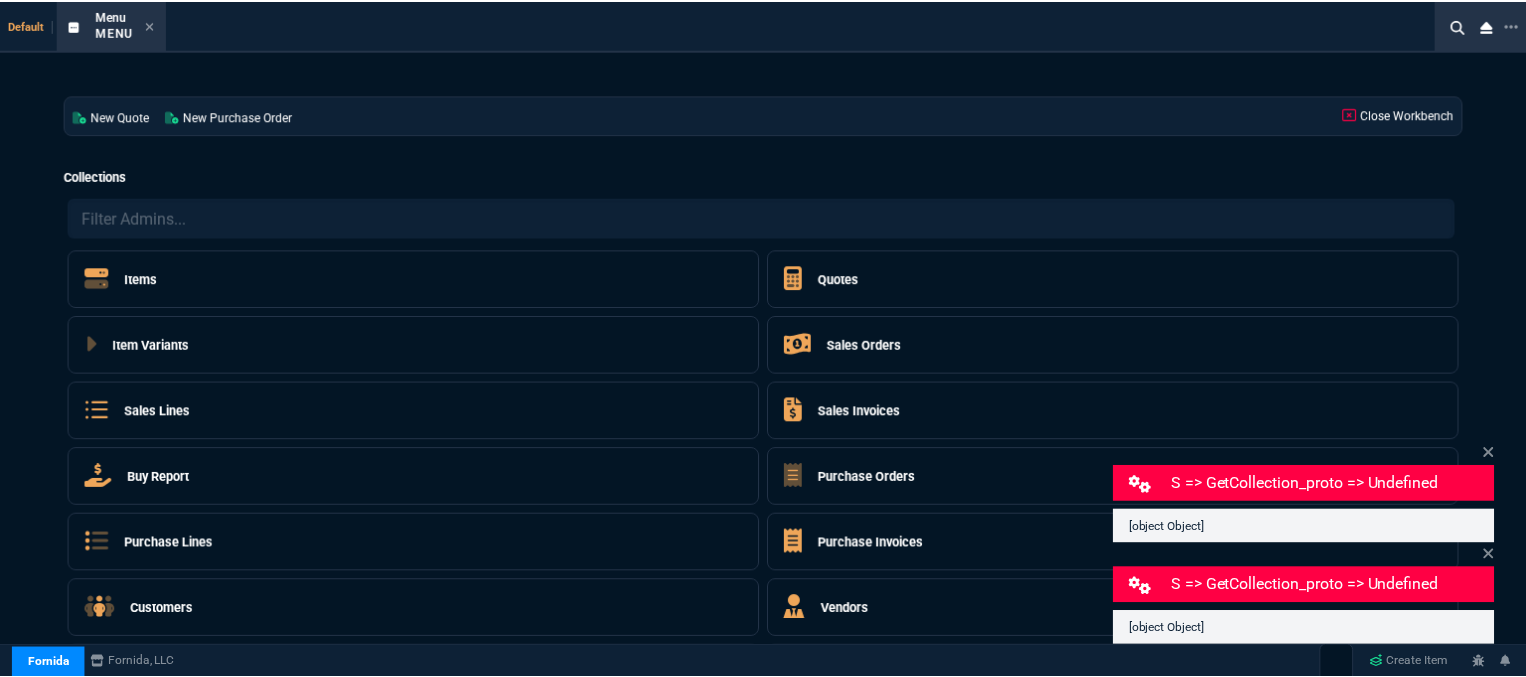 scroll, scrollTop: 0, scrollLeft: 0, axis: both 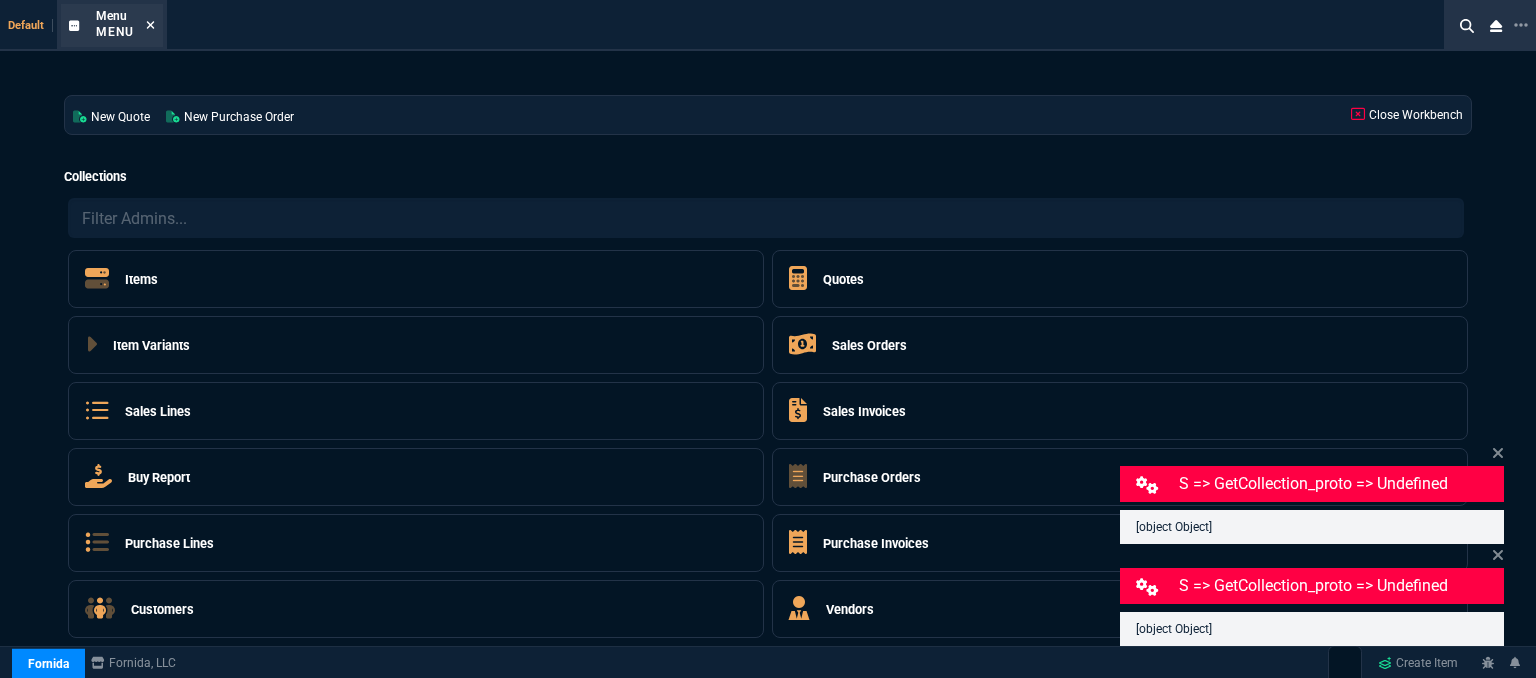 click 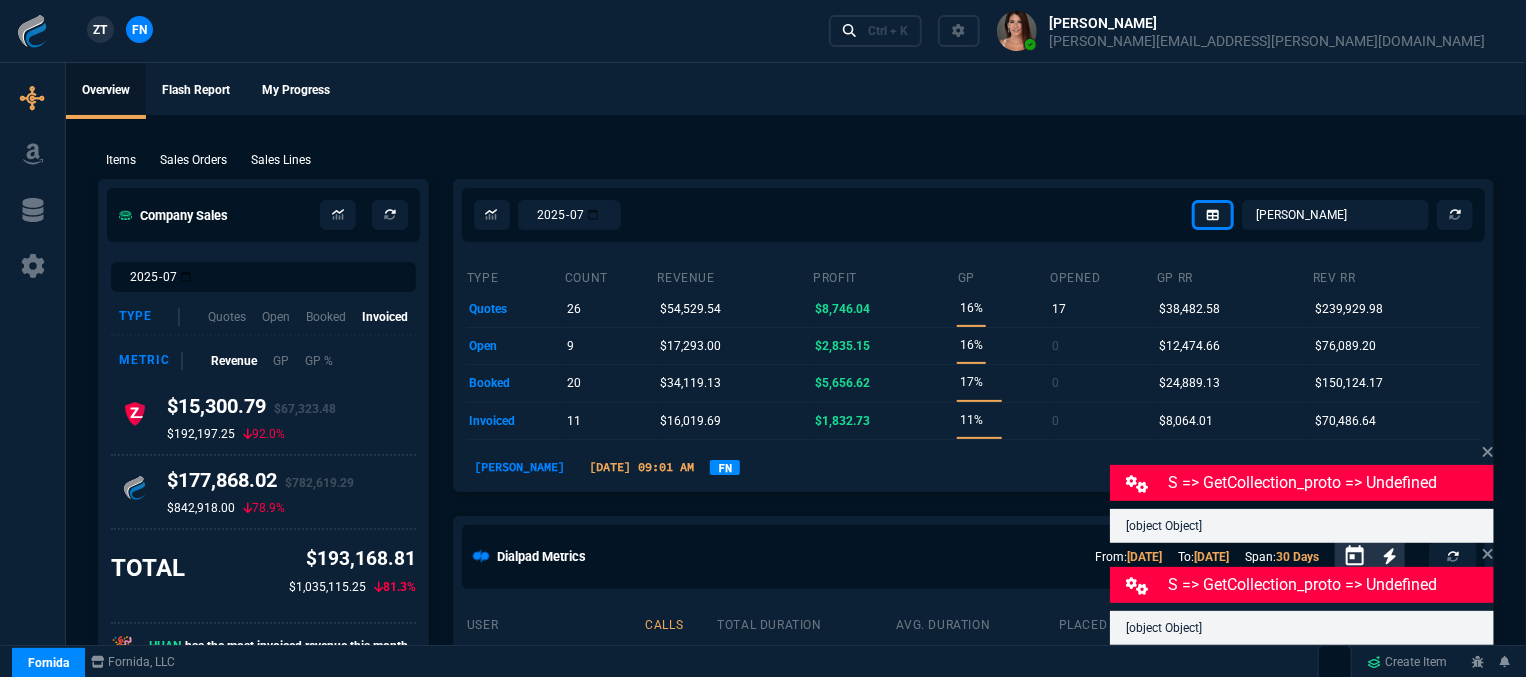 click on "Overview Flash Report My Progress" 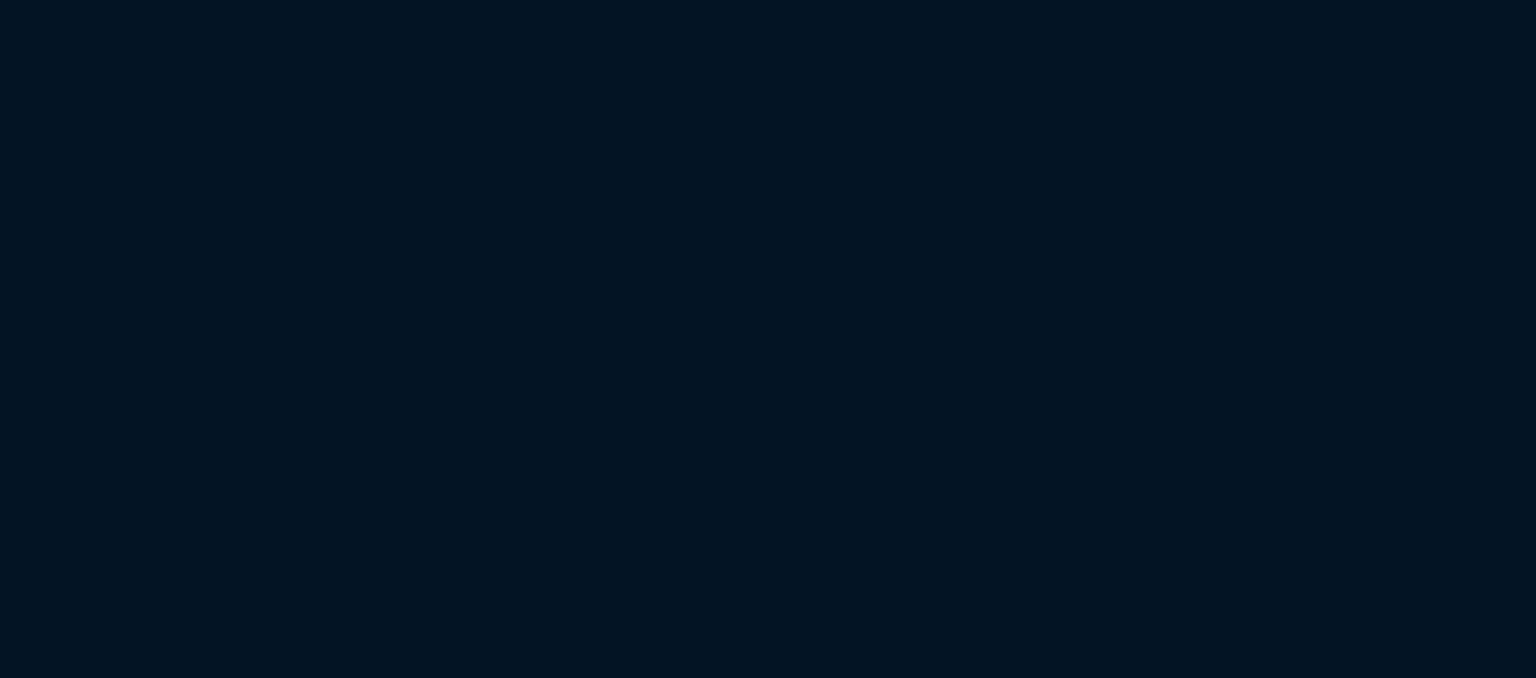 scroll, scrollTop: 0, scrollLeft: 0, axis: both 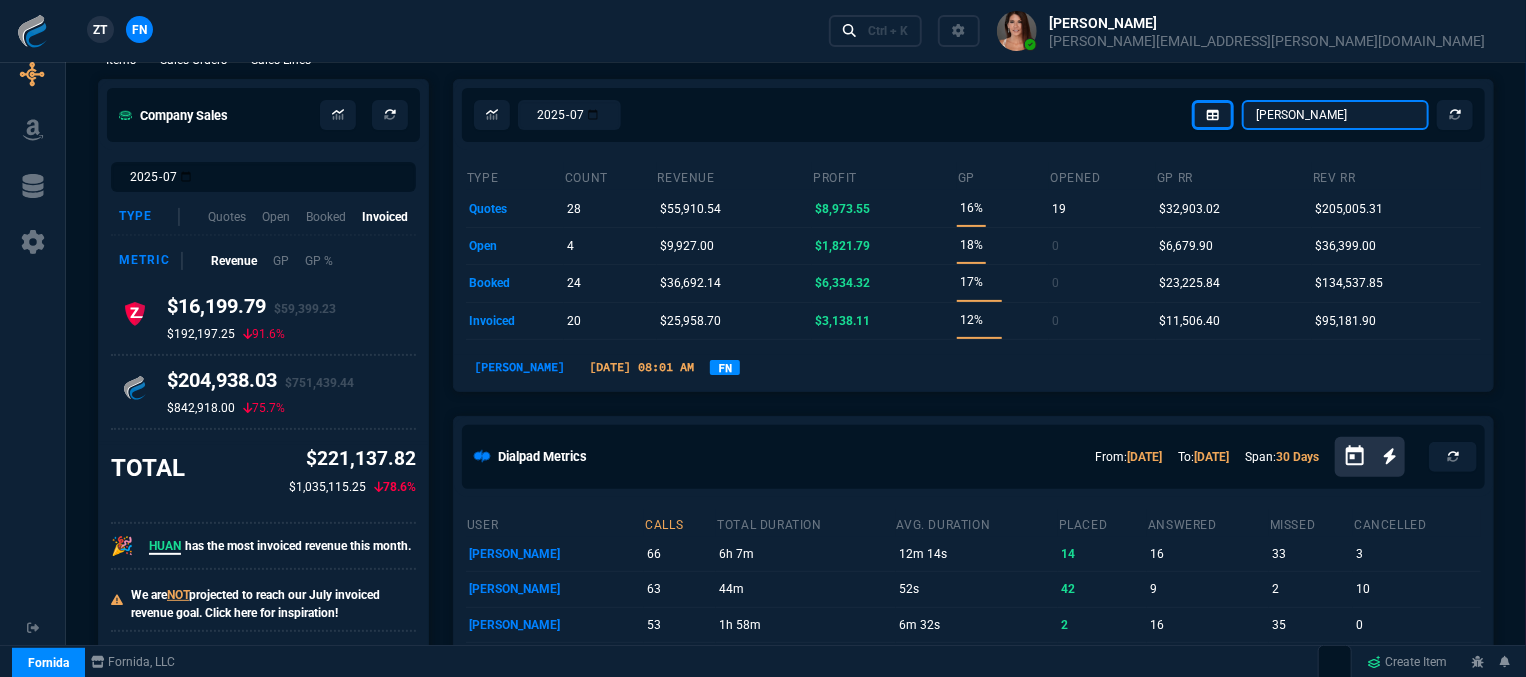 click on "[PERSON_NAME] Over   [PERSON_NAME]   [PERSON_NAME]   Seti [PERSON_NAME]   Wafek [PERSON_NAME]   [PERSON_NAME]   [PERSON_NAME]   [PERSON_NAME]   Amazon Order   [PERSON_NAME]   [PERSON_NAME]   [PERSON_NAME]   dash.test   [PERSON_NAME]   [PERSON_NAME]   [PERSON_NAME]   [PERSON_NAME]   Selected Company Total" at bounding box center (1335, 115) 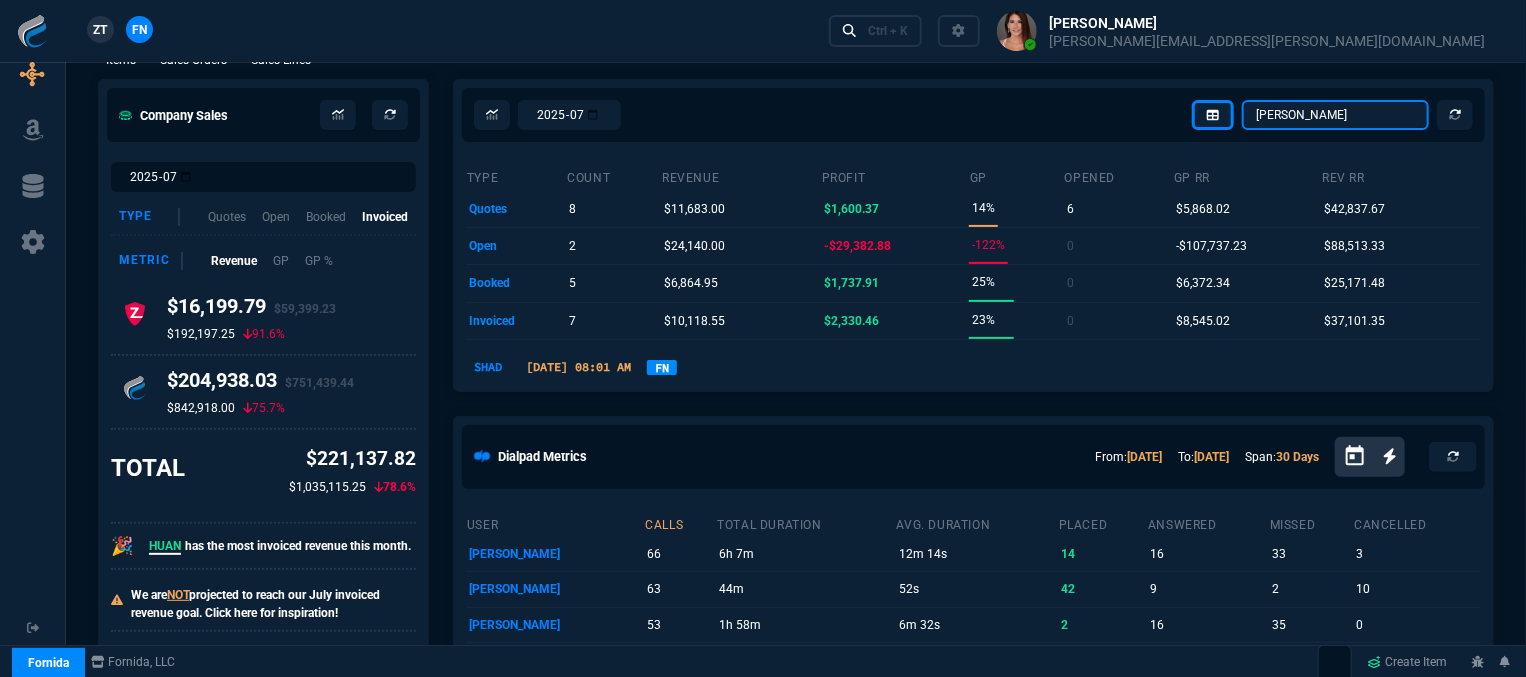 click on "Omar   Brian Over   Farzad Vahid   Steven Huang   Seti Shadab   Alicia Bostic   Wafek Mohammed   Sarah Smith   Ryan Neptune   Carlos Ocampo   Amazon Order   Dave Jenks   Fiona Rossi   Billy Hefner   dash.test   Chase Bollinger   Rob Henneberger   Scott DeJarnette   Jared Tokuz   Selected Company Total" at bounding box center [1335, 115] 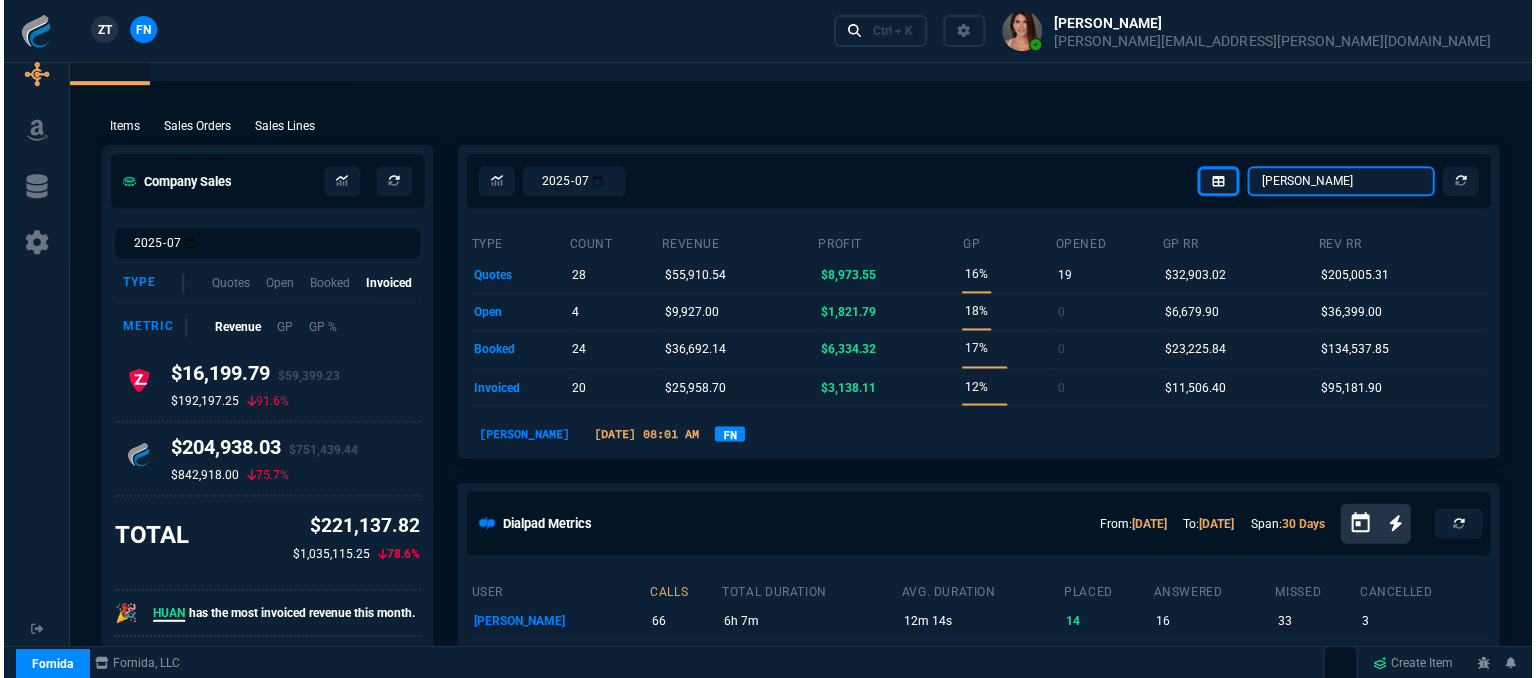 scroll, scrollTop: 0, scrollLeft: 0, axis: both 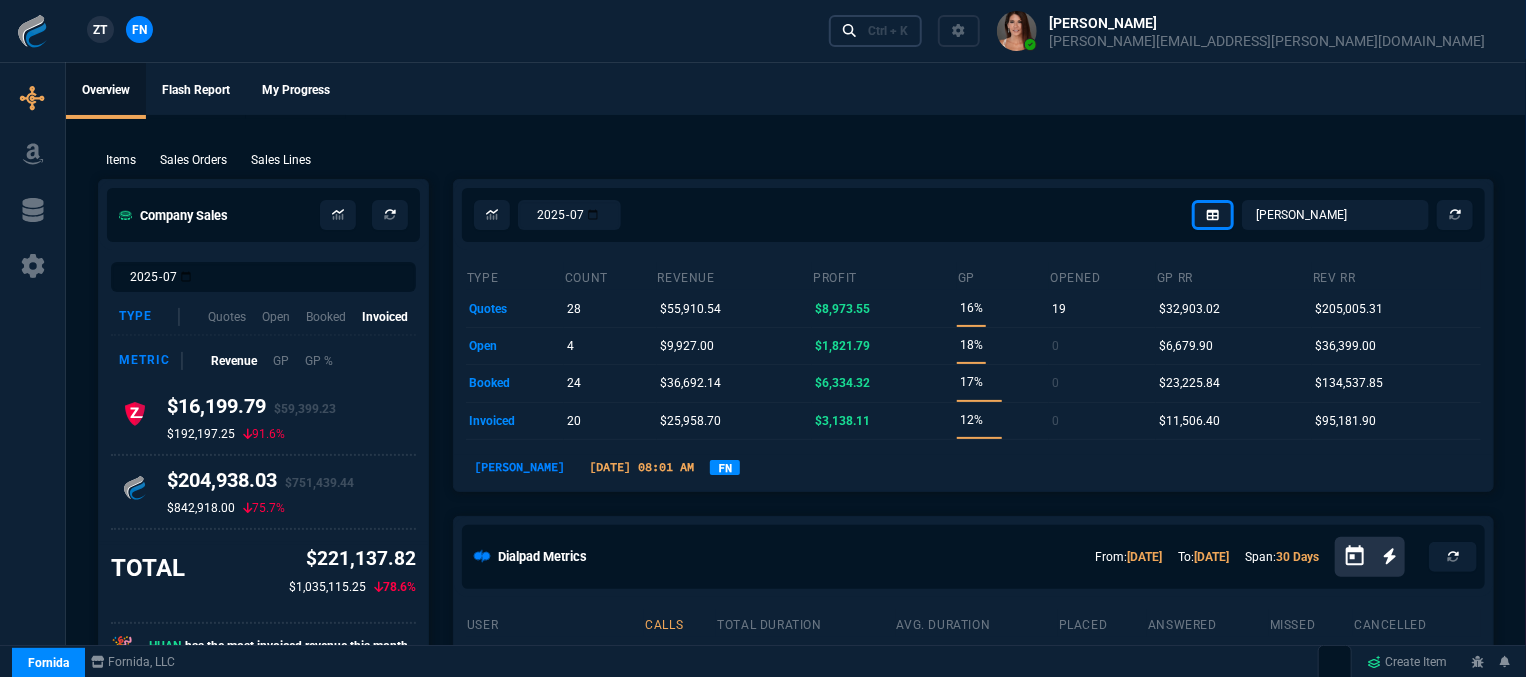 click on "Ctrl + K" at bounding box center [888, 31] 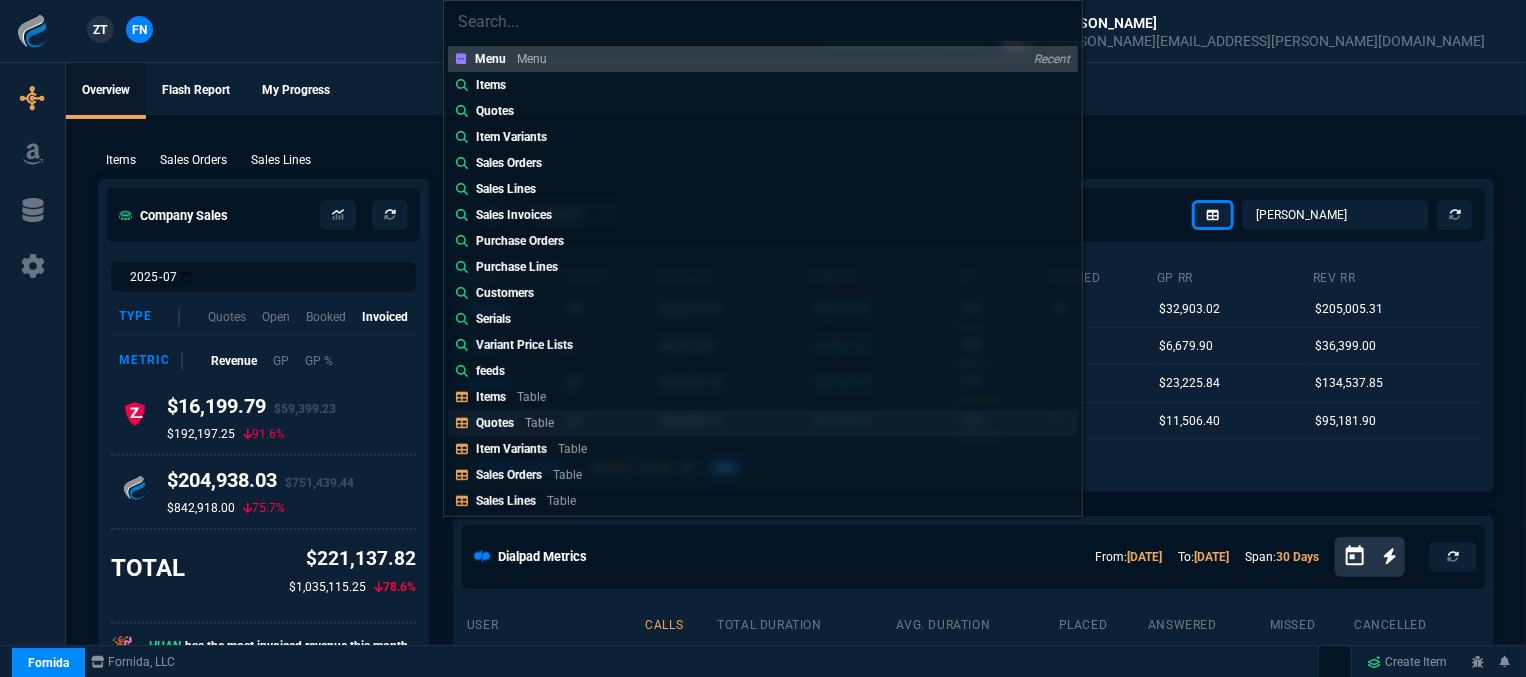 click on "Quotes
Table" at bounding box center (519, 423) 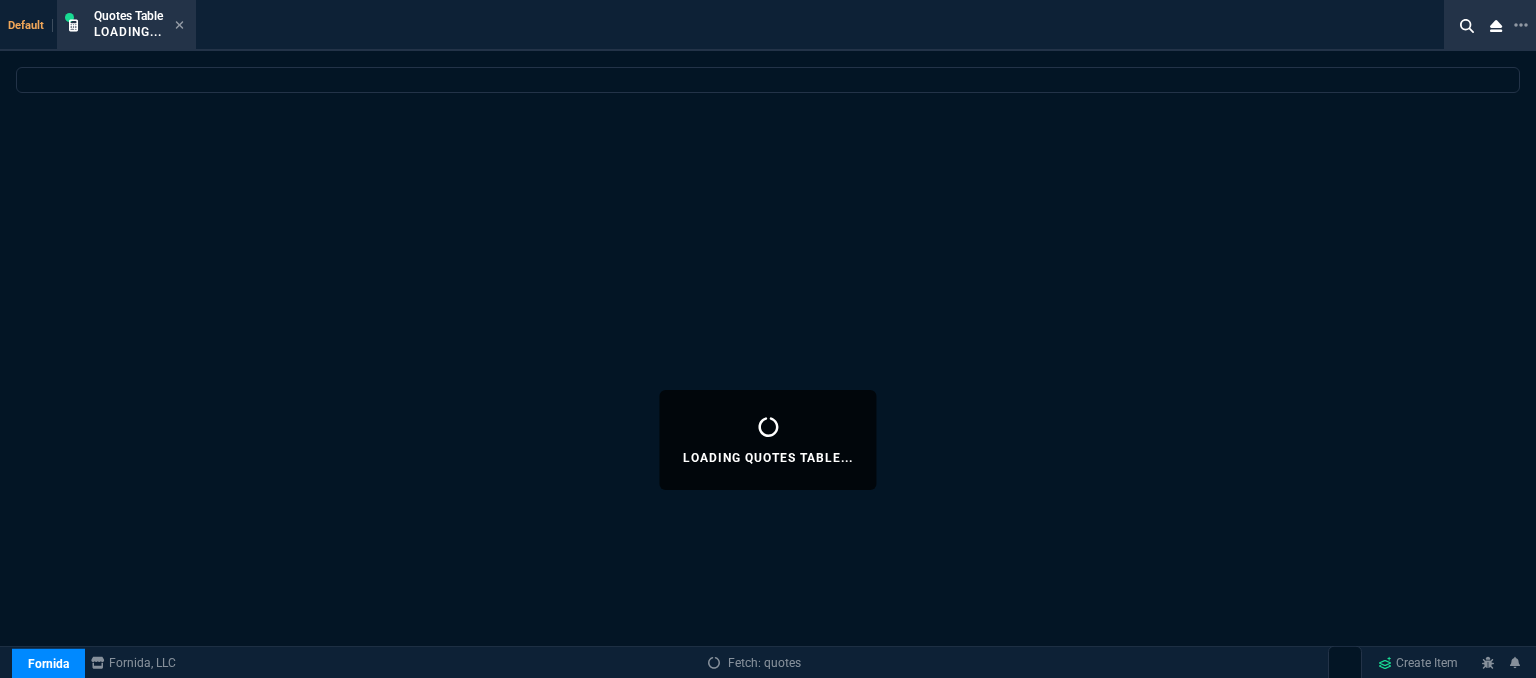 select 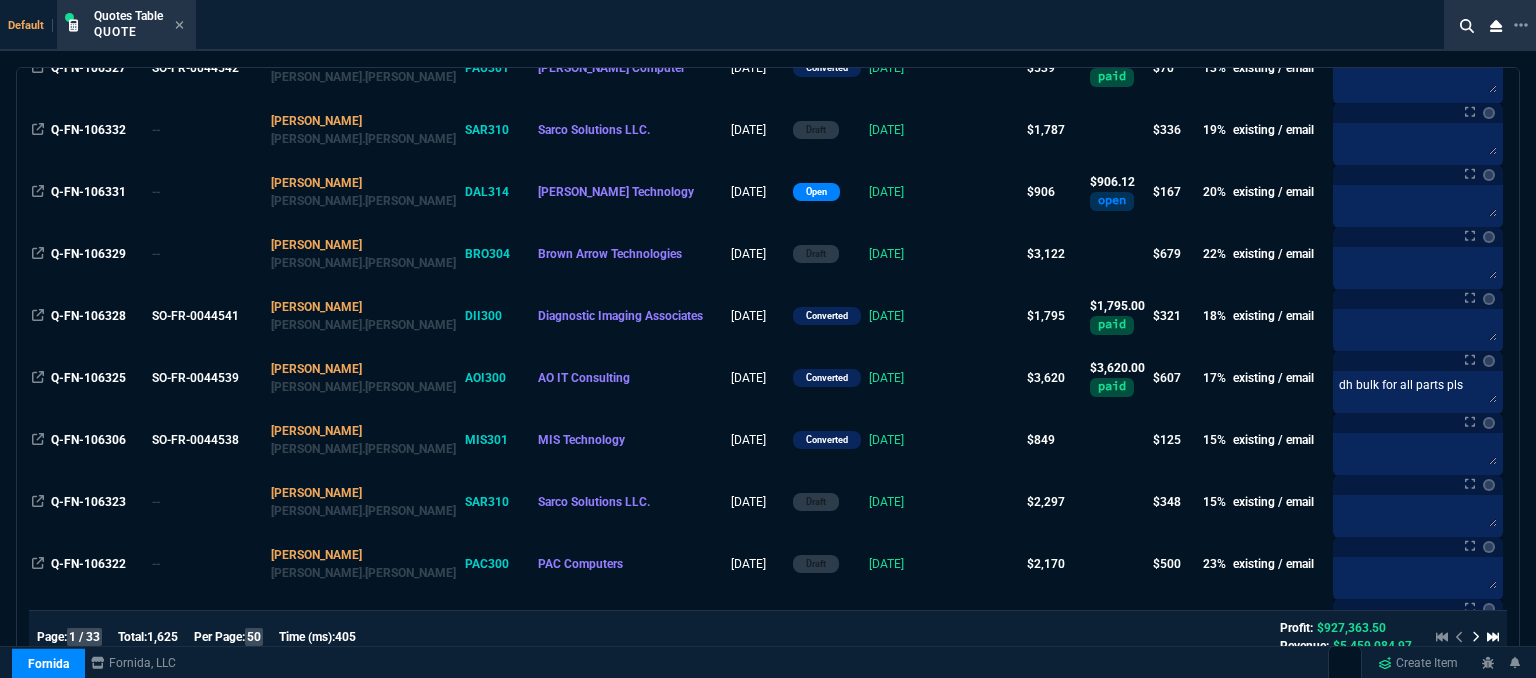 scroll, scrollTop: 700, scrollLeft: 0, axis: vertical 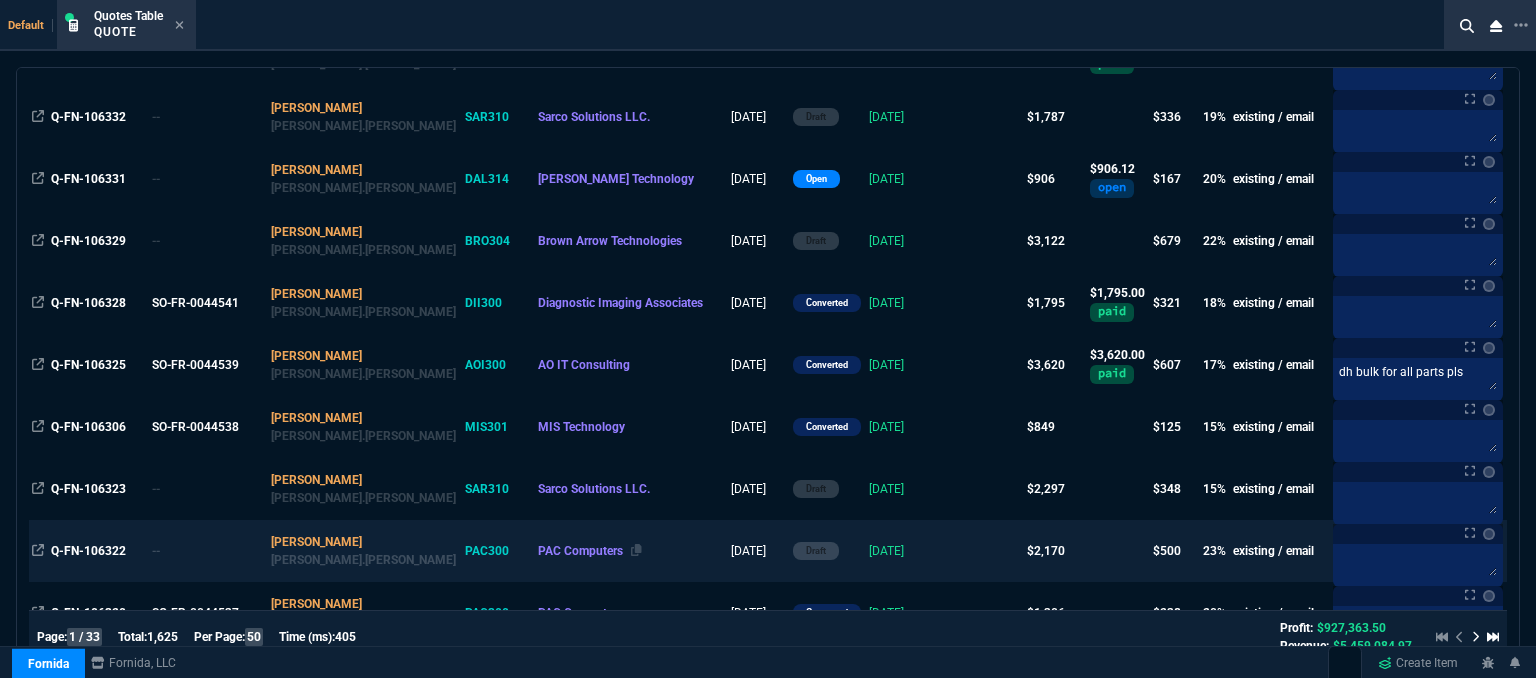 click on "PAC Computers" at bounding box center [631, 551] 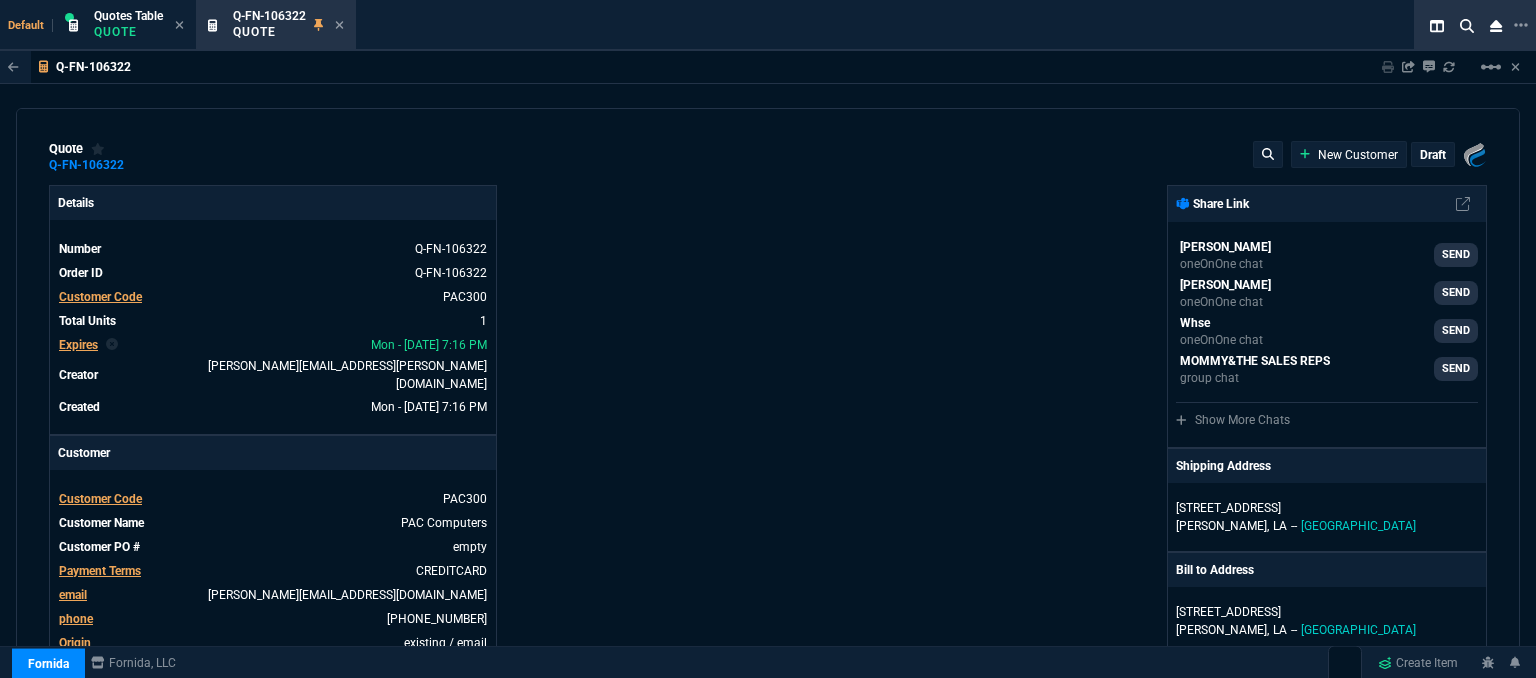 type on "27" 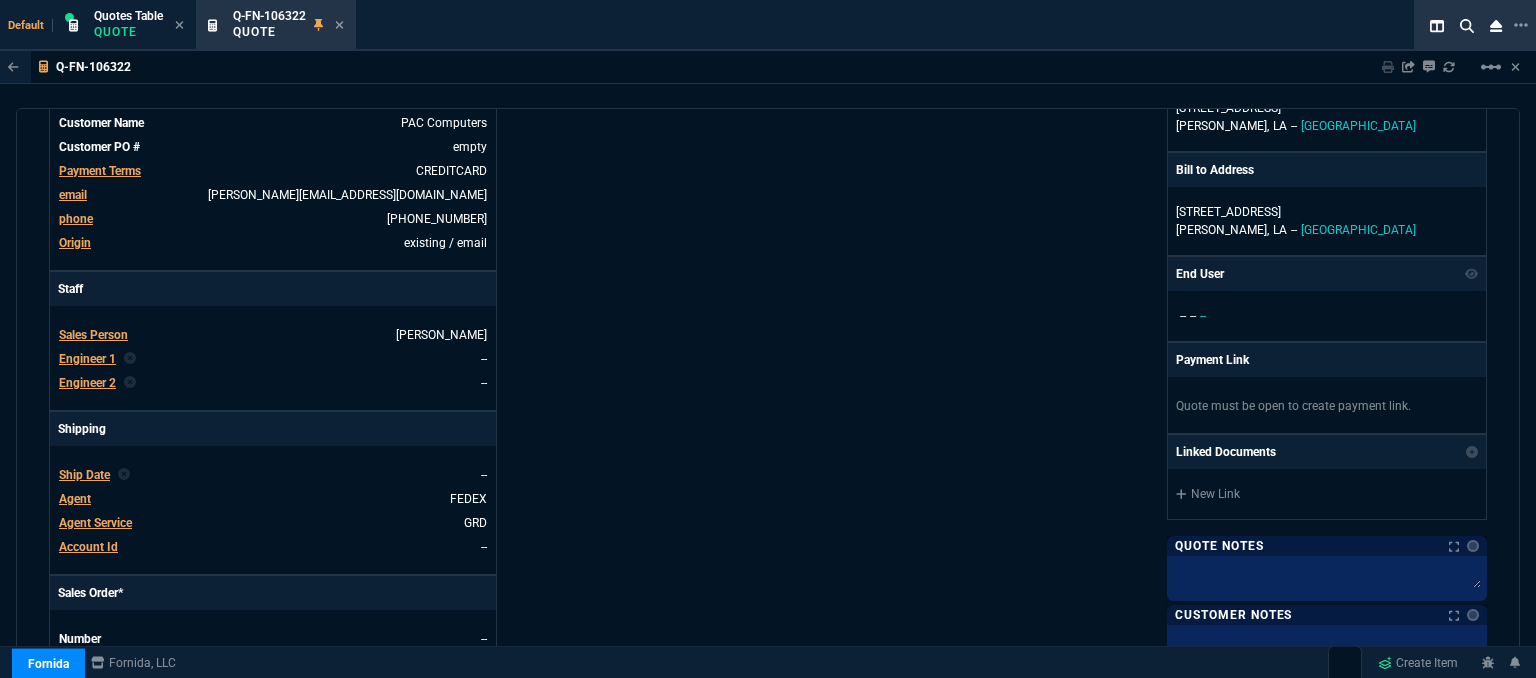 type on "26" 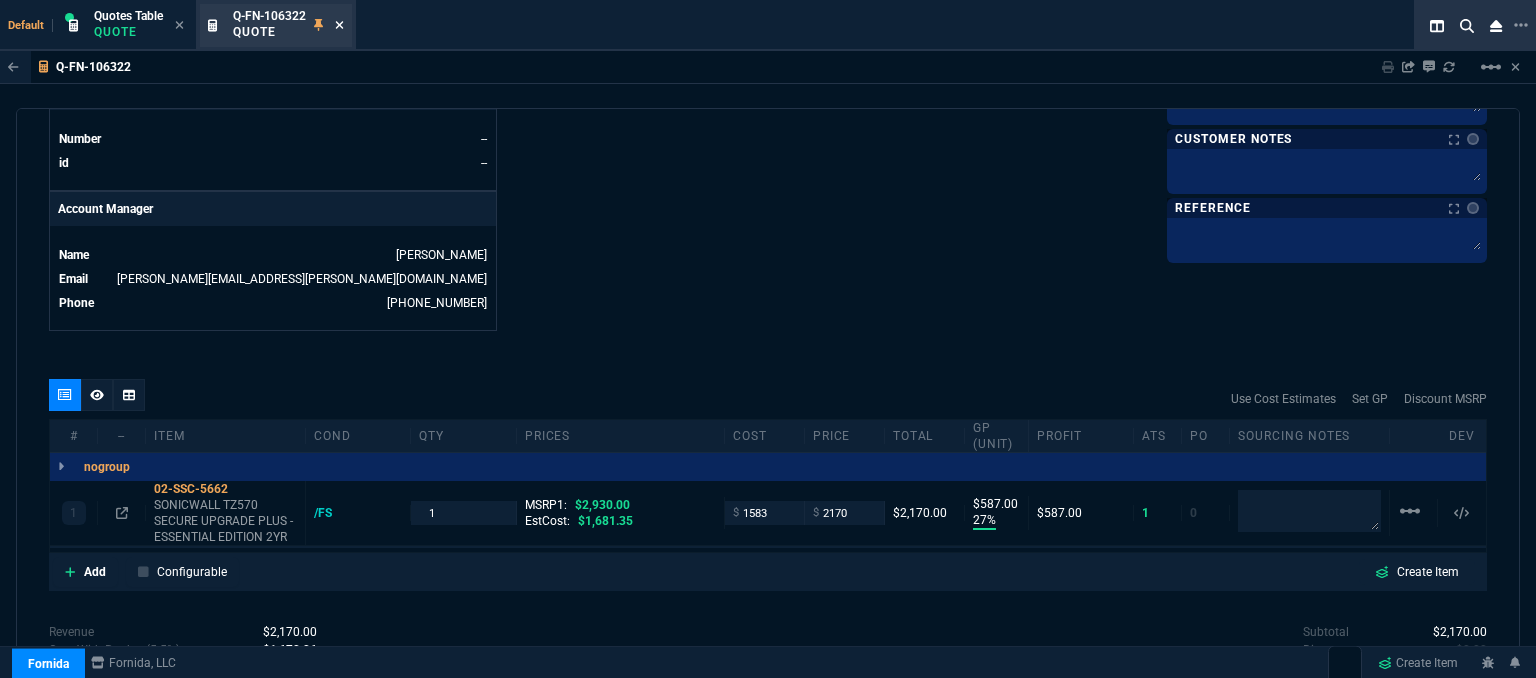 click 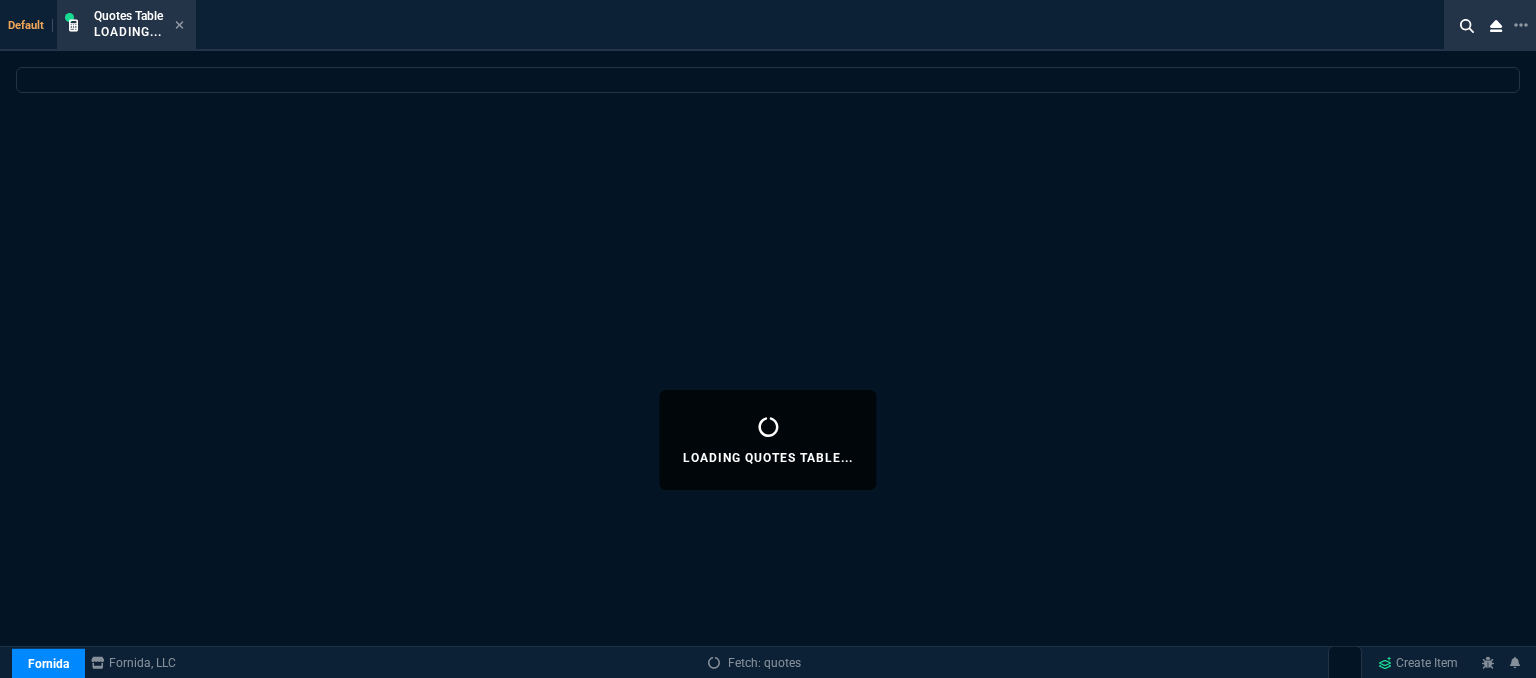 select 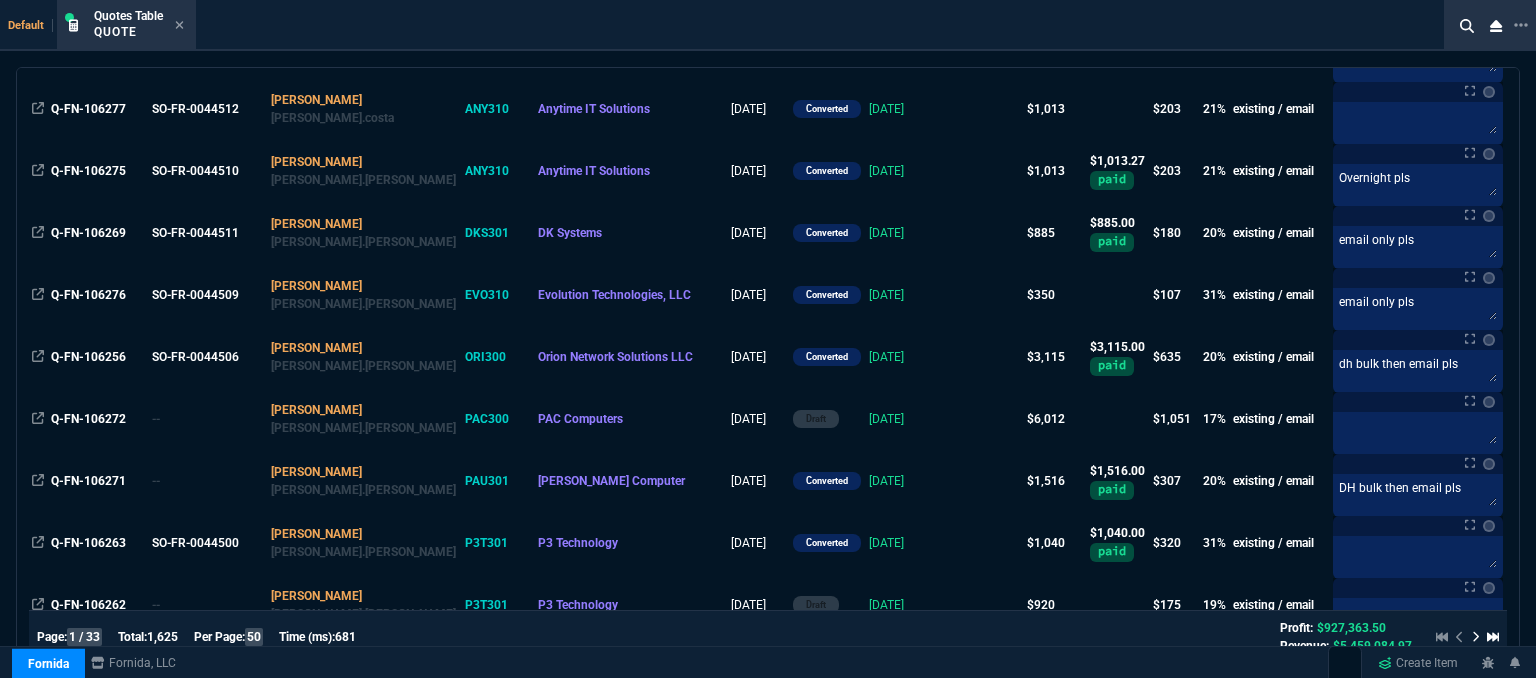 scroll, scrollTop: 2600, scrollLeft: 0, axis: vertical 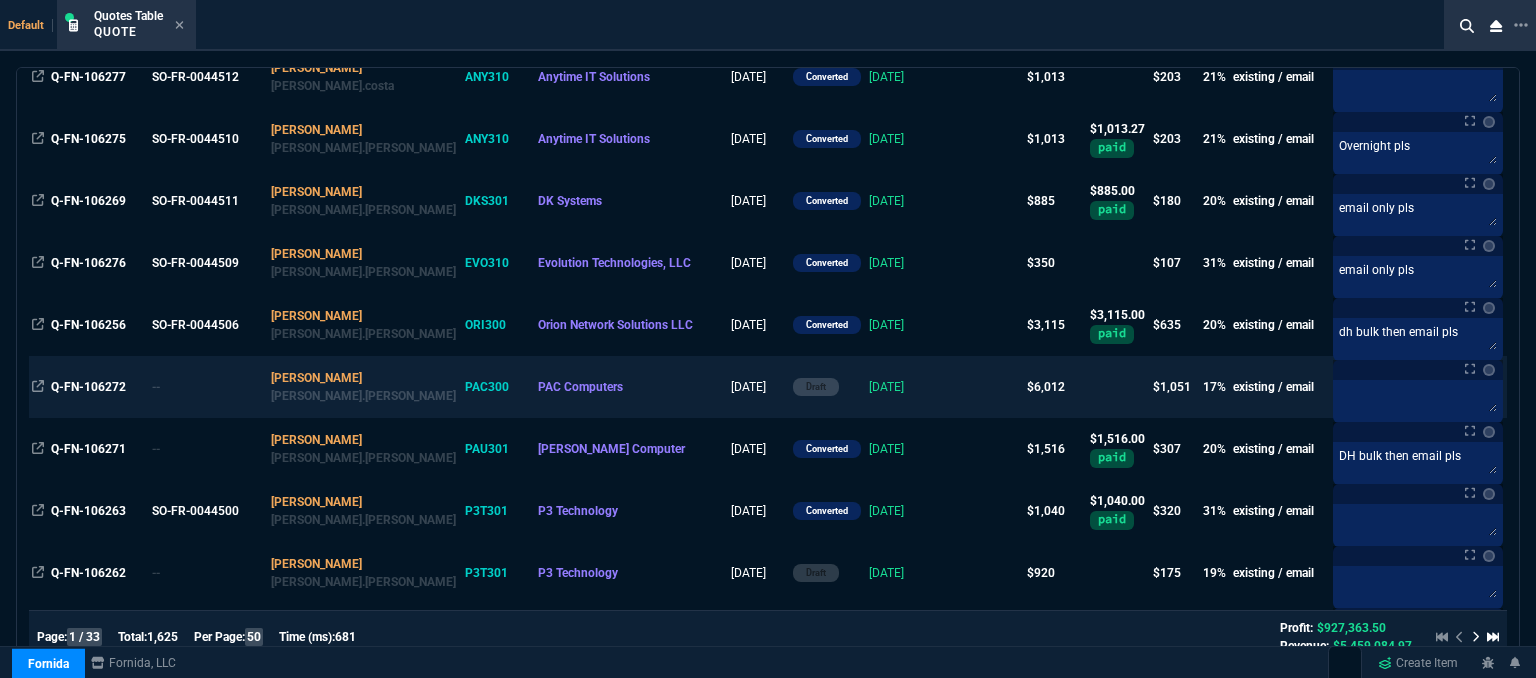 click on "PAC Computers" at bounding box center [631, 387] 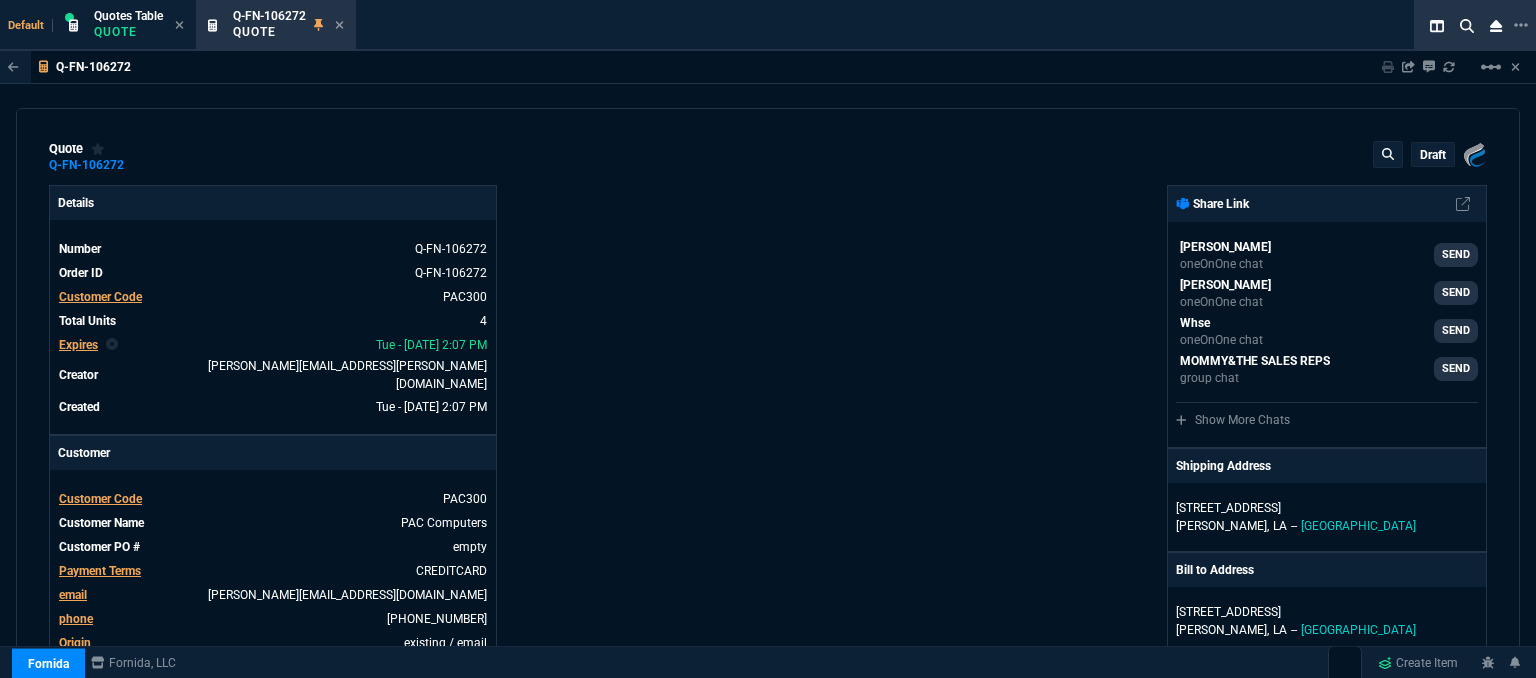 type on "24" 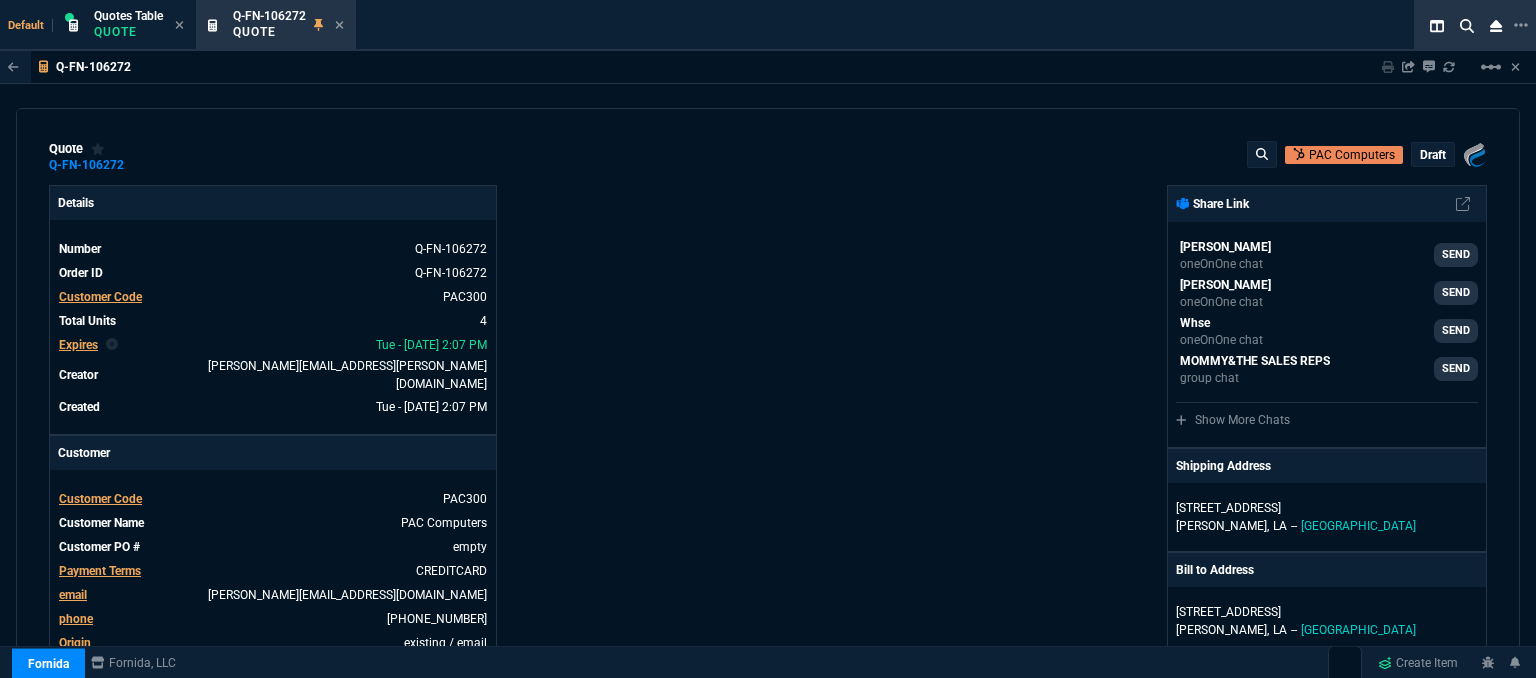 type 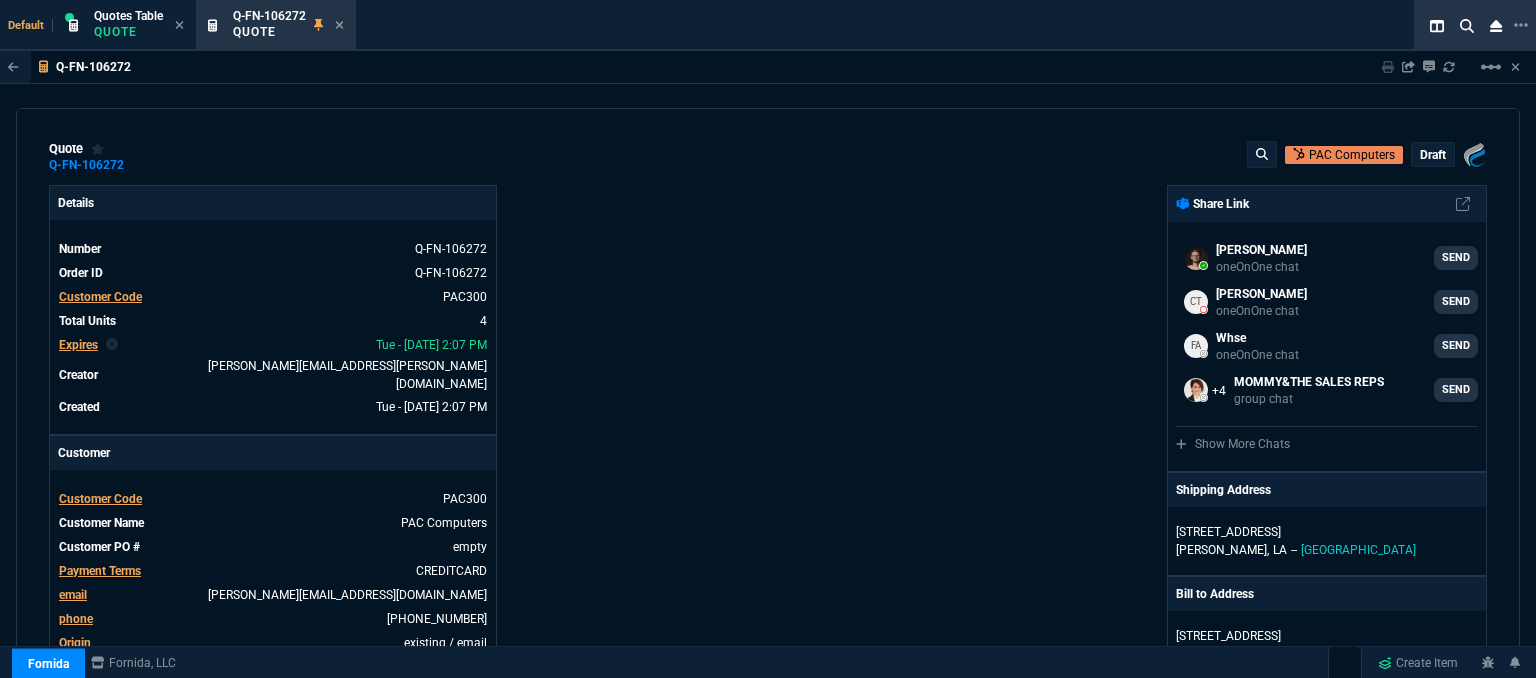 type on "834.49" 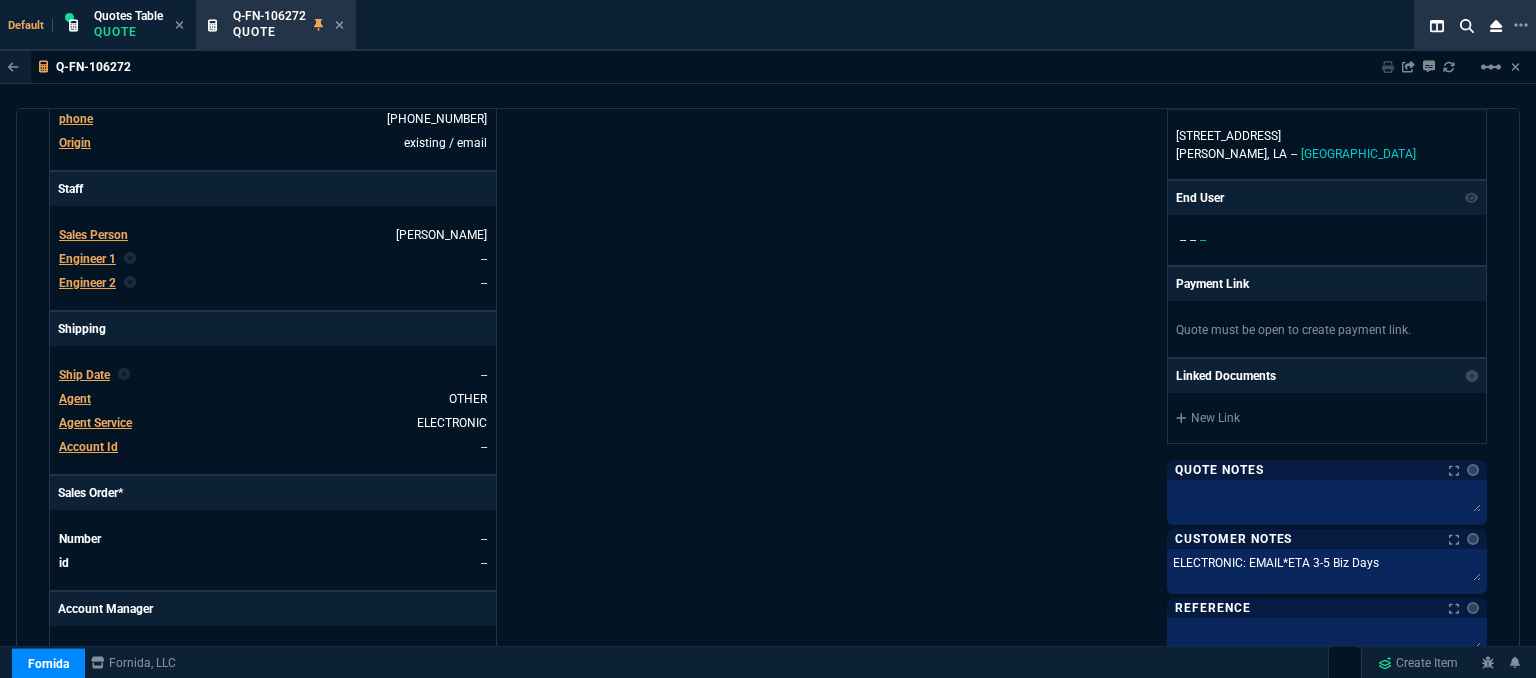 type on "29" 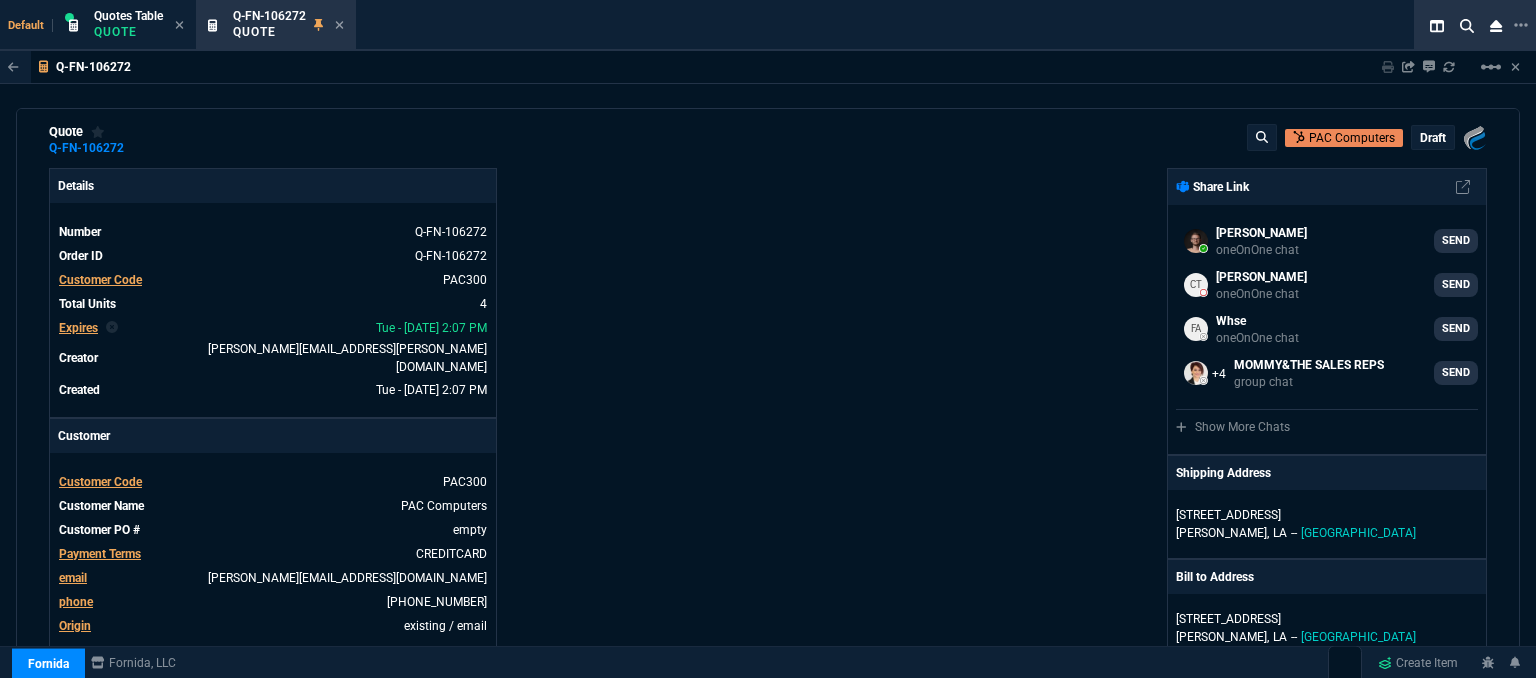 scroll, scrollTop: 0, scrollLeft: 0, axis: both 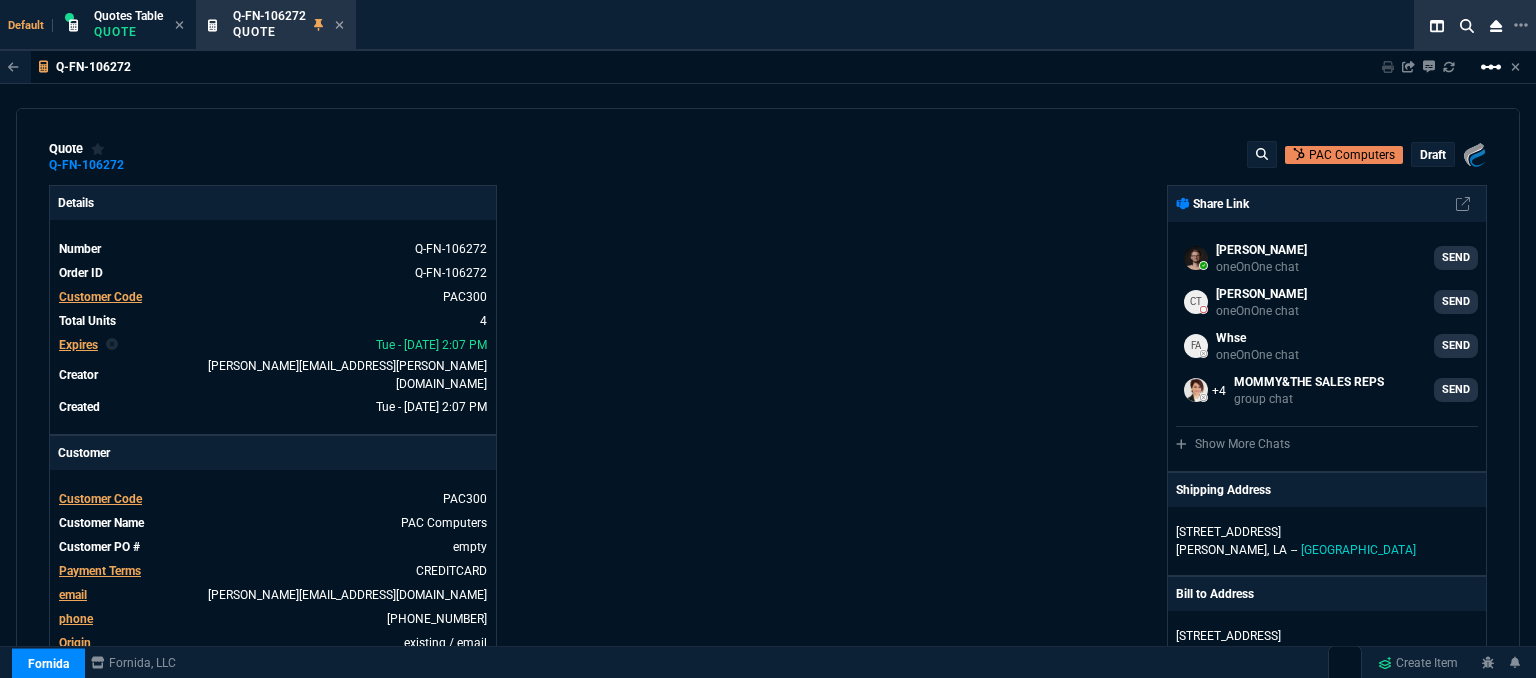 click on "linear_scale" at bounding box center [1491, 67] 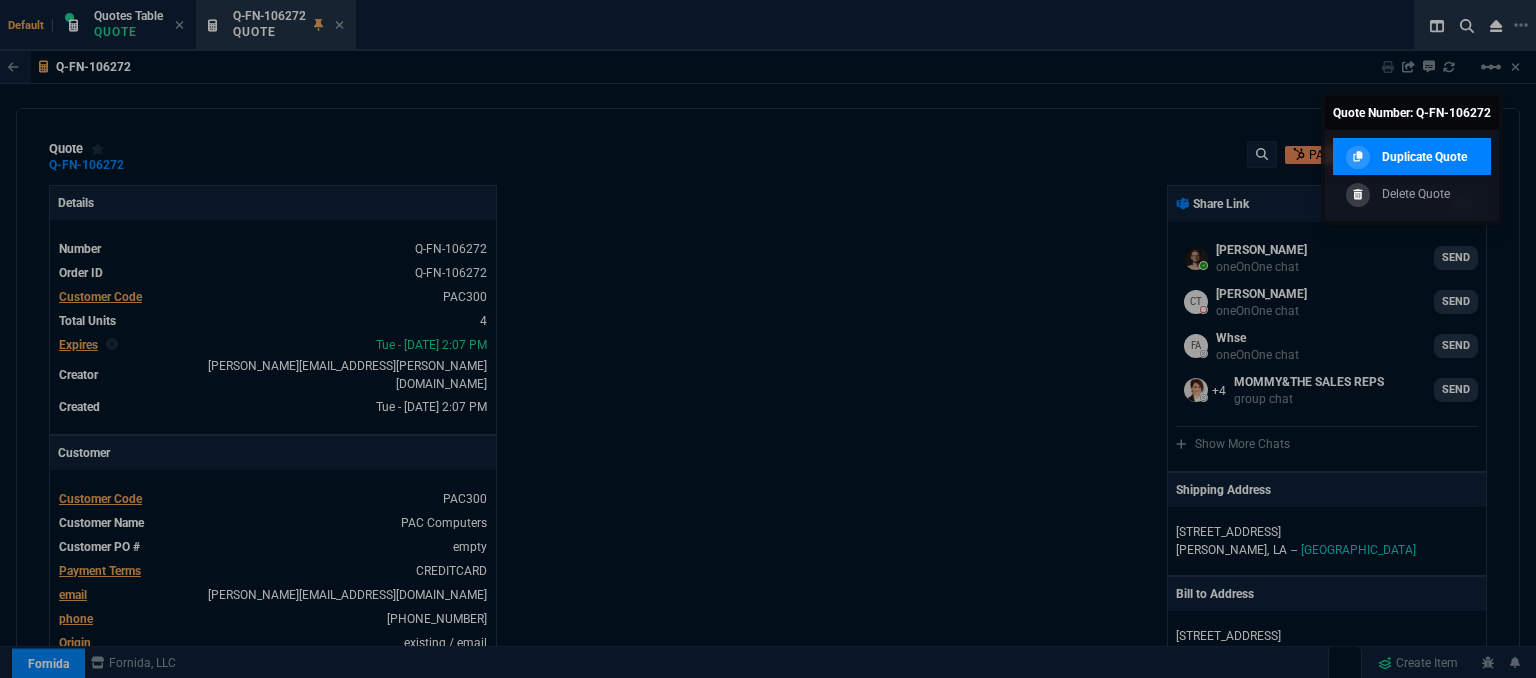 click on "Duplicate Quote" at bounding box center (1424, 157) 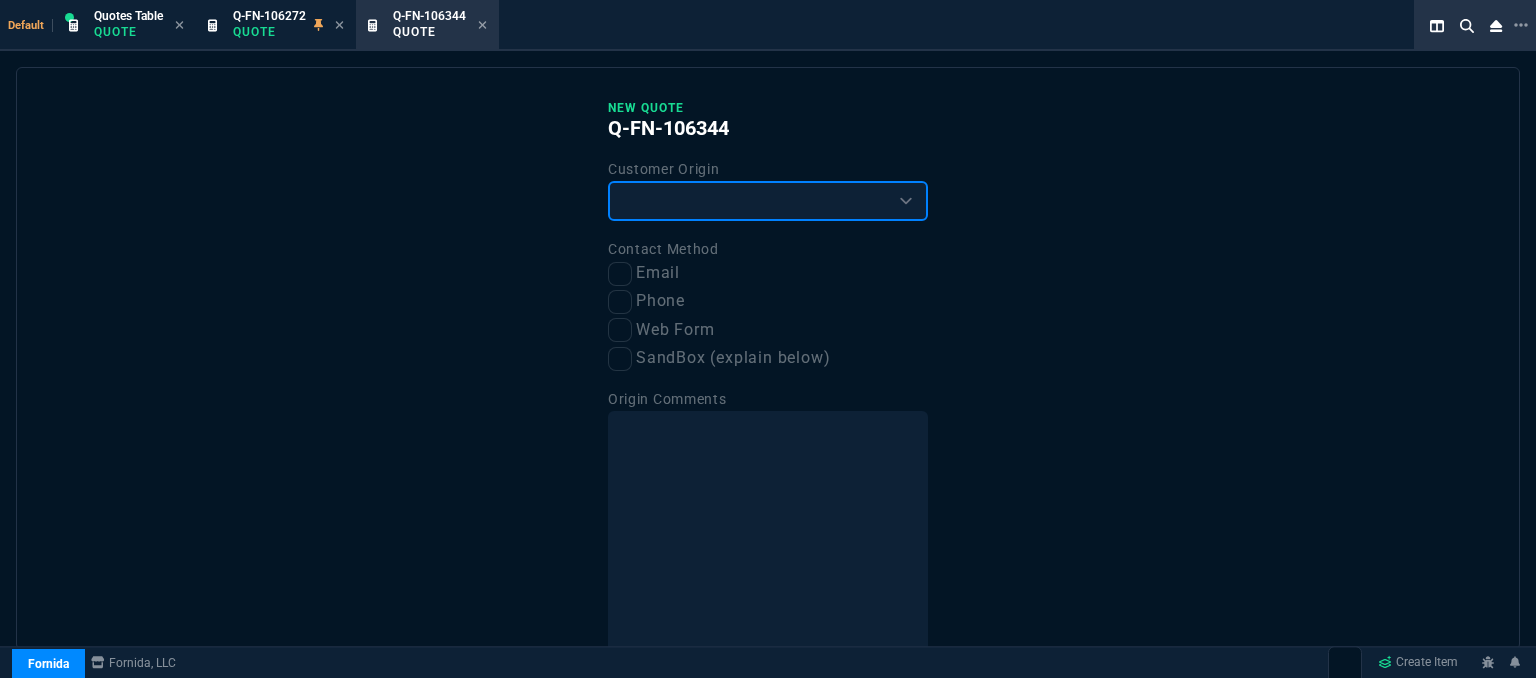 click on "Existing Customer Amazon Lead (first order) Website Lead (first order) Called (first order) Referral (first order) SandBox (explain below)" at bounding box center [768, 201] 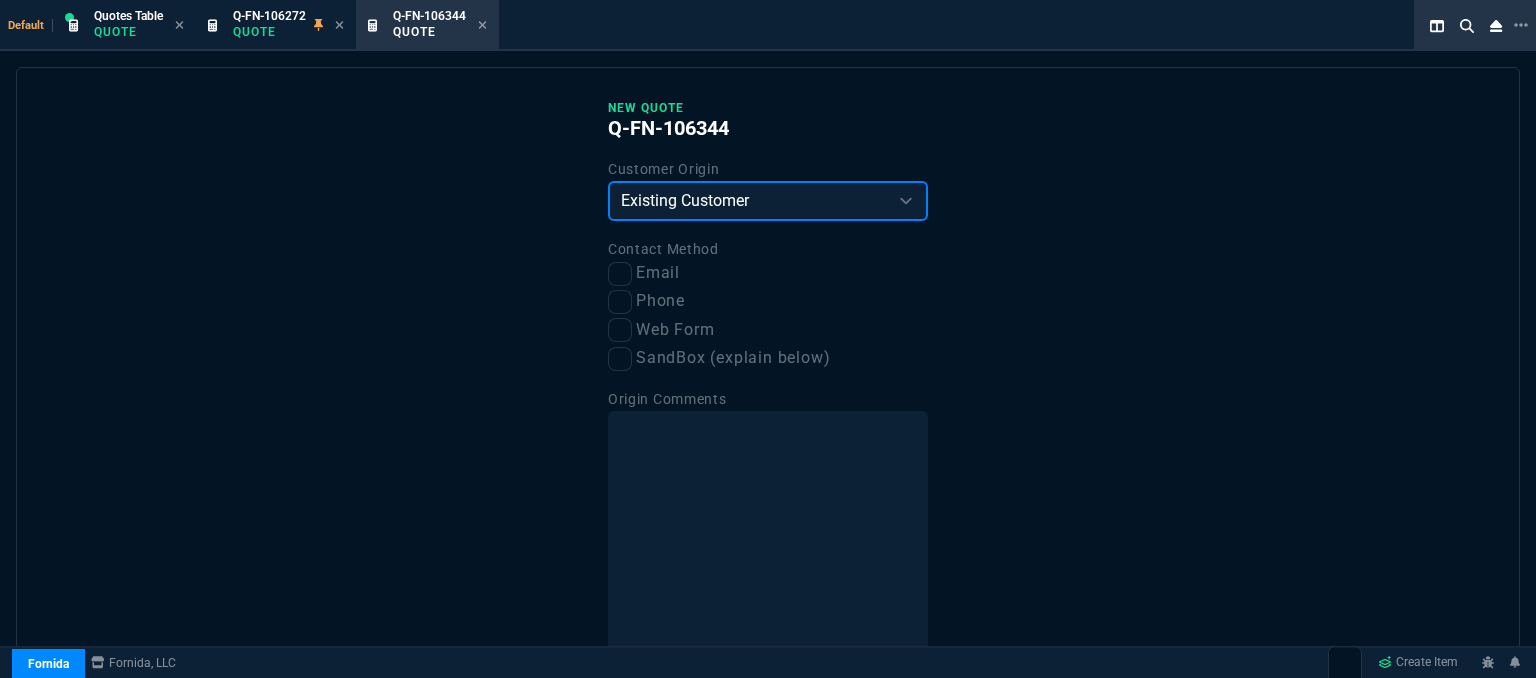 click on "Existing Customer Amazon Lead (first order) Website Lead (first order) Called (first order) Referral (first order) SandBox (explain below)" at bounding box center [768, 201] 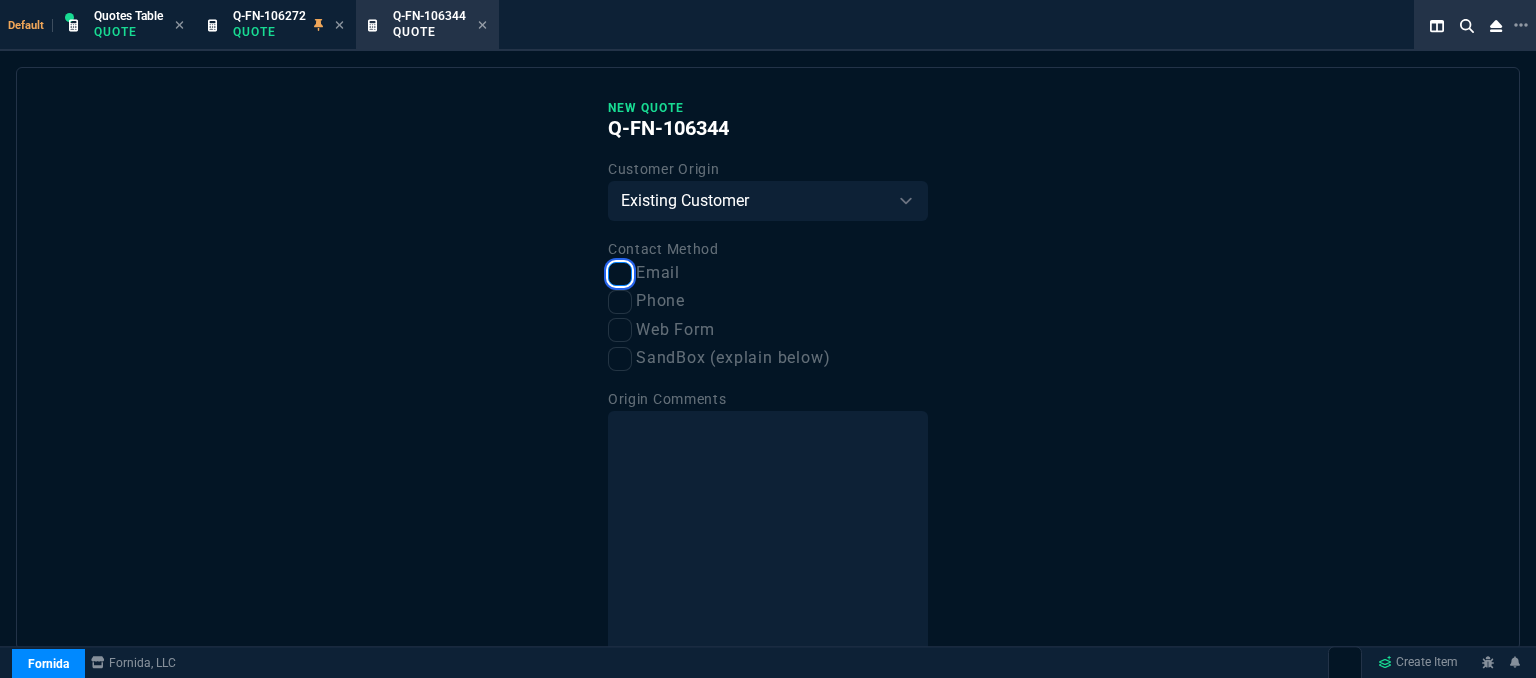 click on "Email" at bounding box center [620, 274] 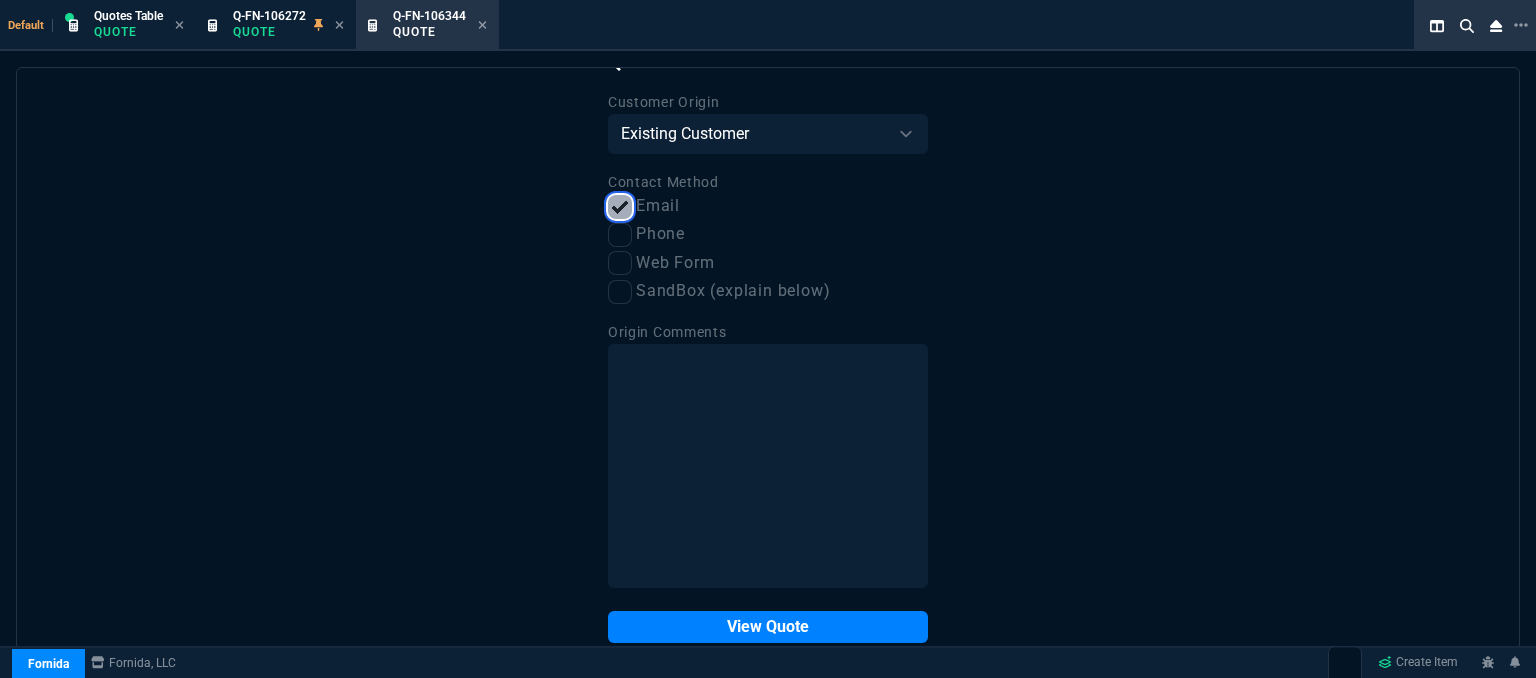 scroll, scrollTop: 101, scrollLeft: 0, axis: vertical 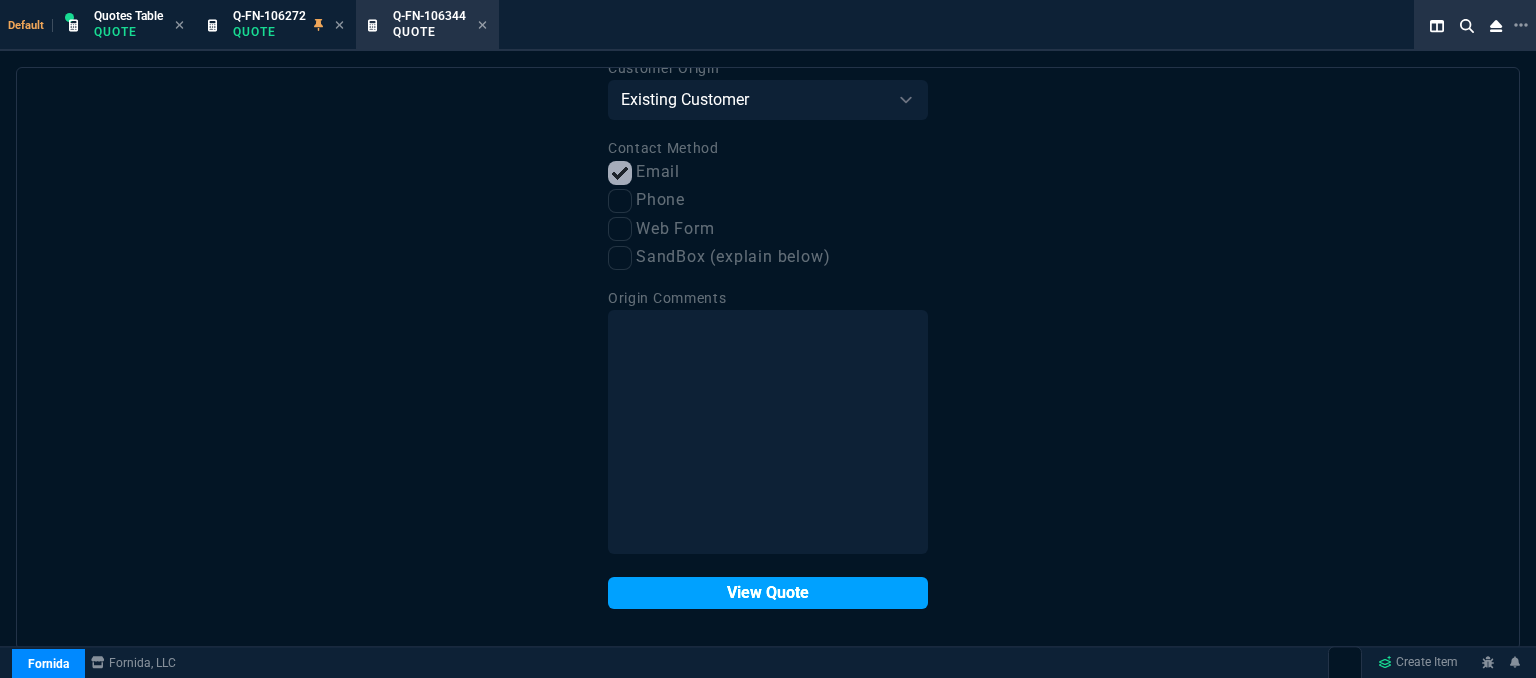 click on "View Quote" at bounding box center [768, 593] 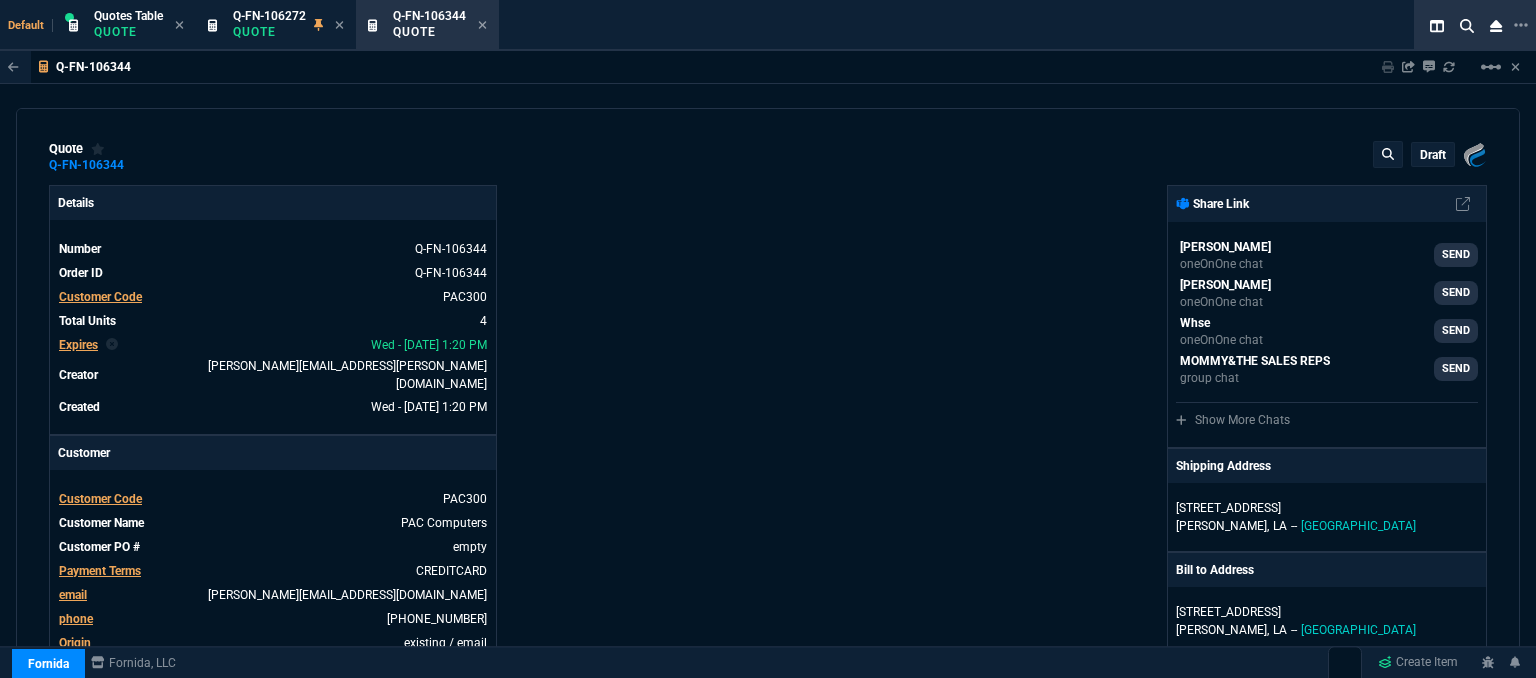 type on "24" 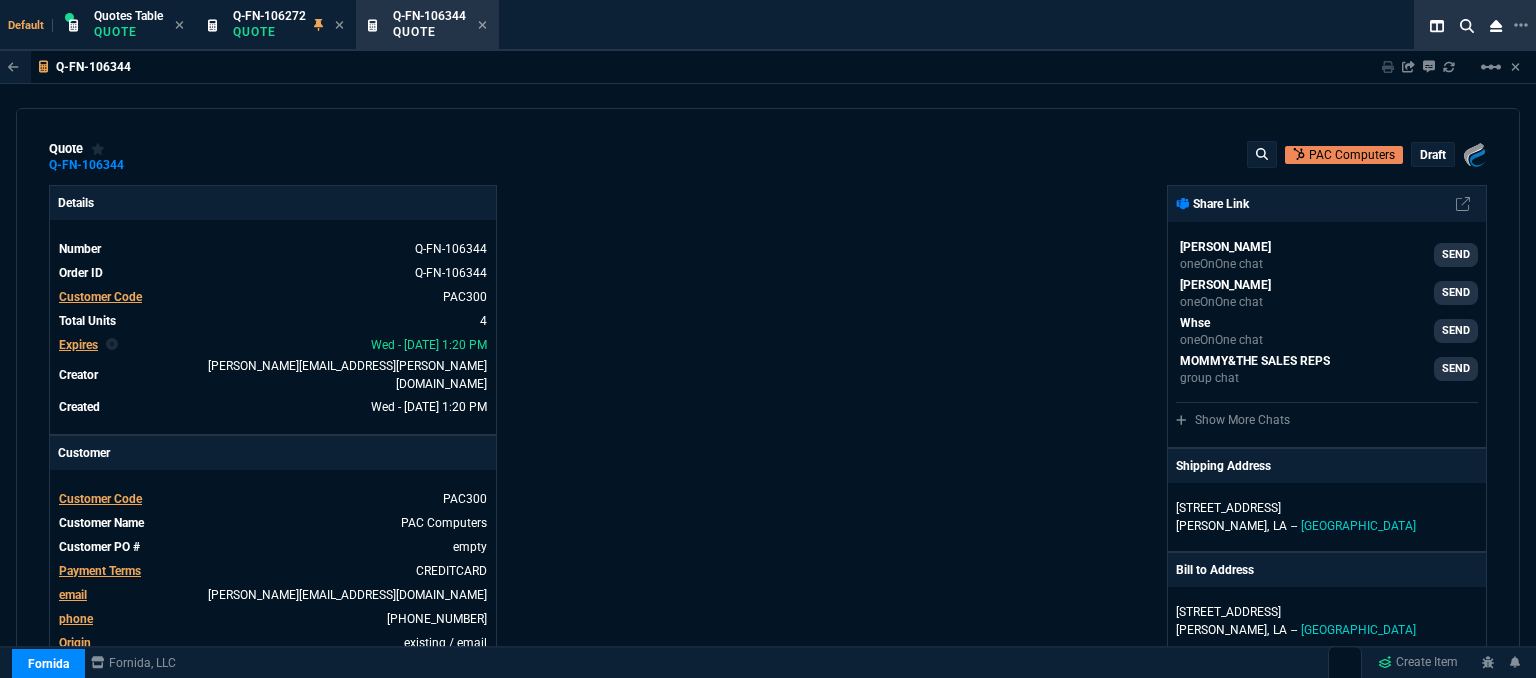 type on "29" 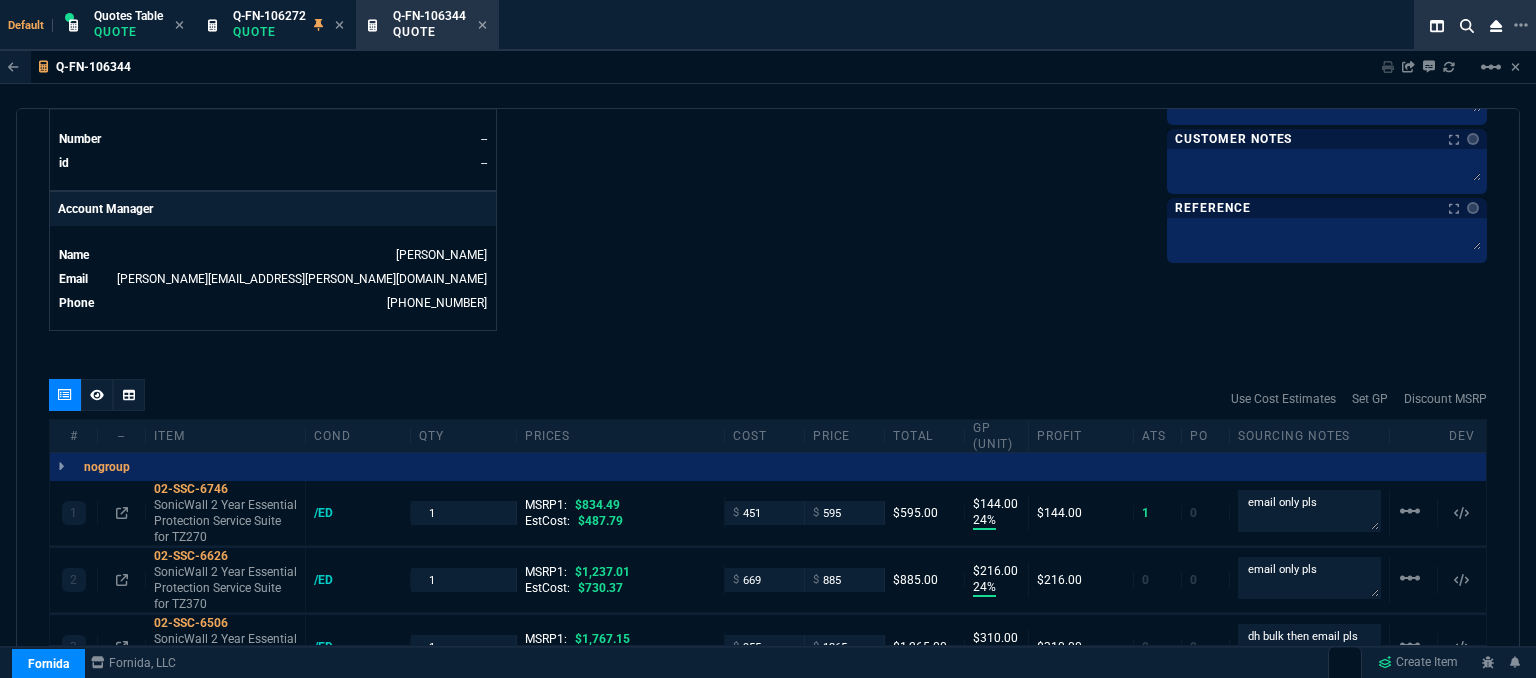 scroll, scrollTop: 1224, scrollLeft: 0, axis: vertical 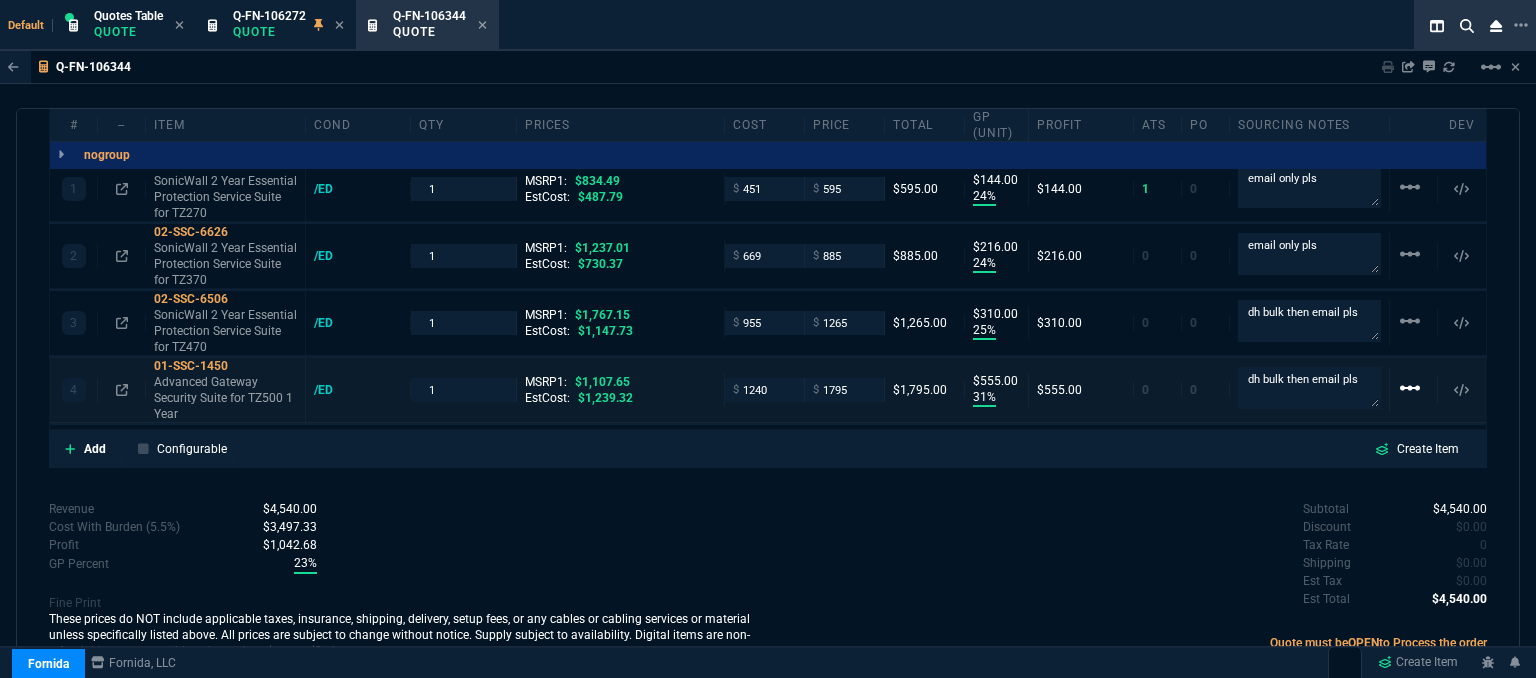 click on "linear_scale" at bounding box center [1410, 187] 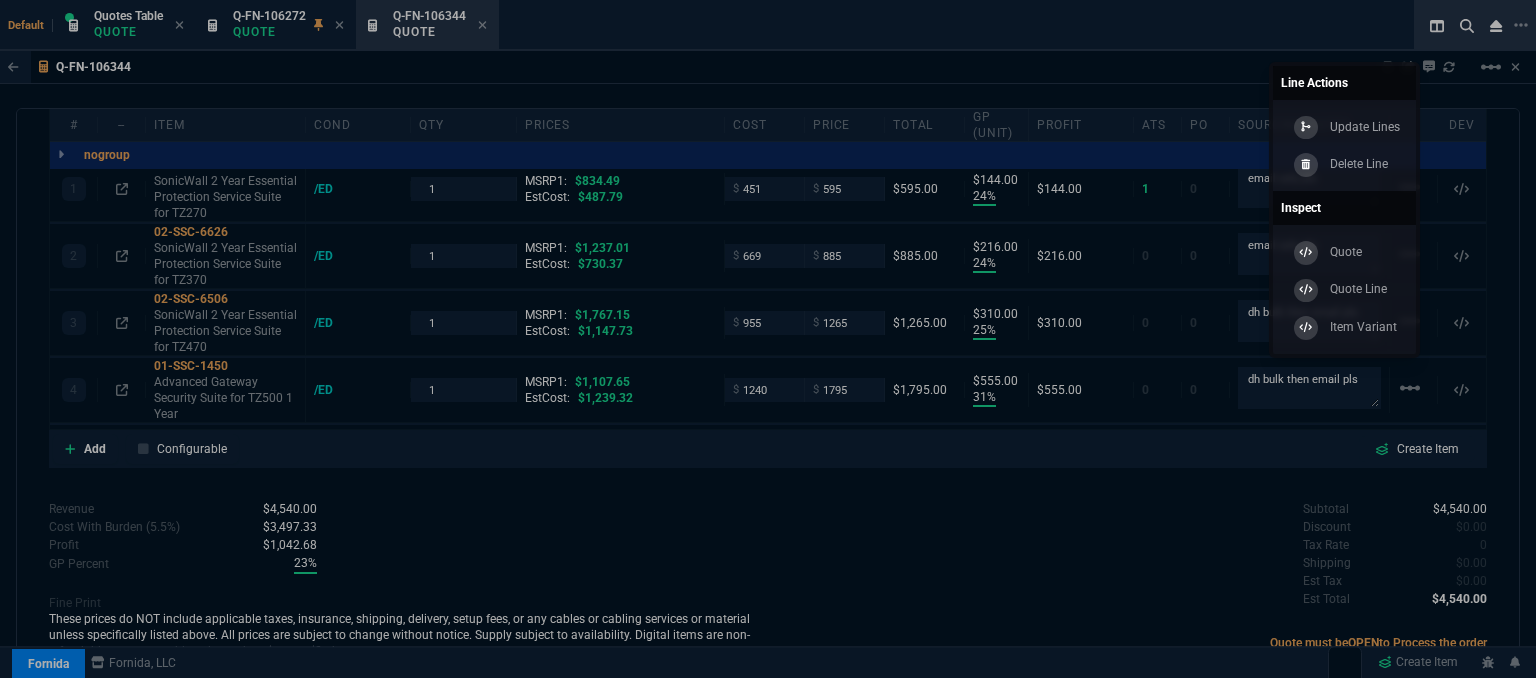 drag, startPoint x: 1380, startPoint y: 161, endPoint x: 864, endPoint y: 55, distance: 526.7751 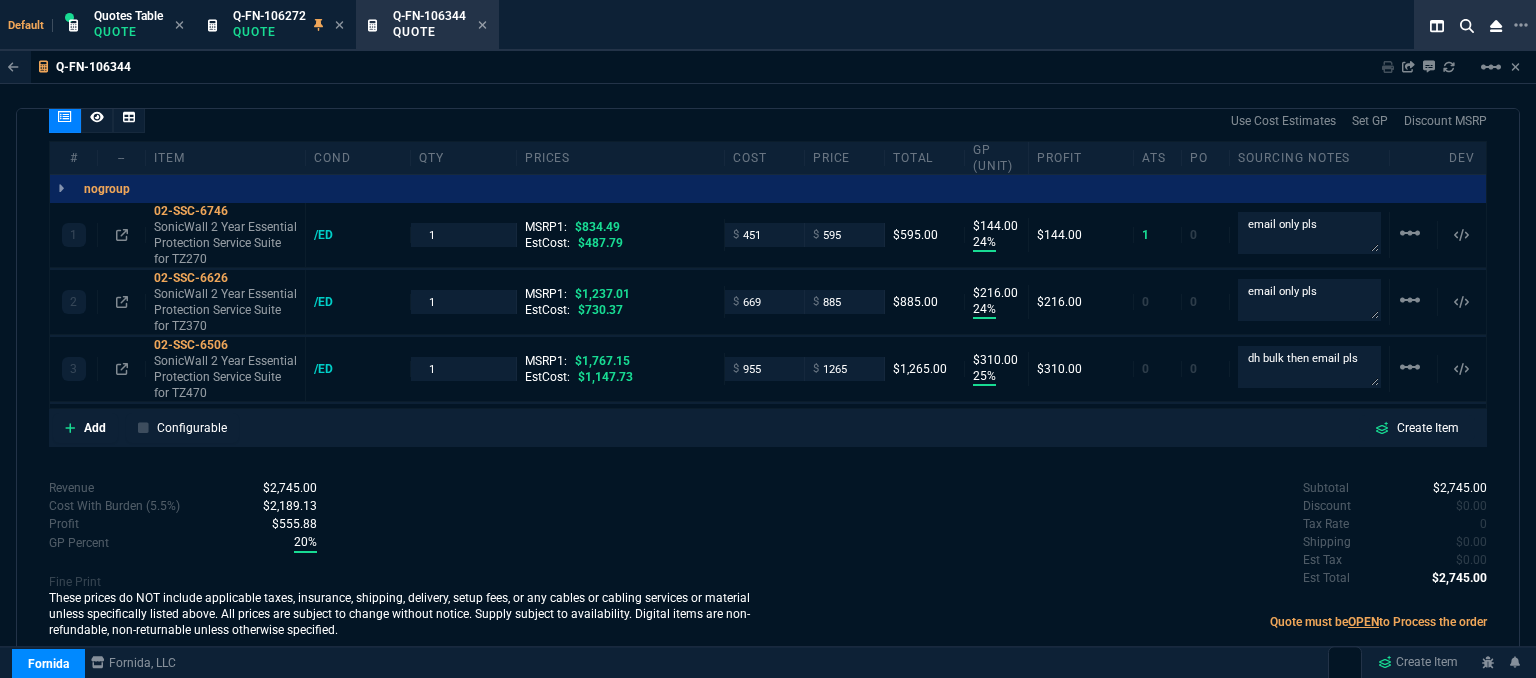 type on "24" 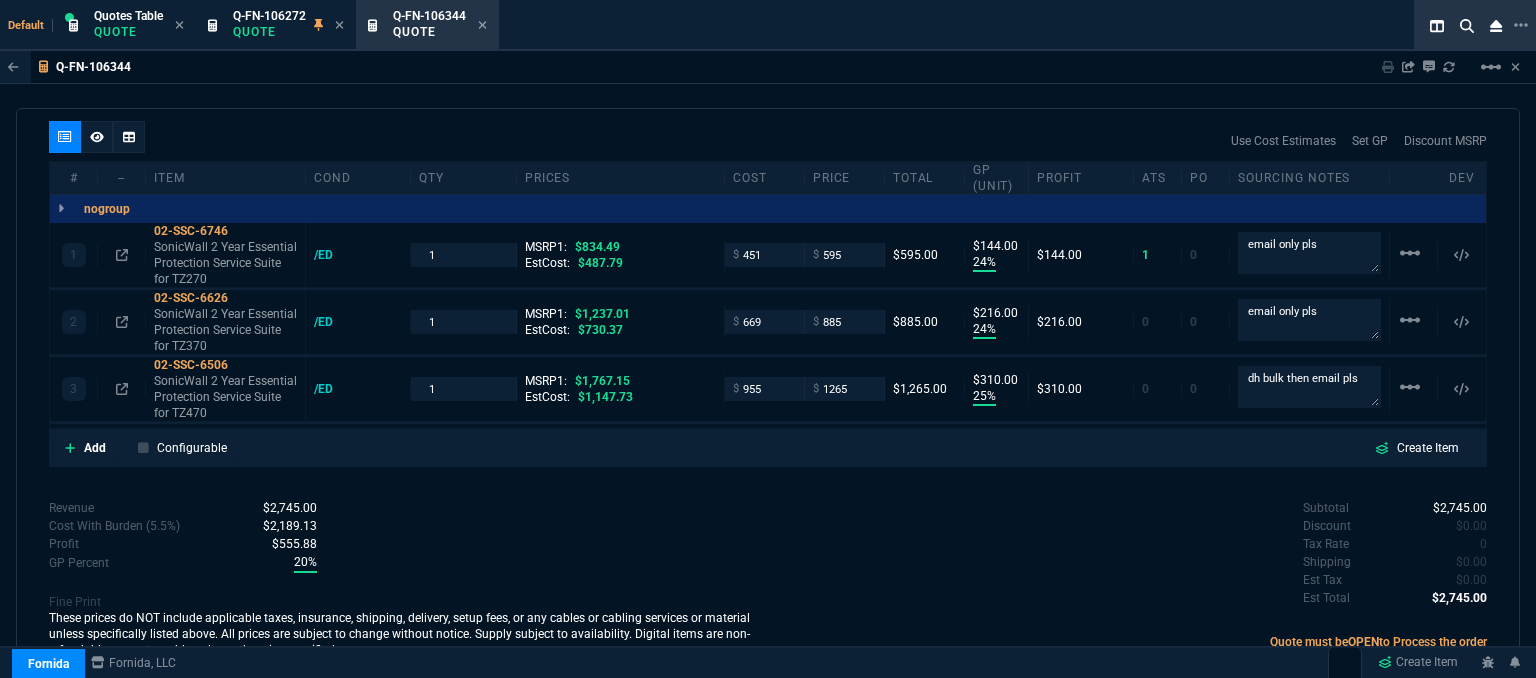 type on "29" 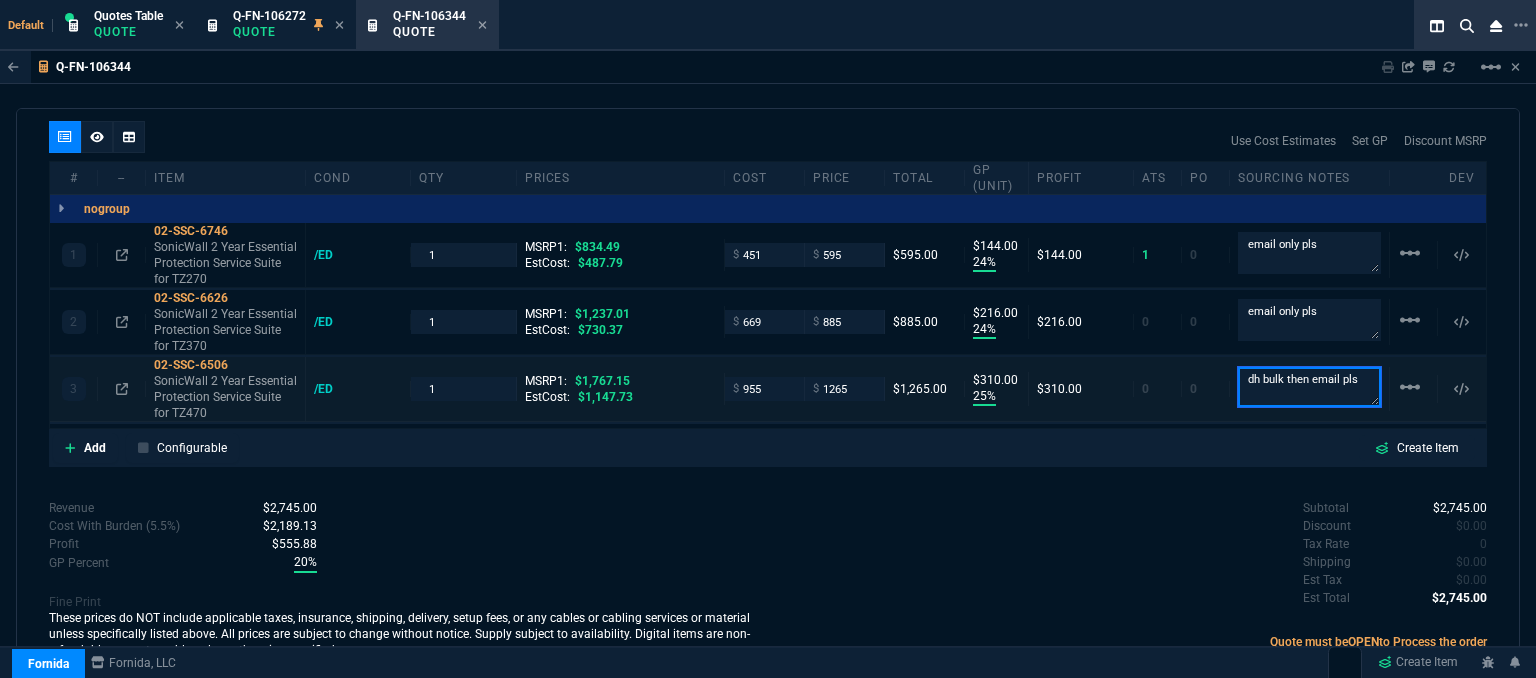 drag, startPoint x: 1358, startPoint y: 361, endPoint x: 1231, endPoint y: 362, distance: 127.00394 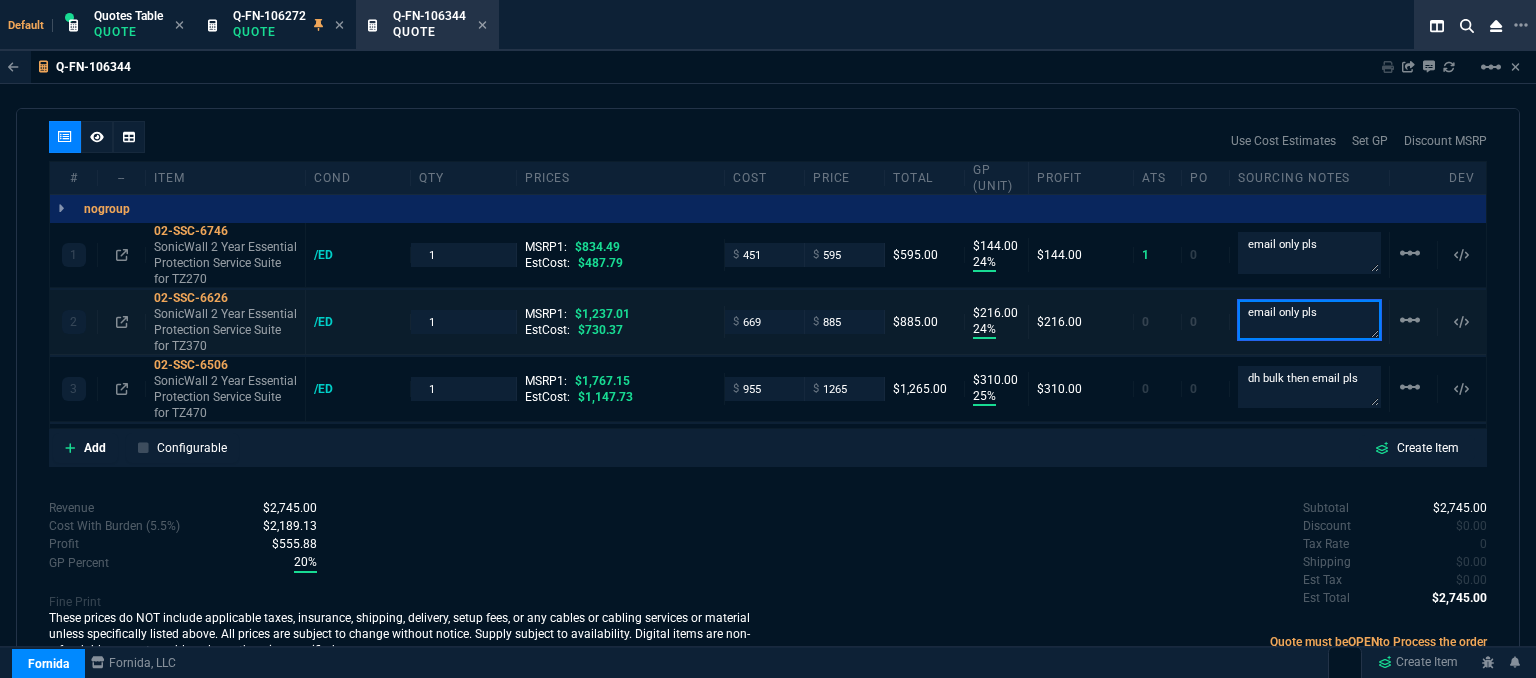 drag, startPoint x: 1327, startPoint y: 291, endPoint x: 1221, endPoint y: 296, distance: 106.11786 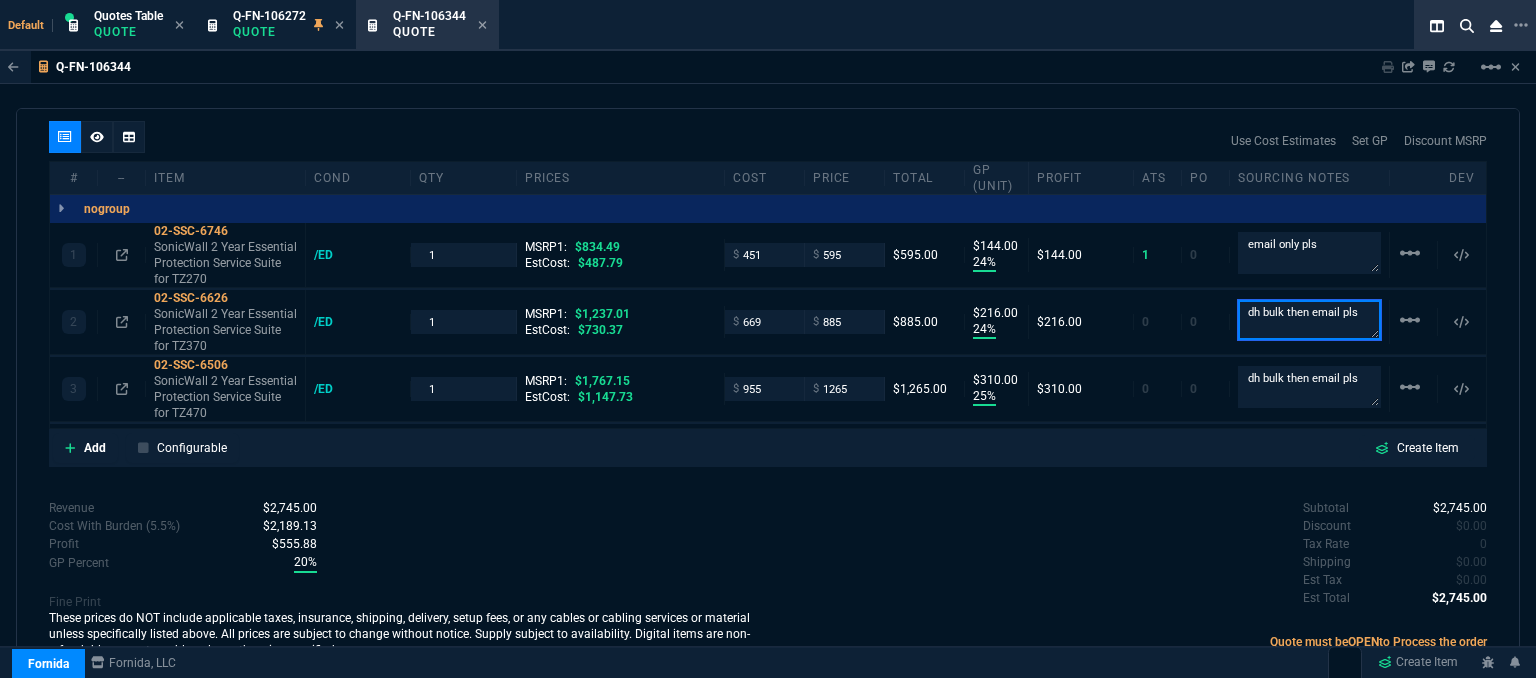 type on "dh bulk then email pls" 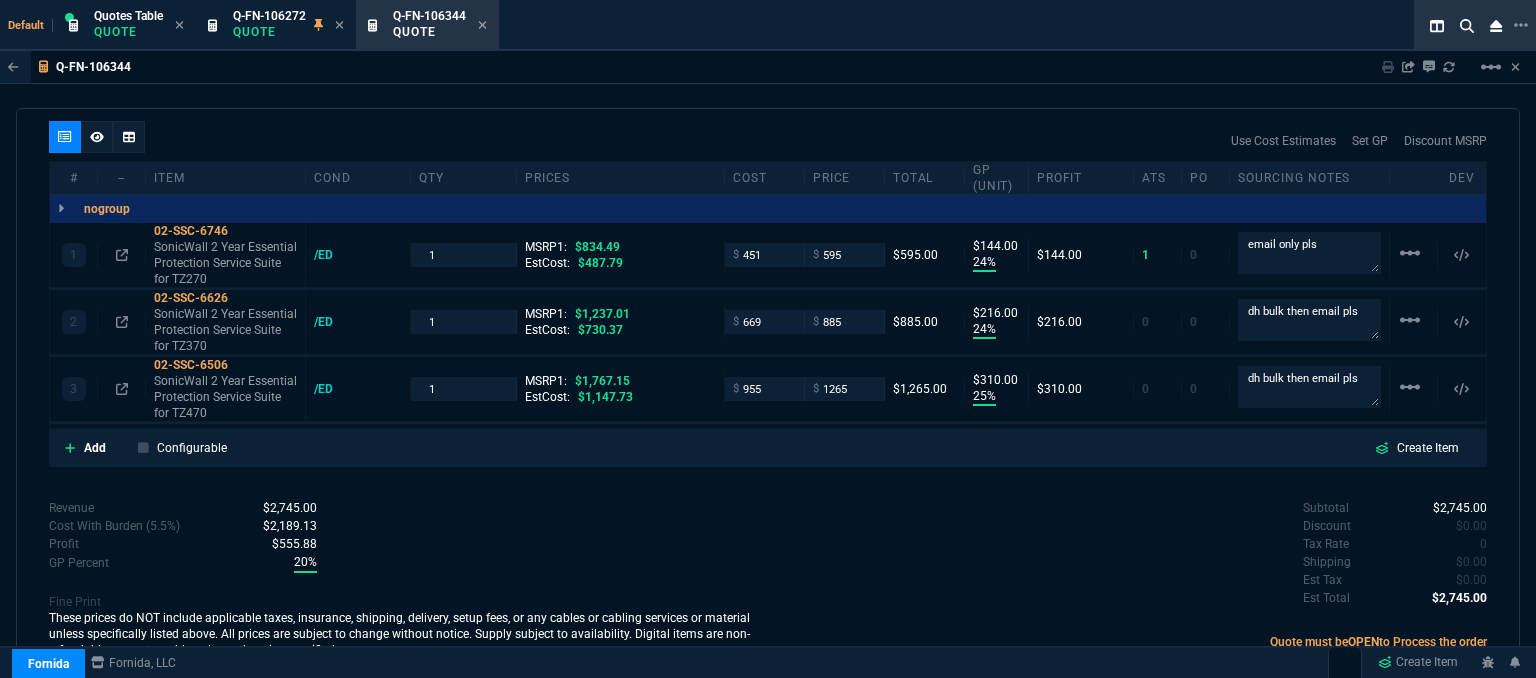 click on "quote   Q-FN-106344  PAC Computers draft Fornida, LLC 2609 Technology Dr Suite 300 Plano, TX 75074 Details Number Q-FN-106344  Order ID Q-FN-106344  Customer Code PAC300  Total Units 3  Expires Wed - 7/23/25, 1:20 PM Creator fiona.rossi@fornida.com  Created Wed - 7/9/25, 1:20 PM Print Specs Number Q-FN-106344  Customer ID PAC300  Customer Name PAC Computers  Expires 7/23/25,  8:20 AM  Customer PO # --  Payment Terms CREDITCARD  Shipping Agent OTHER | ELECTRONIC  Customer Customer Code PAC300  Customer Name PAC Computers  Customer PO # empty  Payment Terms CREDITCARD  email peter@pacnola.com  phone 504-957-9558   Origin  existing / email   Origin Comment    Staff Sales Person ROSS  Engineer 1 --  Engineer 2 --  Shipping Ship Date -- Agent OTHER  Agent Service ELECTRONIC  Account Id --  Sales Order* Number --  id --  Account Manager Name Fiona  Email fiona.rossi@fornida.com  Phone 469-249-2107  Fornida, LLC 2609 Technology Dr Suite 300 Plano, TX 75074  Share Link  Brian Over oneOnOne chat SEND Cody Taylor SEND" at bounding box center (768, 396) 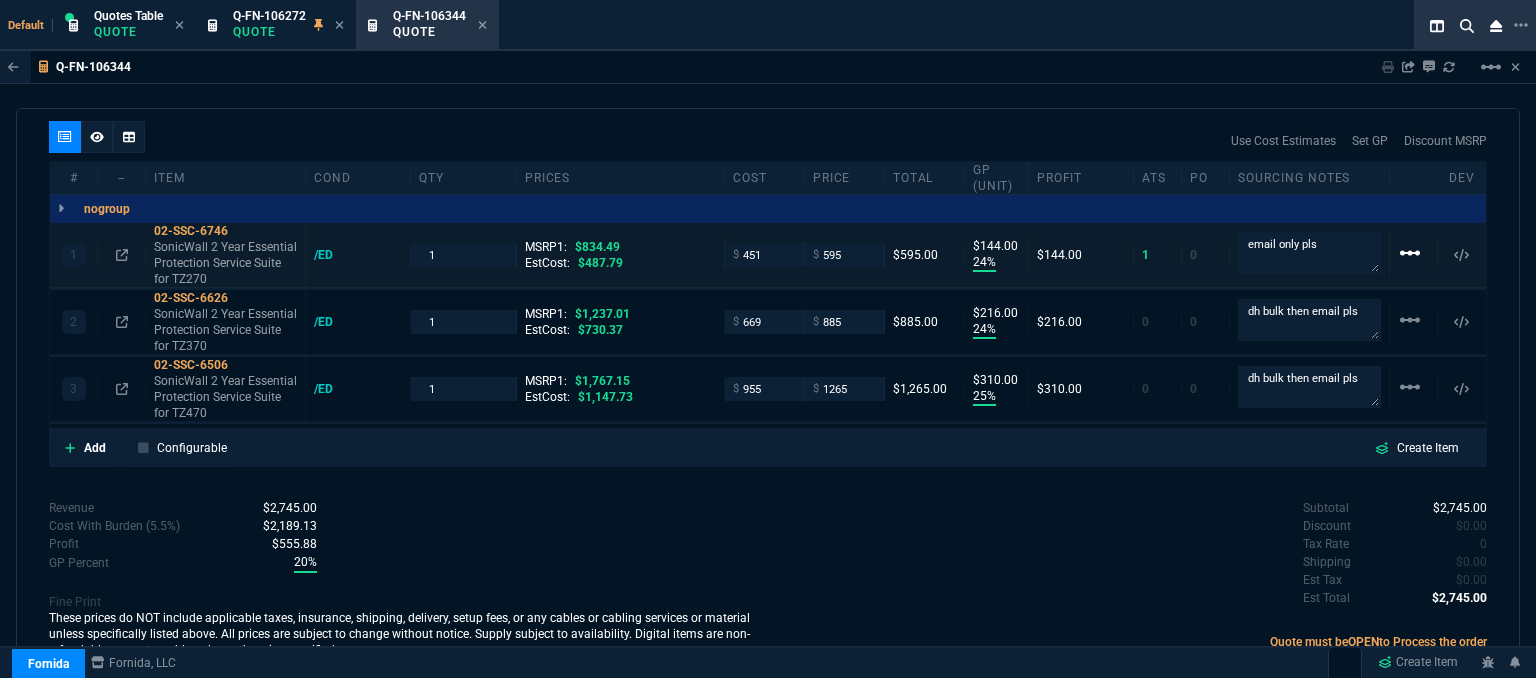 click on "linear_scale" at bounding box center (1410, 253) 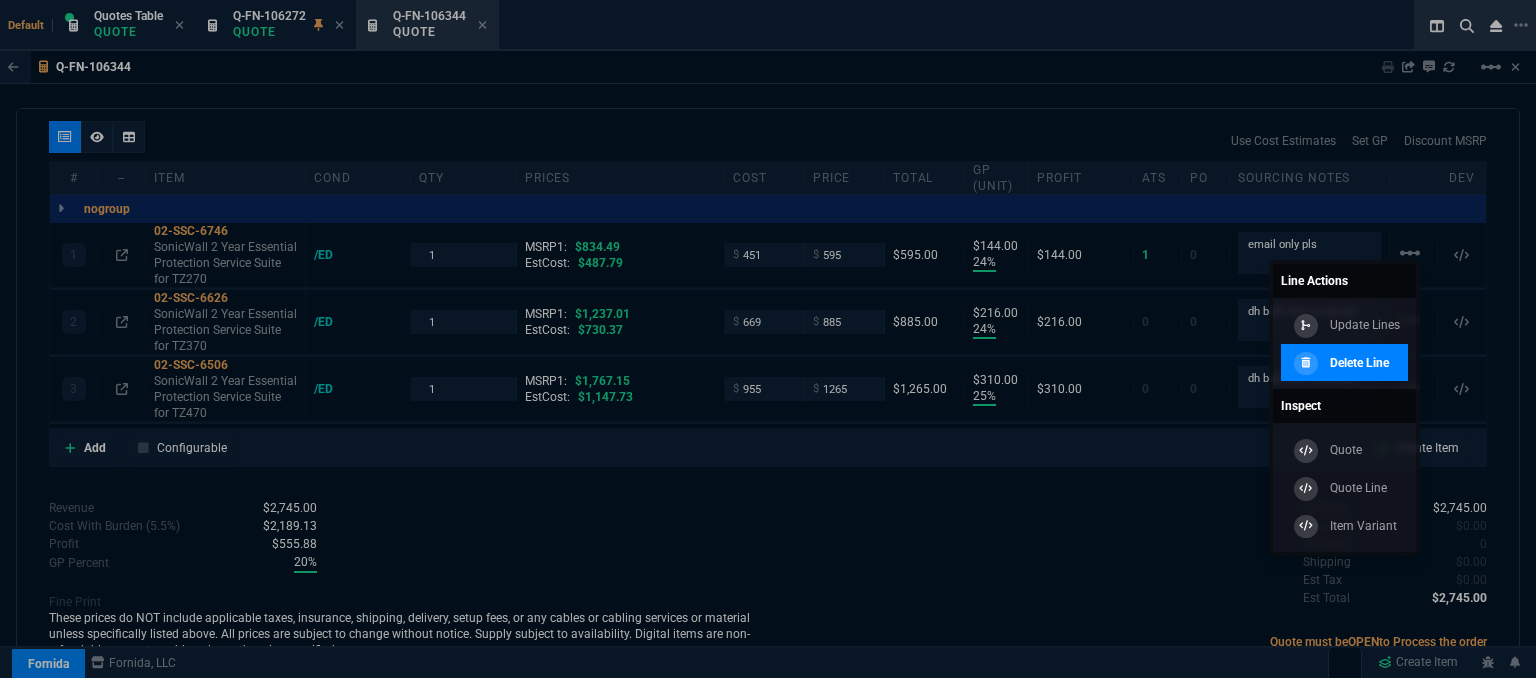 click on "Delete Line" at bounding box center (1359, 363) 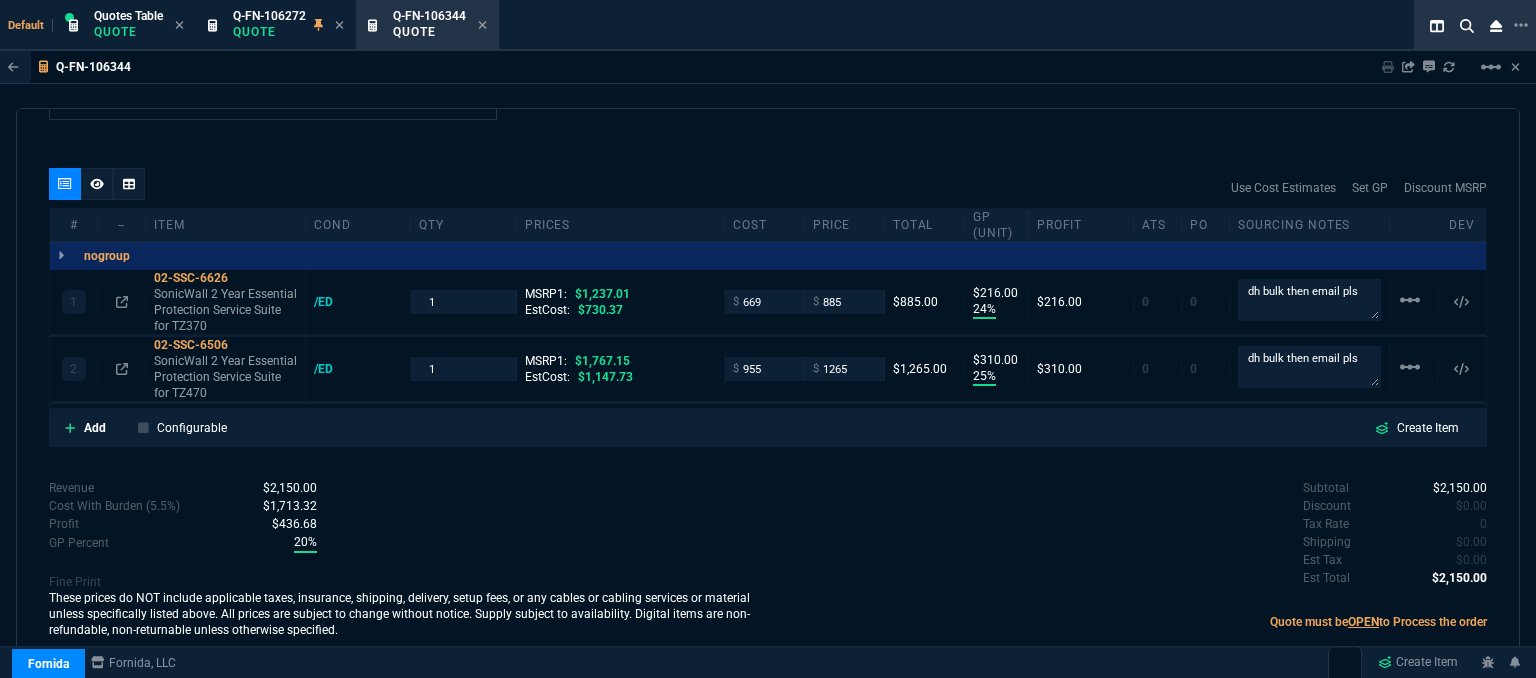 scroll, scrollTop: 1092, scrollLeft: 0, axis: vertical 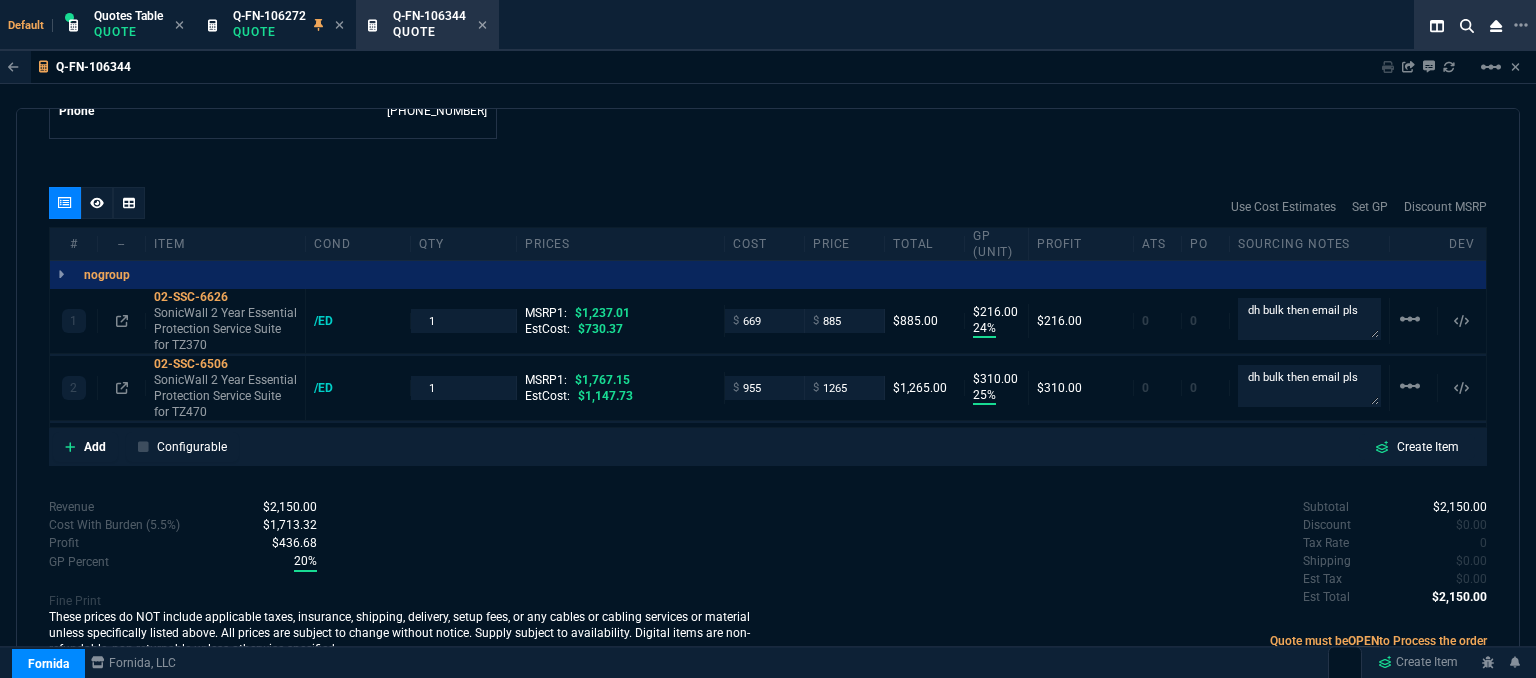 type on "24" 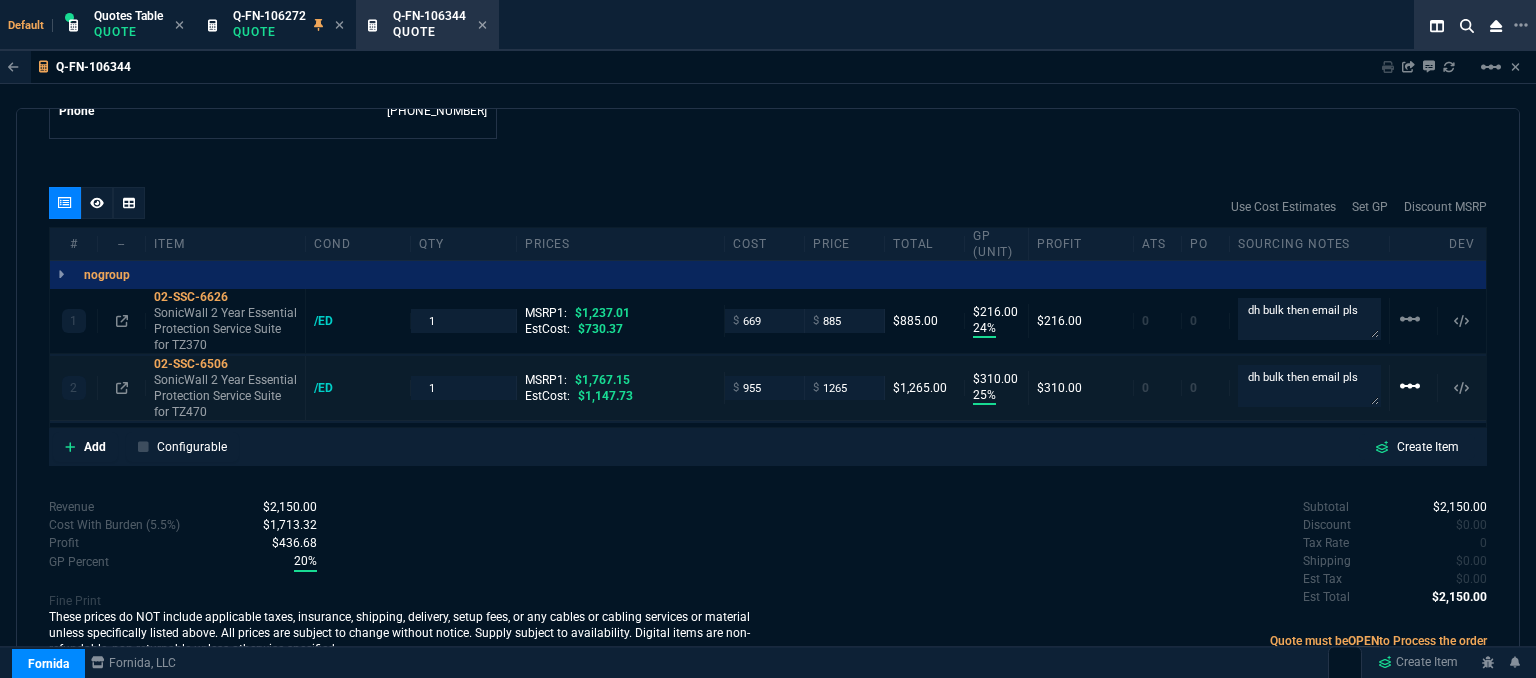 click on "linear_scale" at bounding box center (1410, 319) 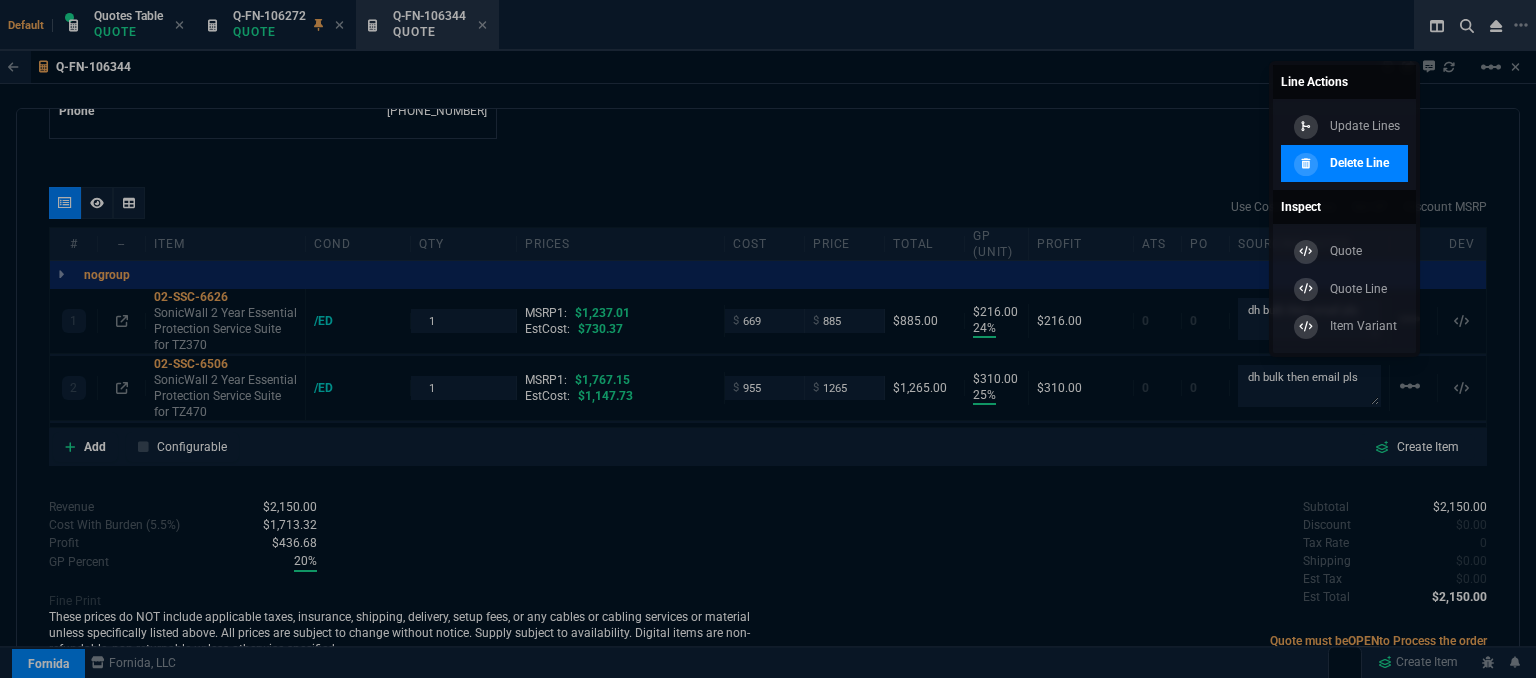 click on "Delete Line" at bounding box center [1359, 163] 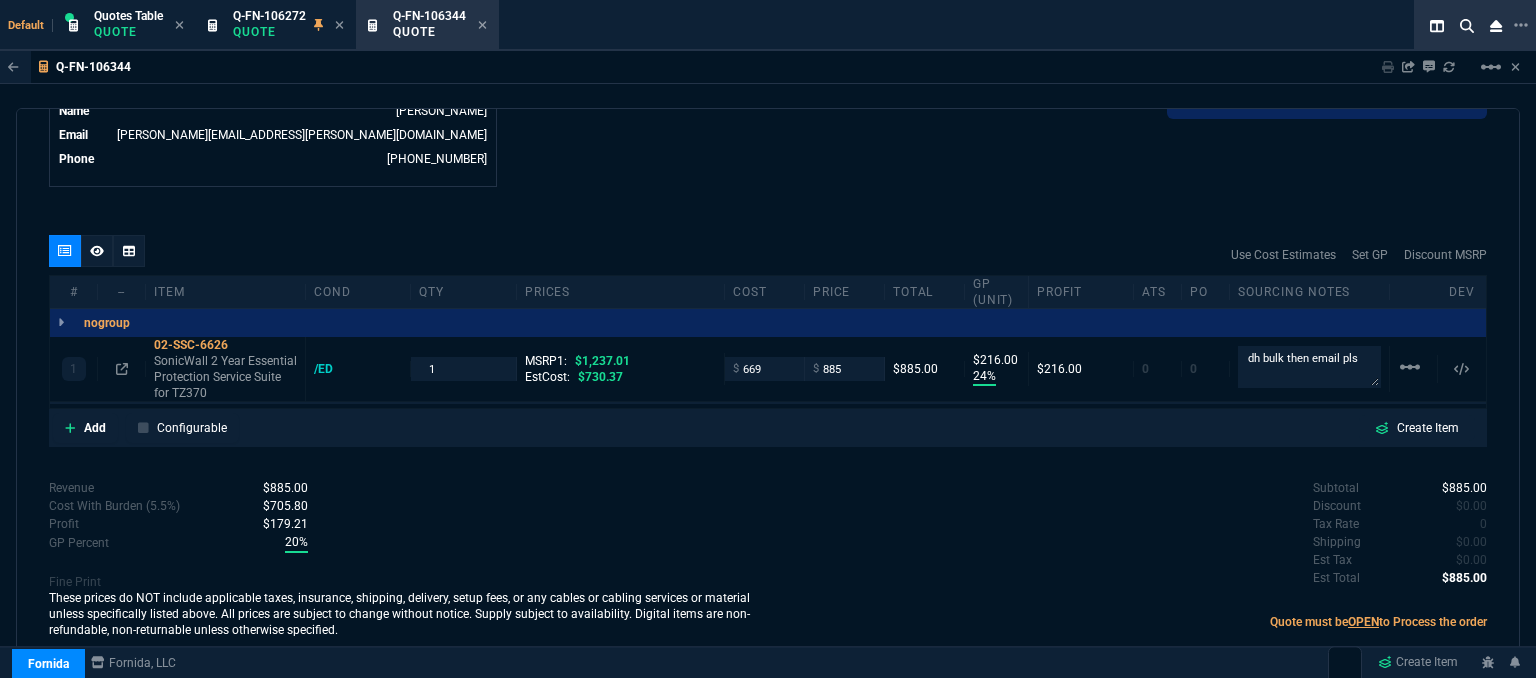 scroll, scrollTop: 1025, scrollLeft: 0, axis: vertical 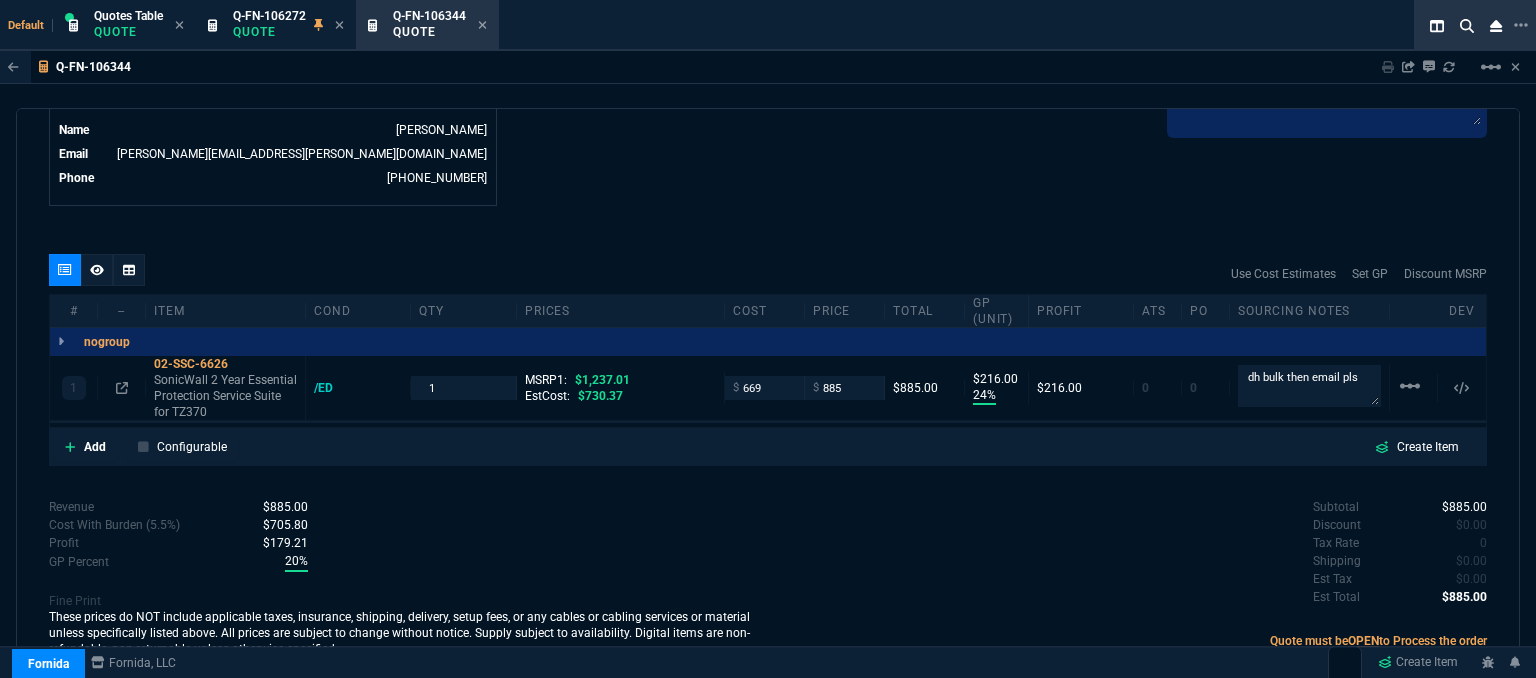 type on "24" 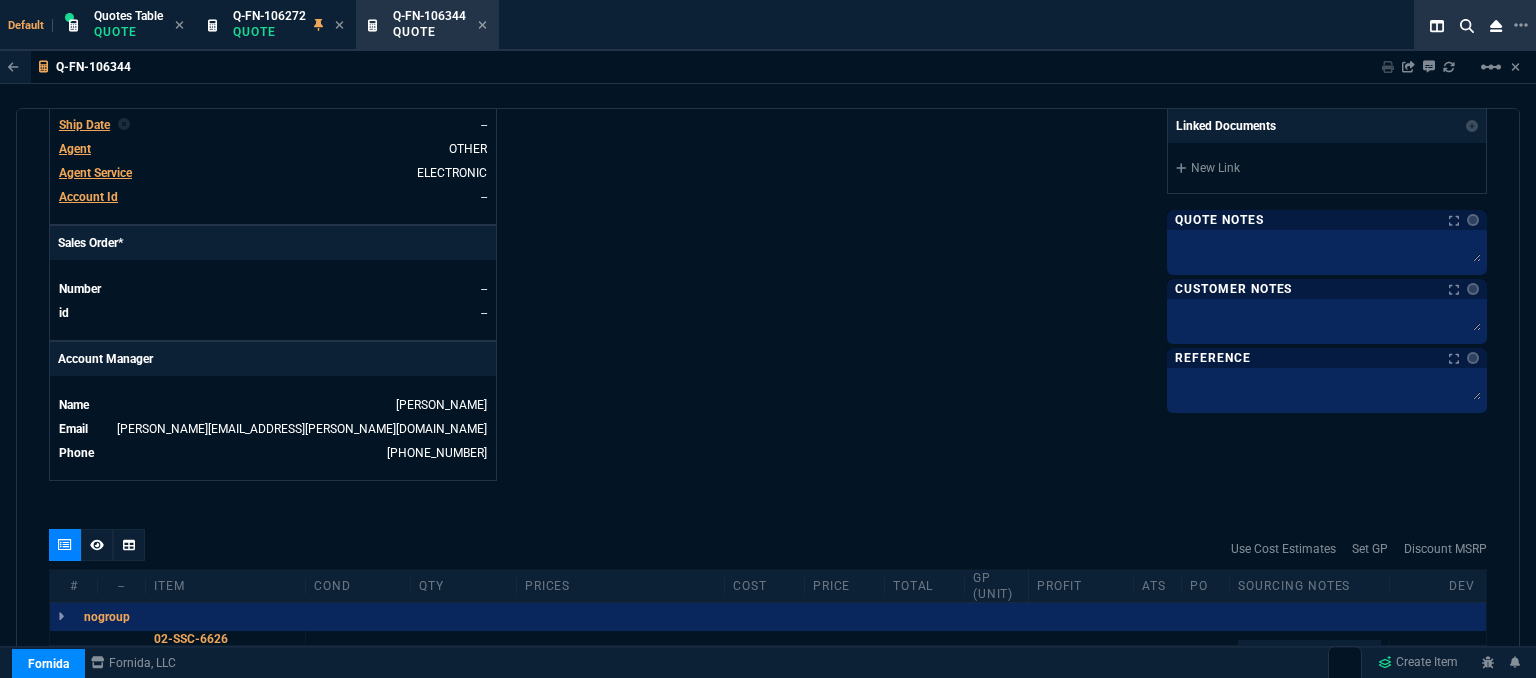 scroll, scrollTop: 725, scrollLeft: 0, axis: vertical 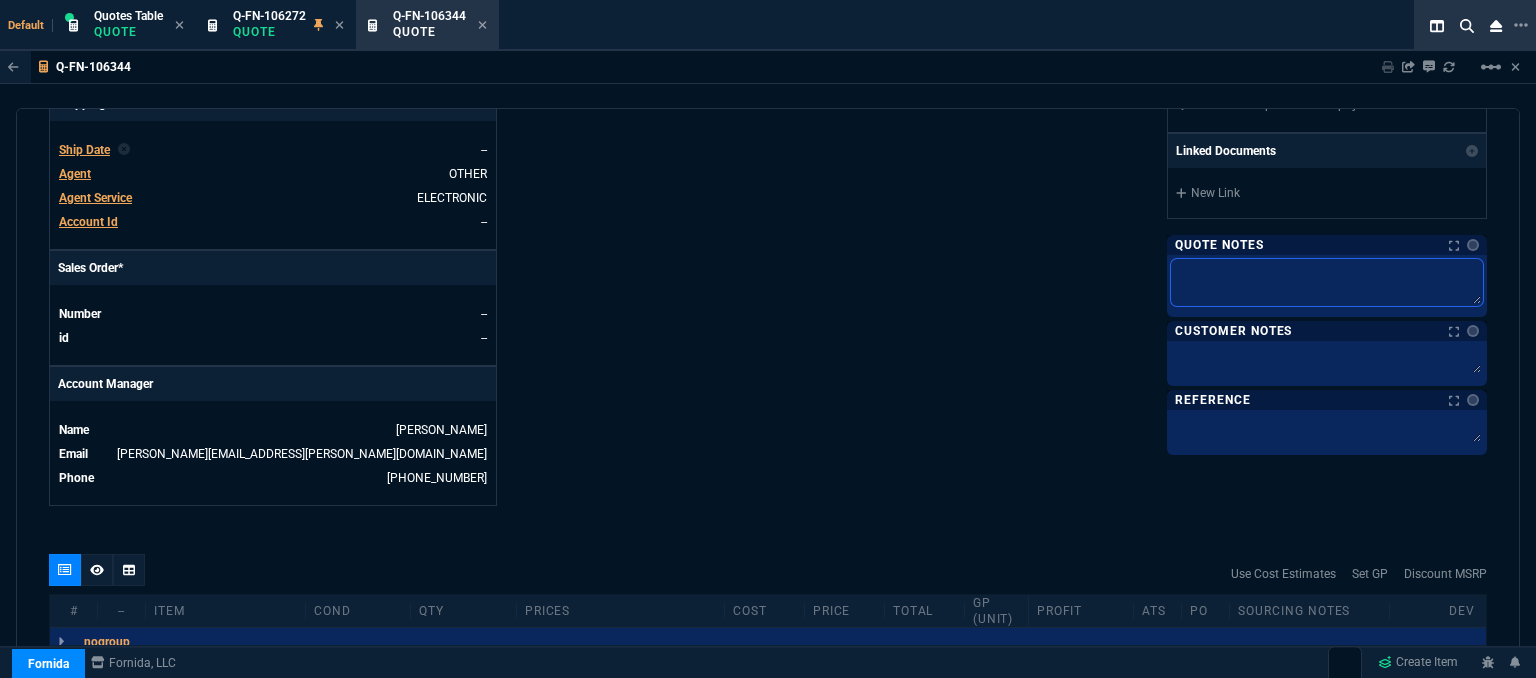 click at bounding box center [1327, 282] 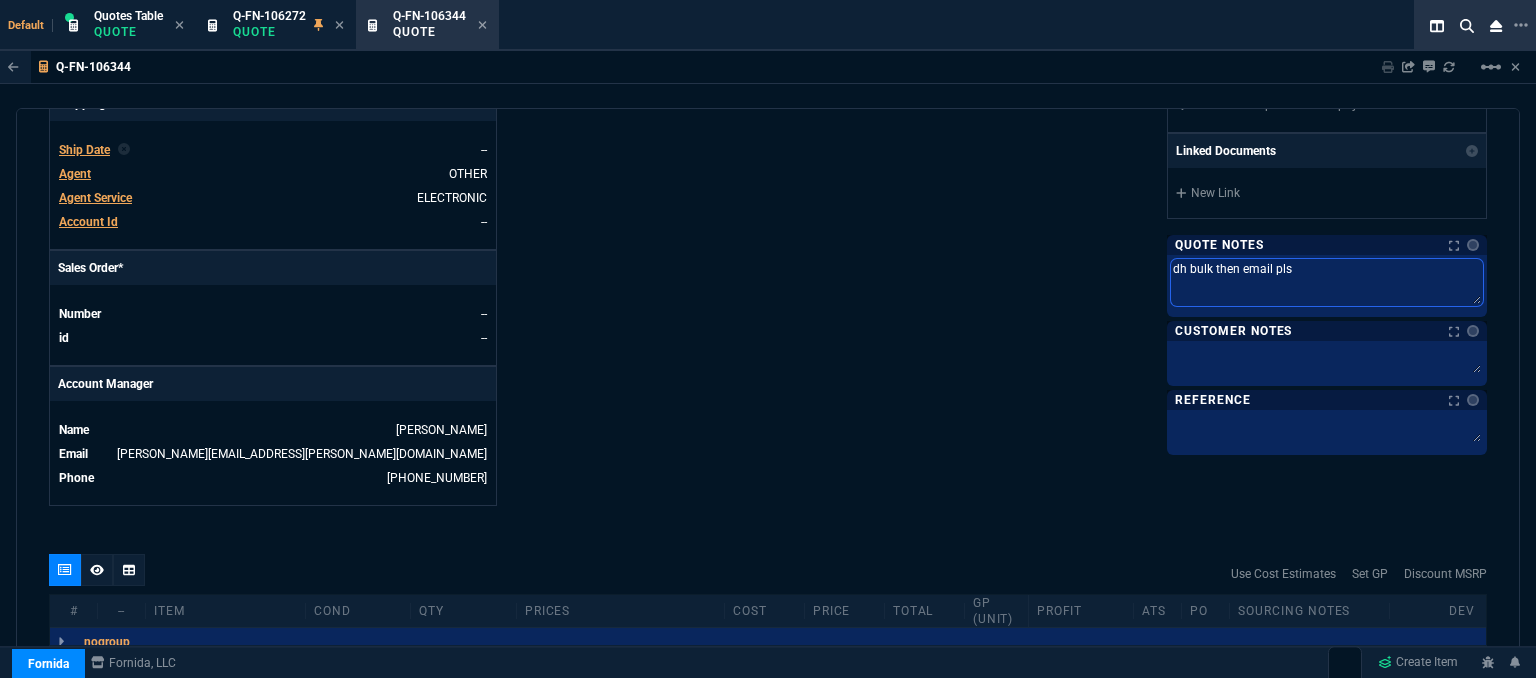 type on "dh bulk then email pls" 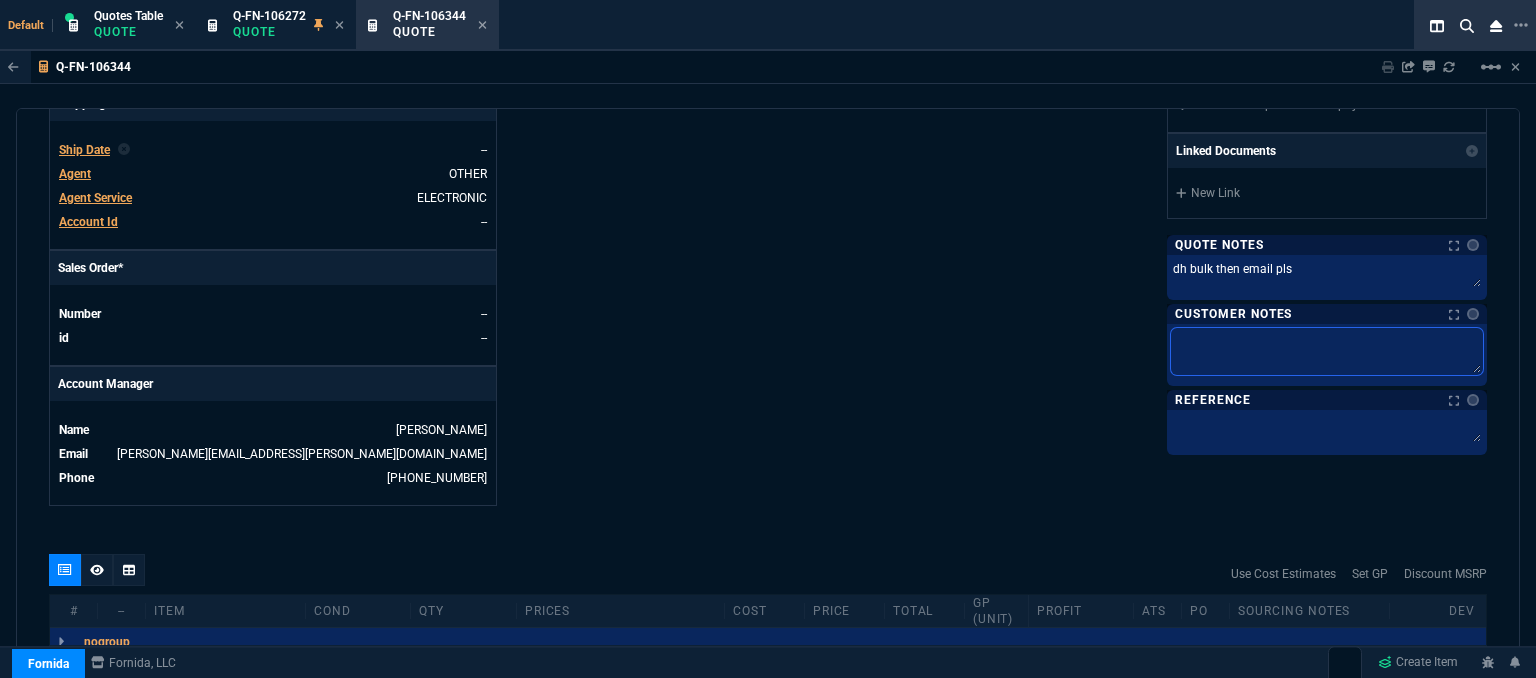 click at bounding box center (1327, 351) 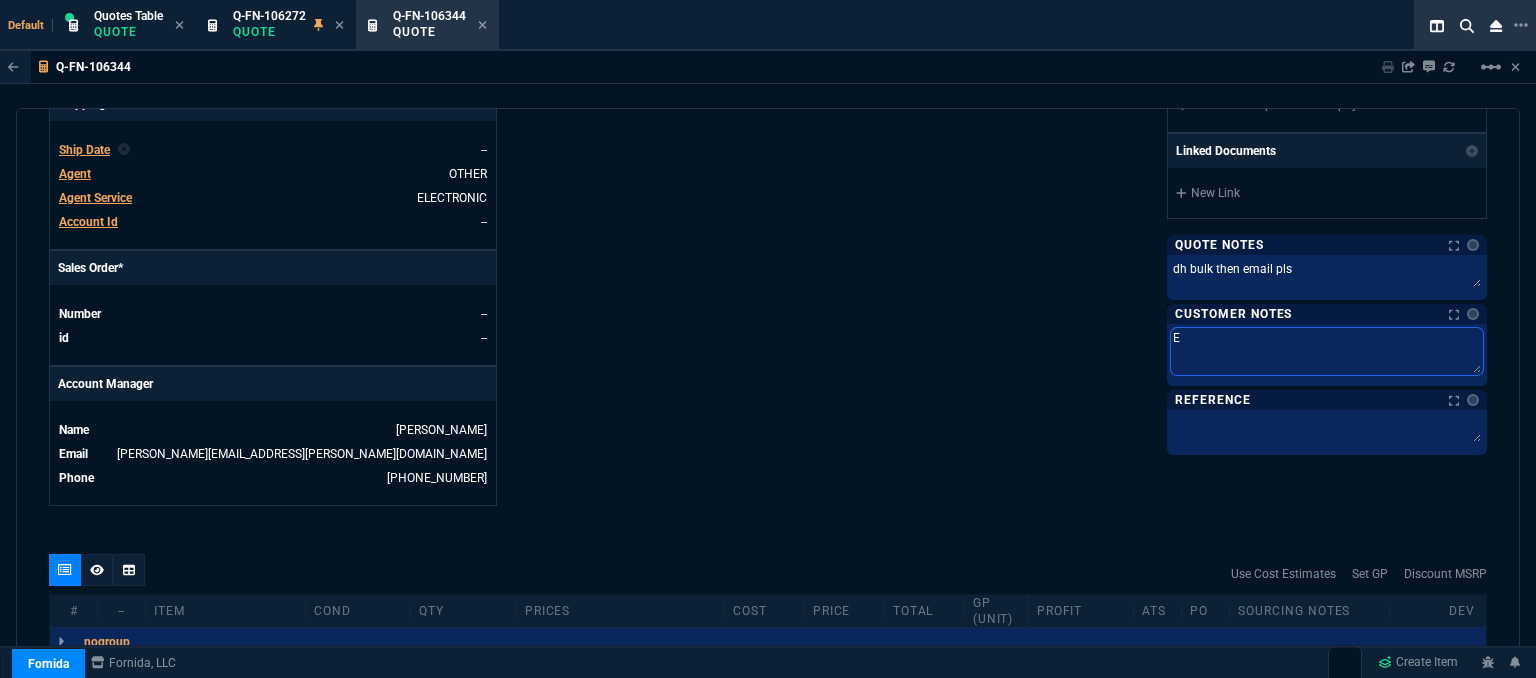 type on "EL" 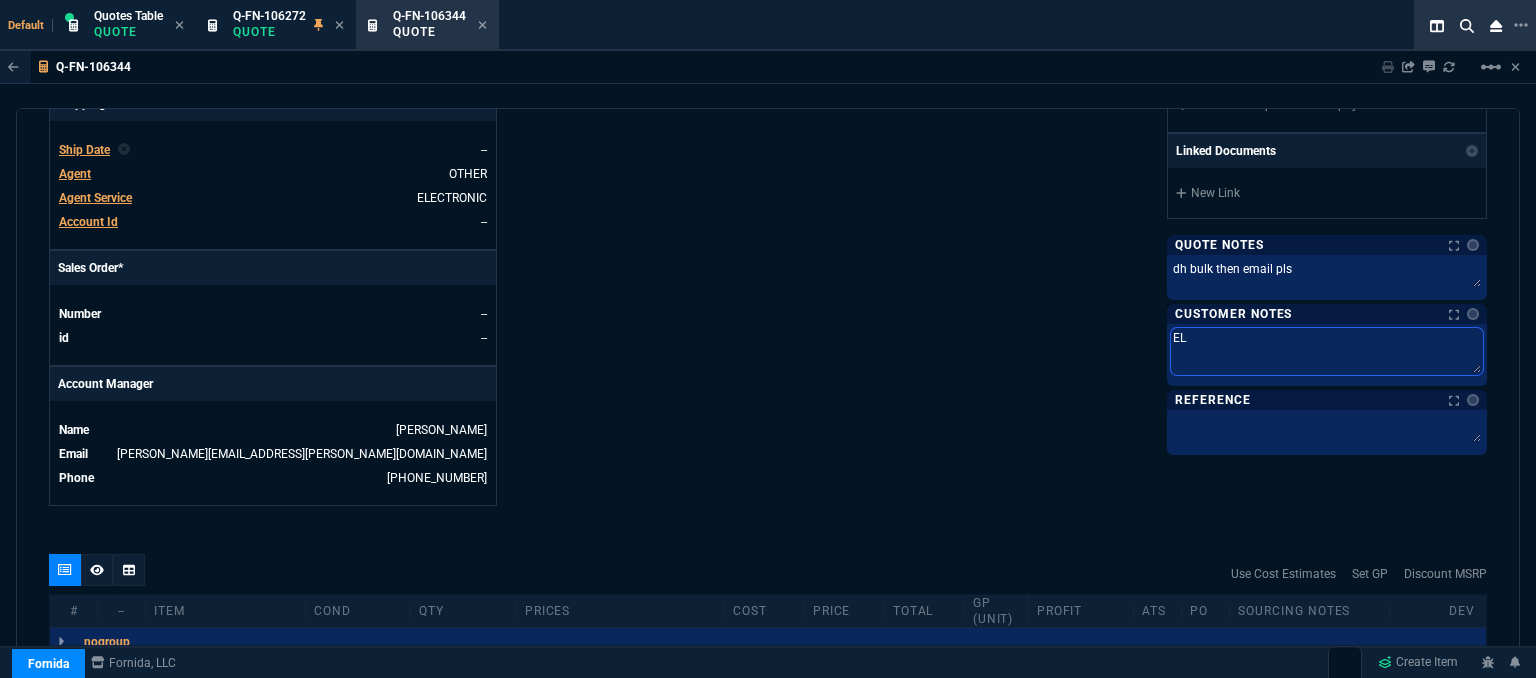 type on "ELE" 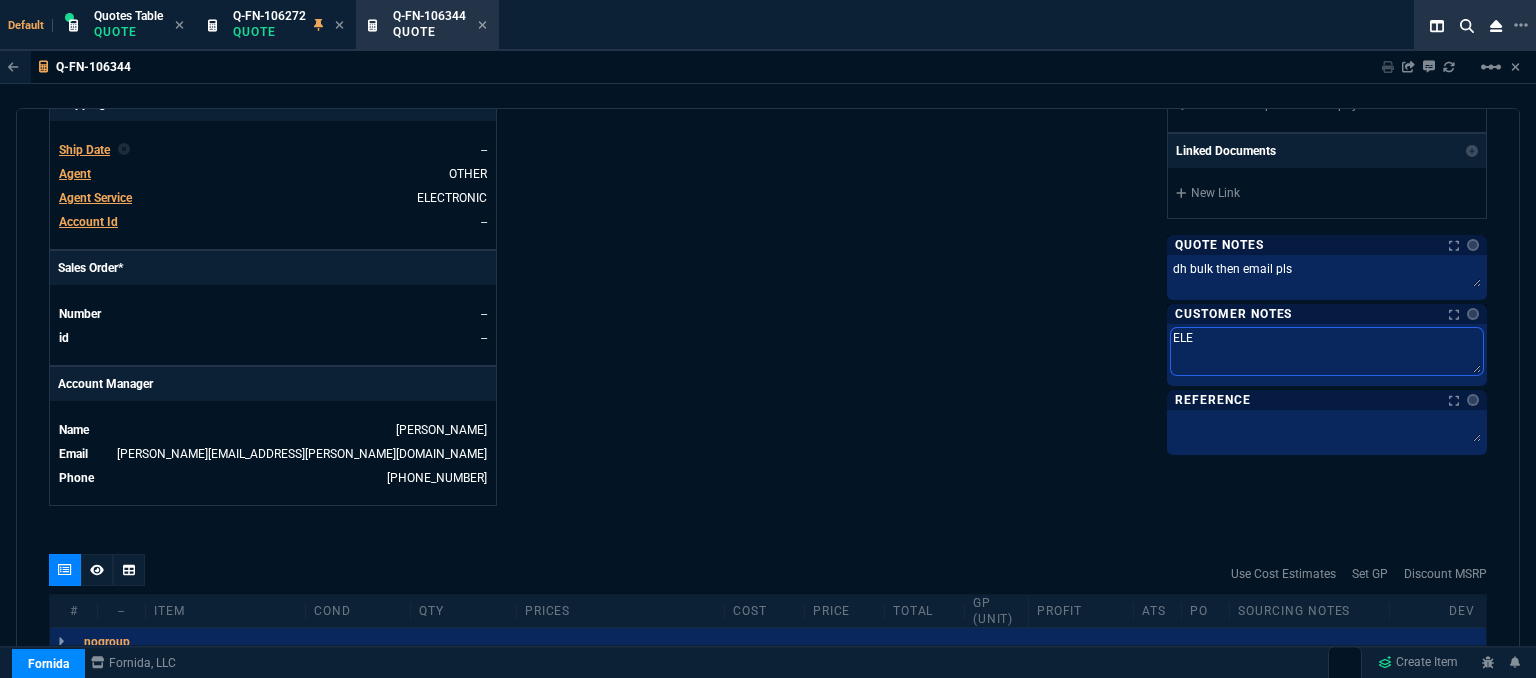 type on "ELEC" 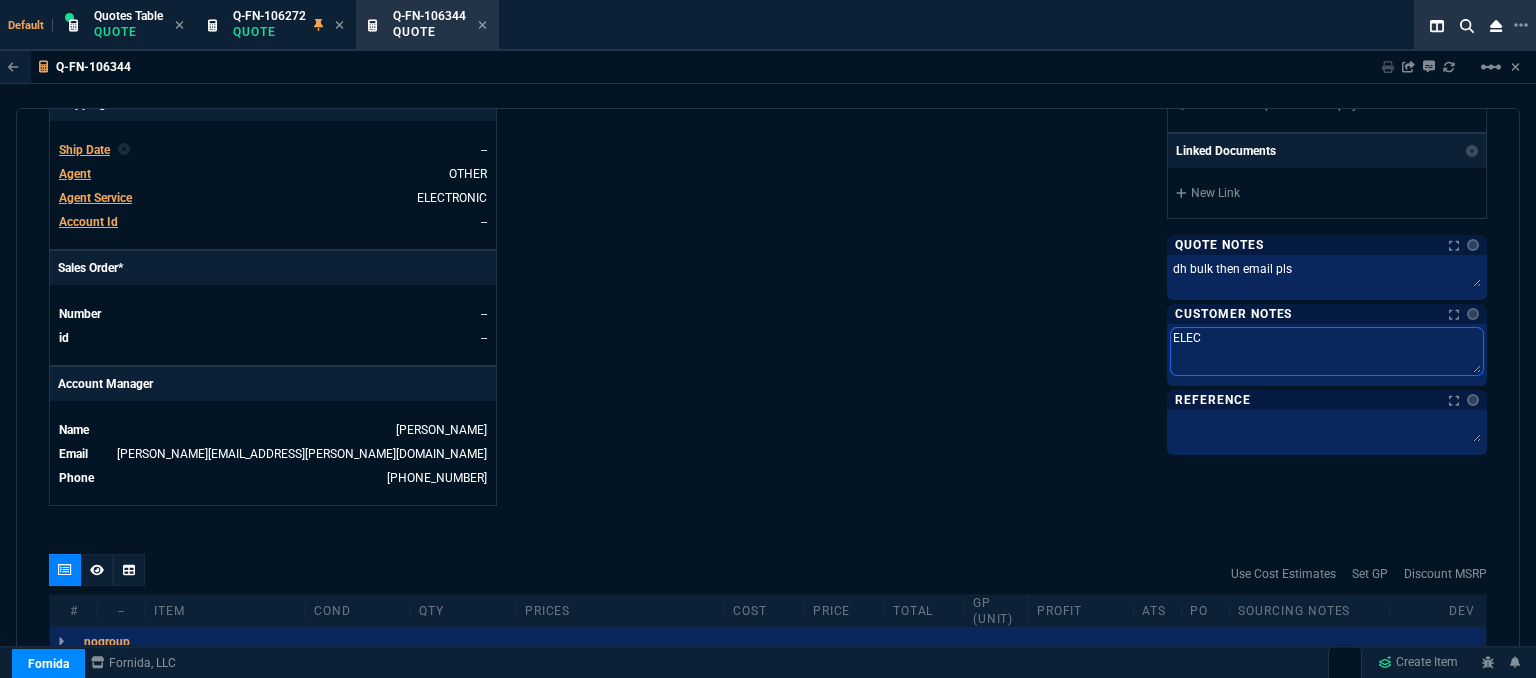 type on "ELECT" 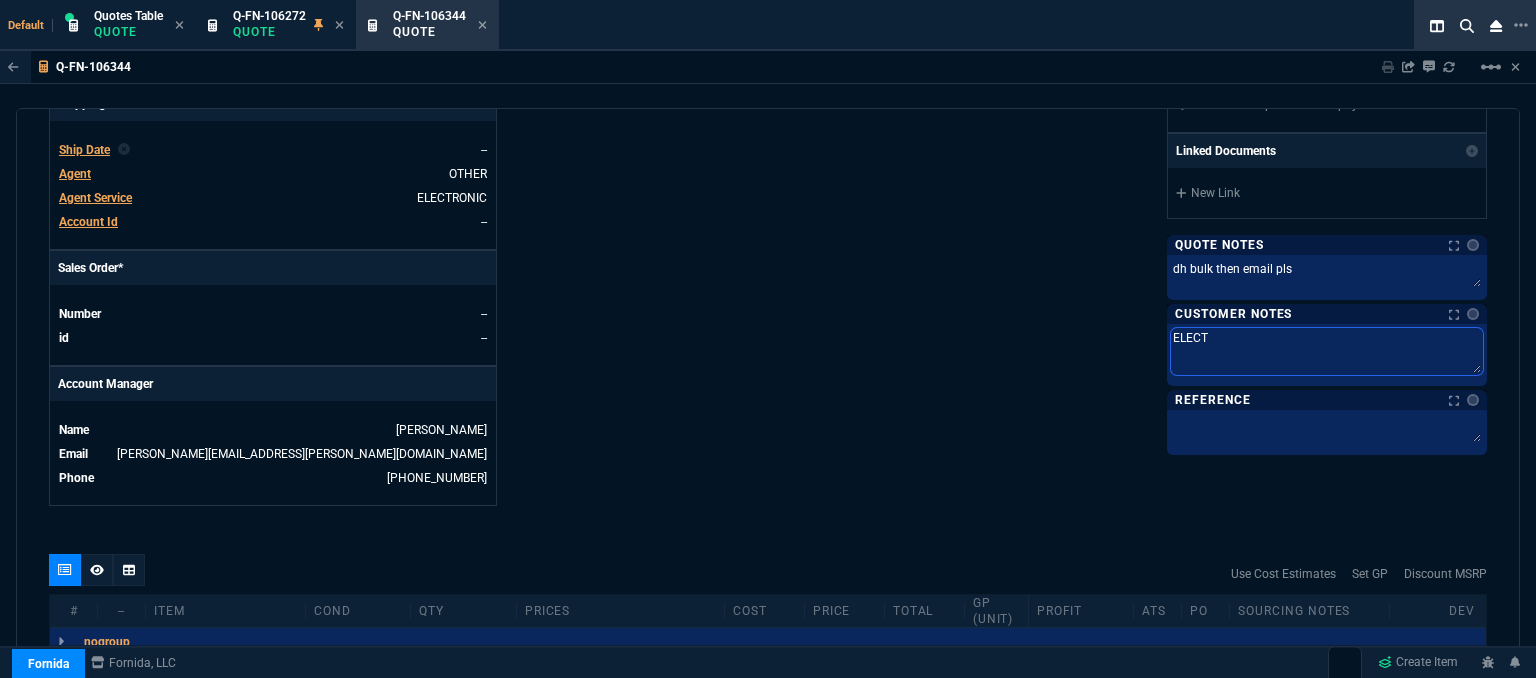 type on "ELECTR" 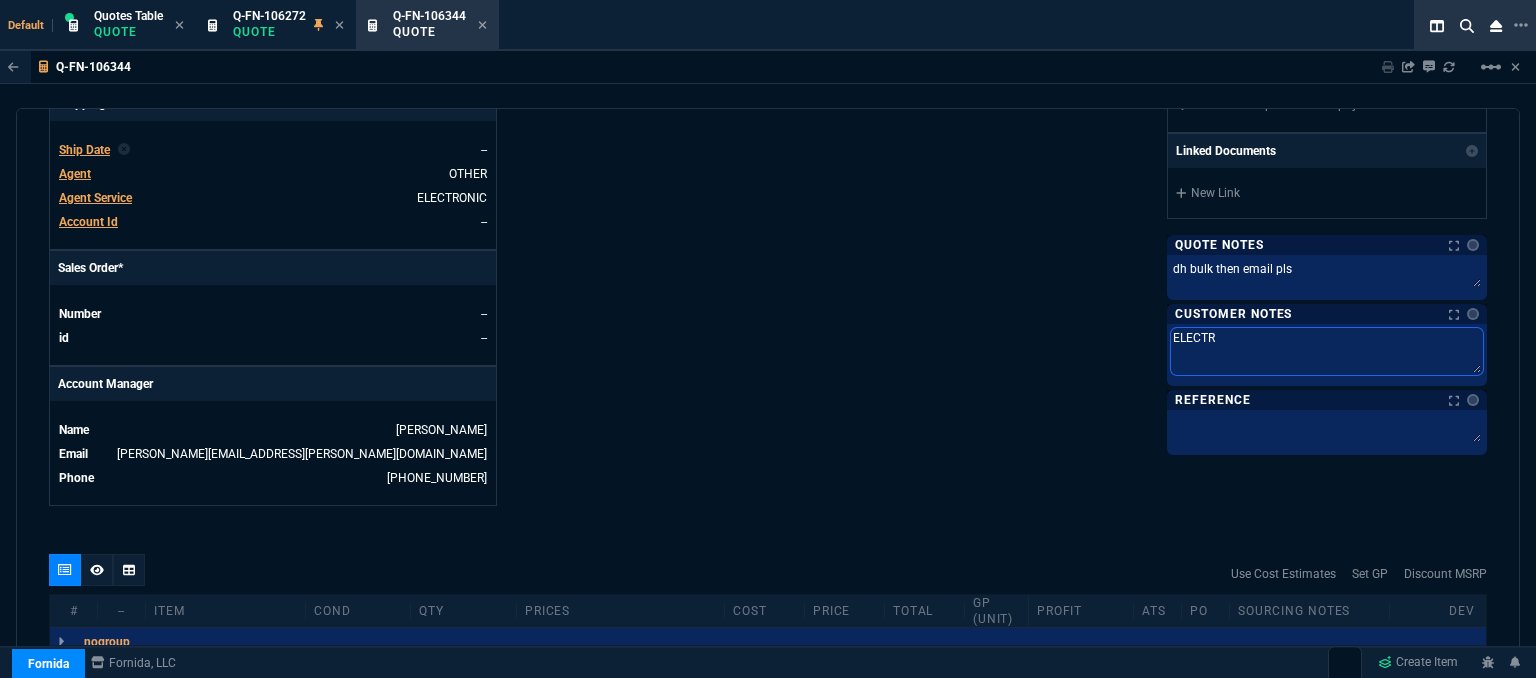 type on "ELECTRO" 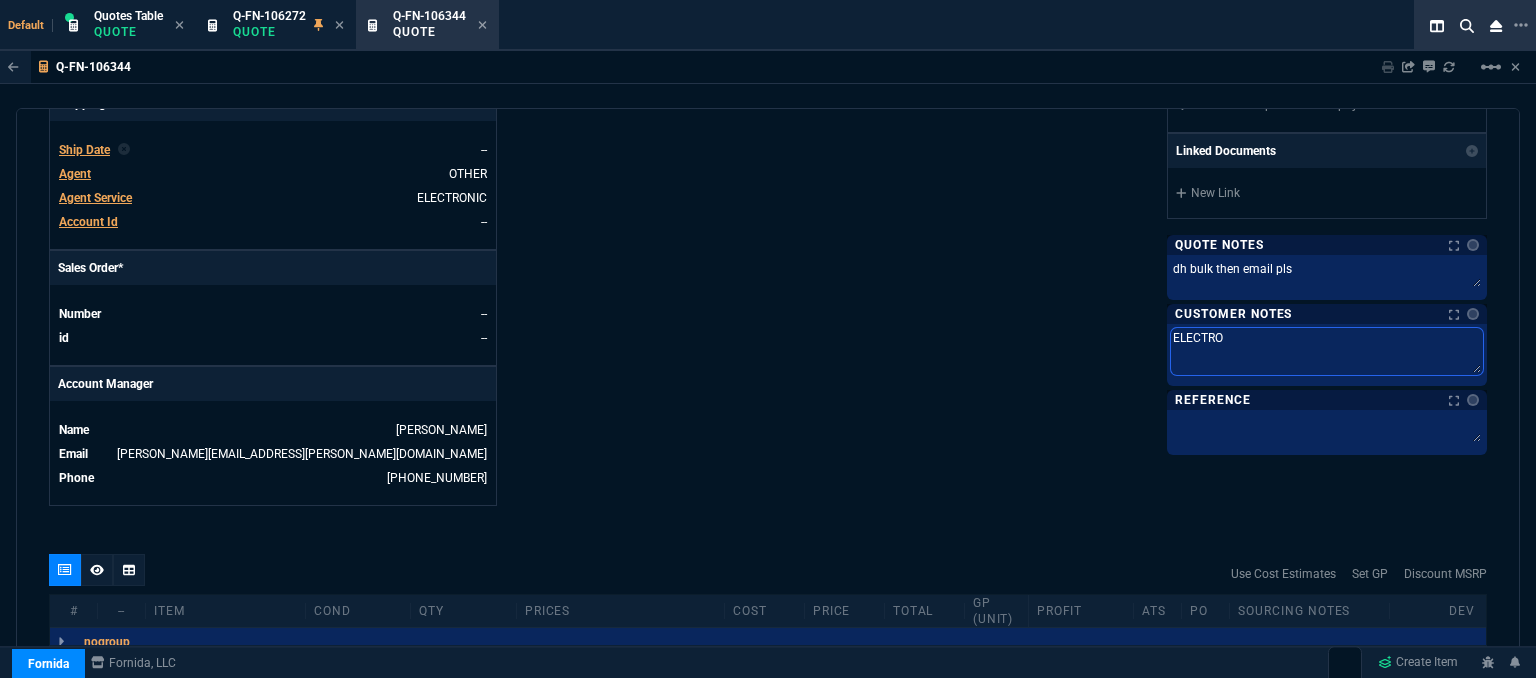 type on "ELECTRON" 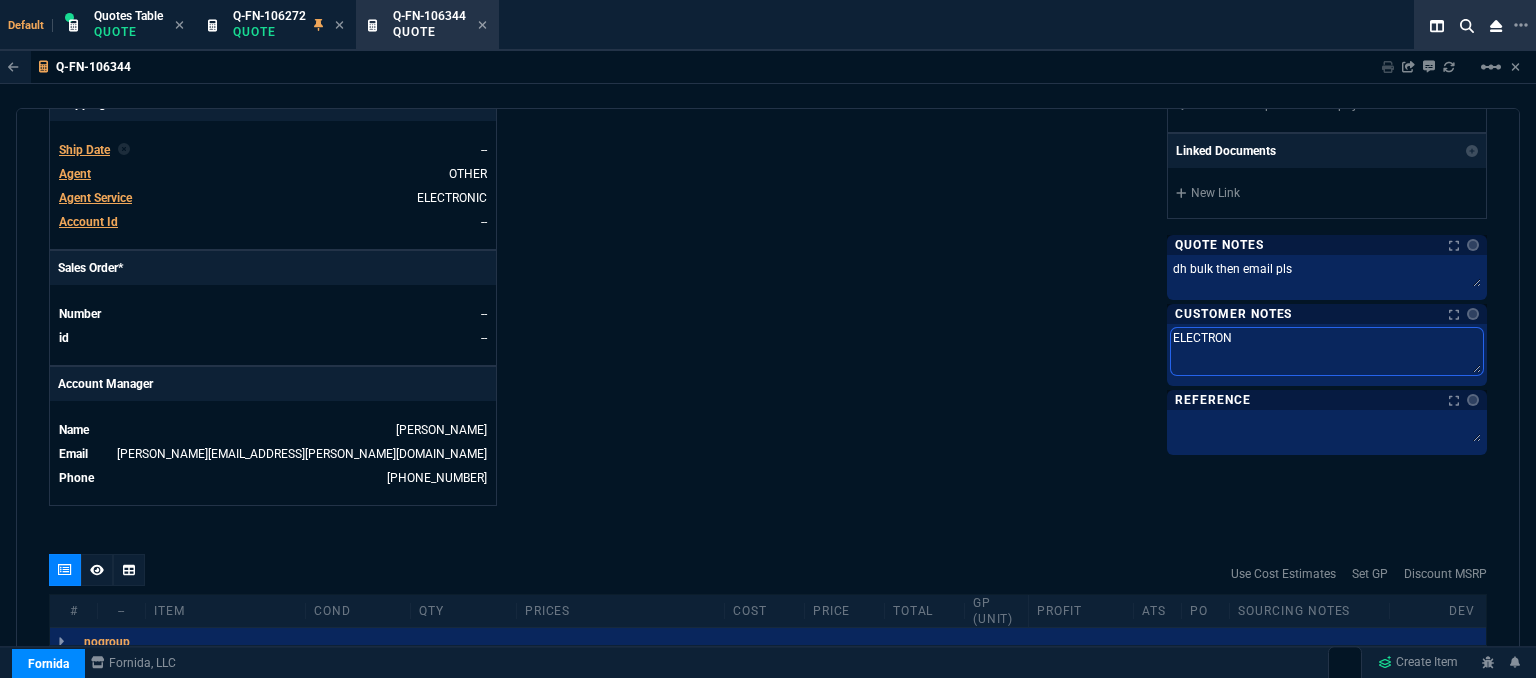 type on "ELECTRONI" 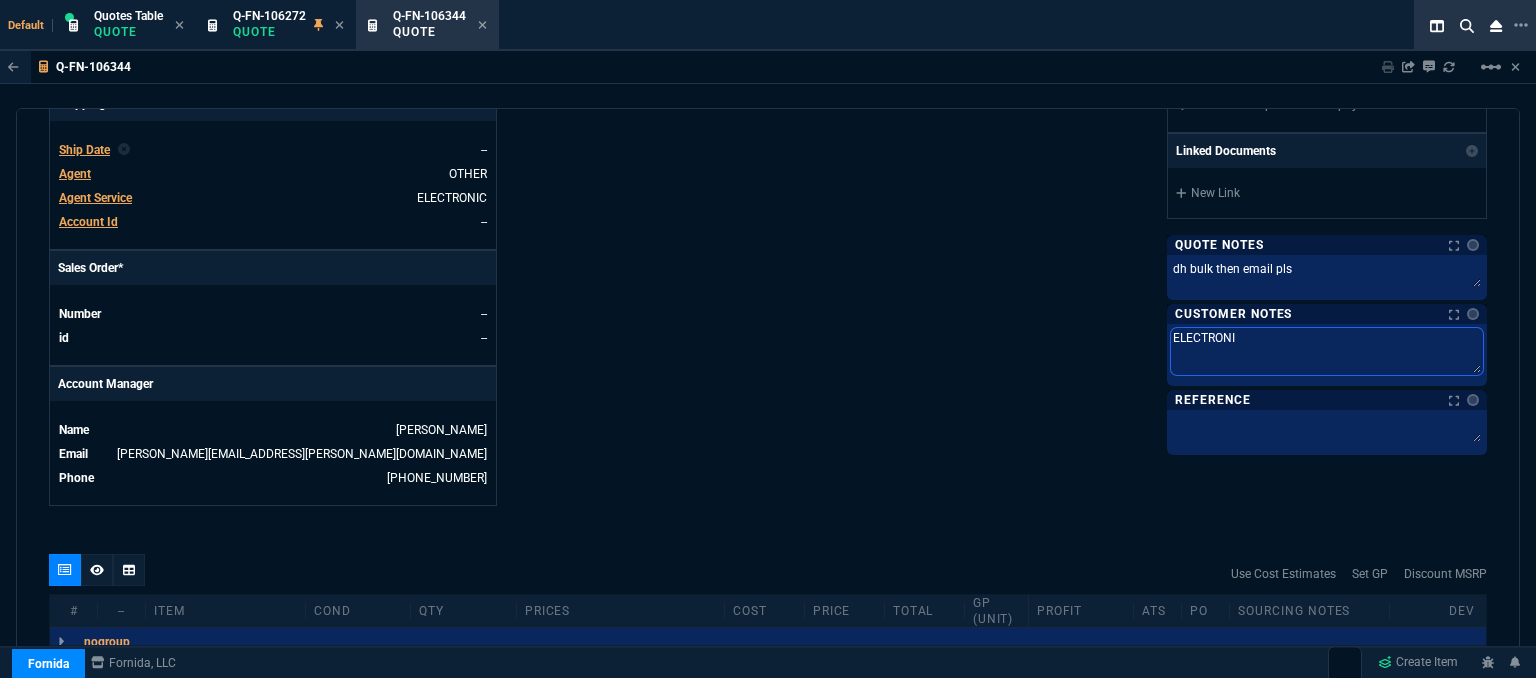 type on "ELECTRONIC" 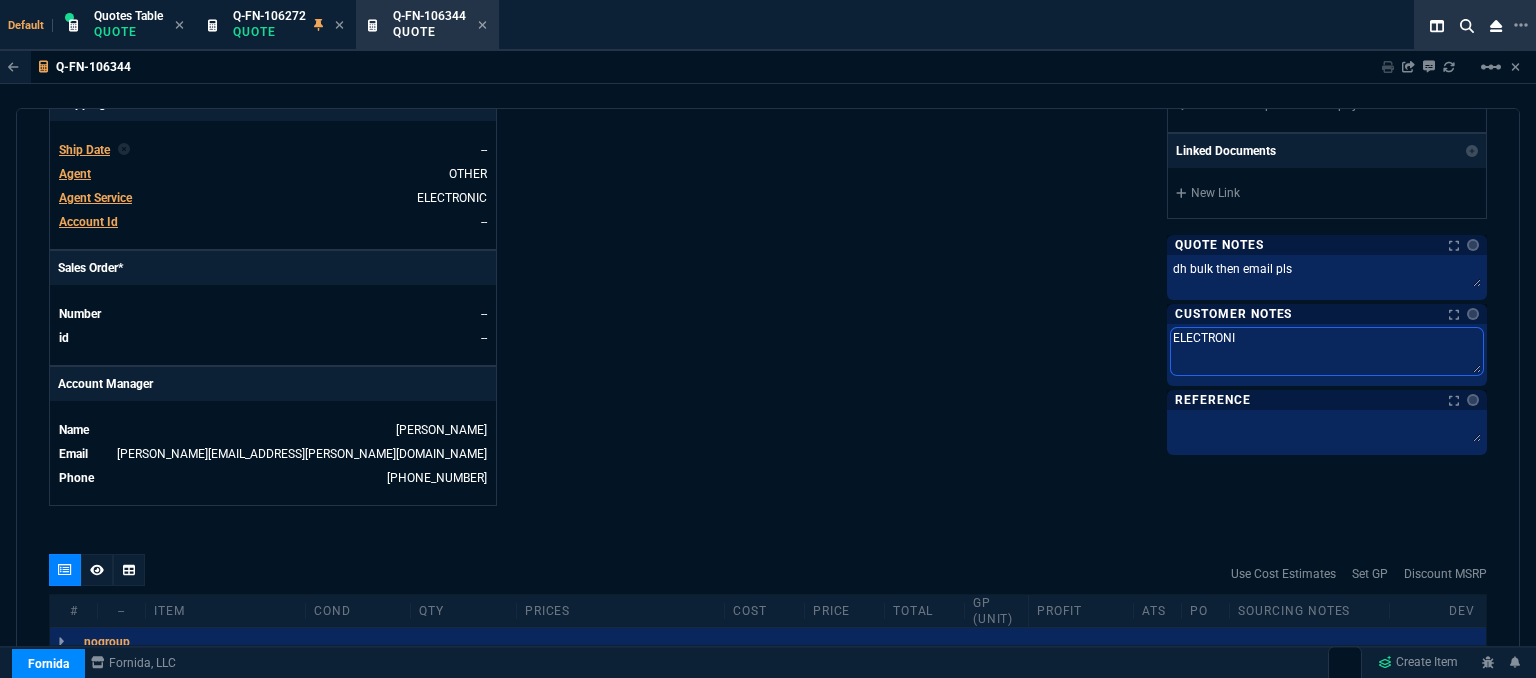type on "ELECTRONIC" 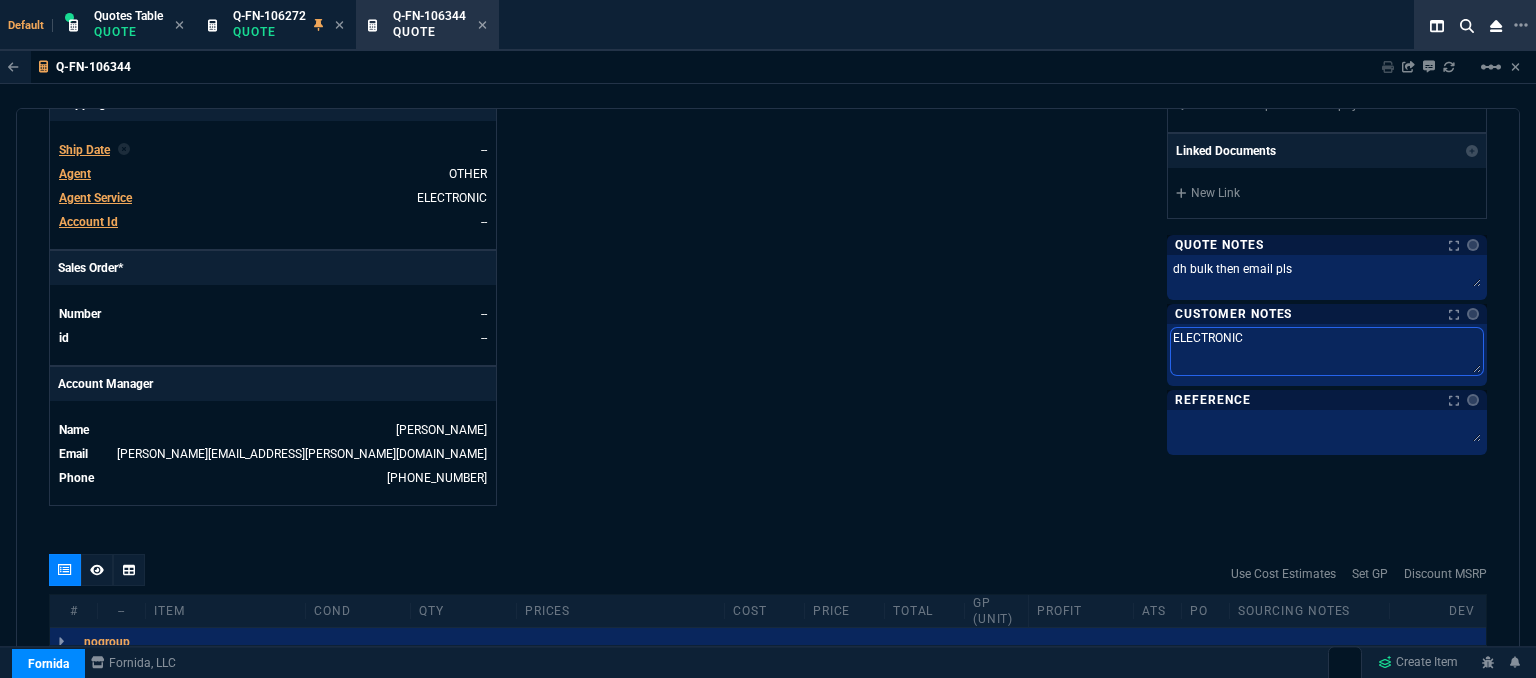 type on "ELECTRONIC:" 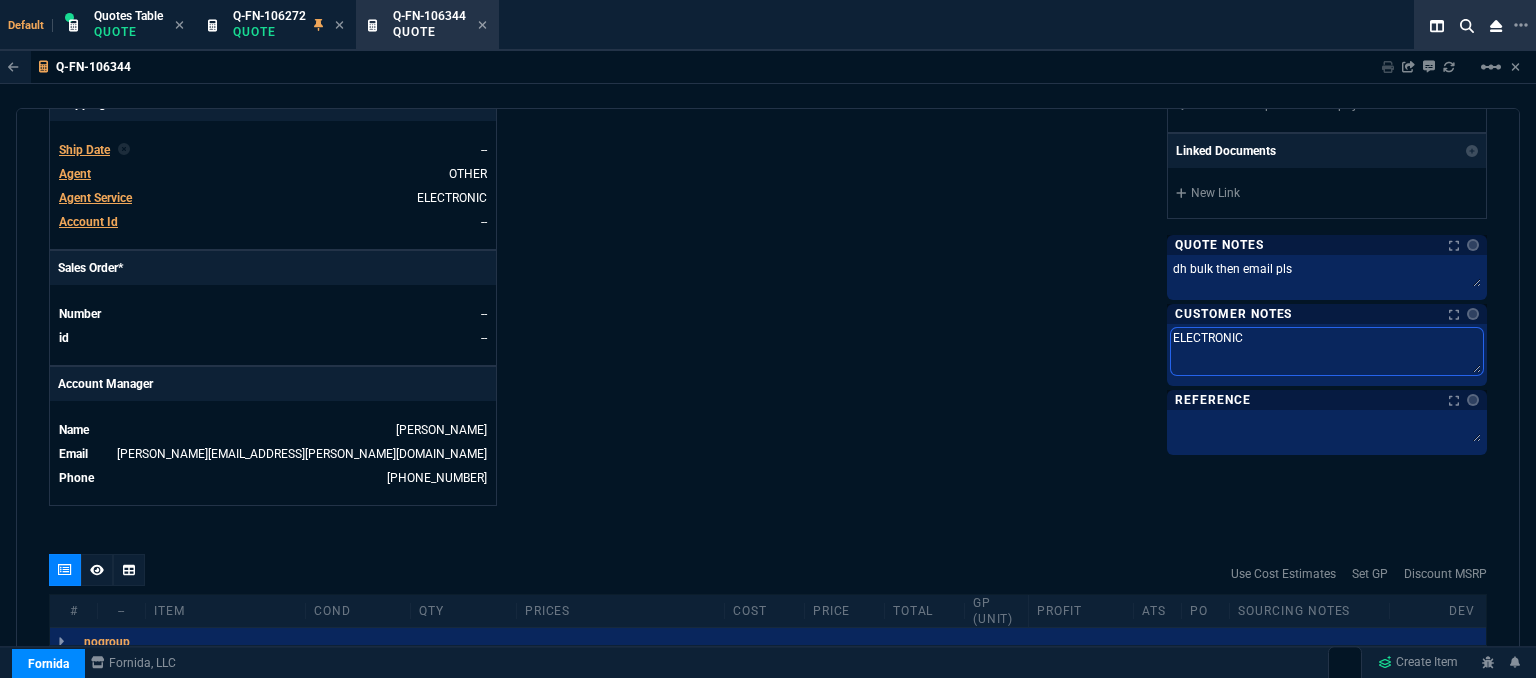 type on "ELECTRONIC:" 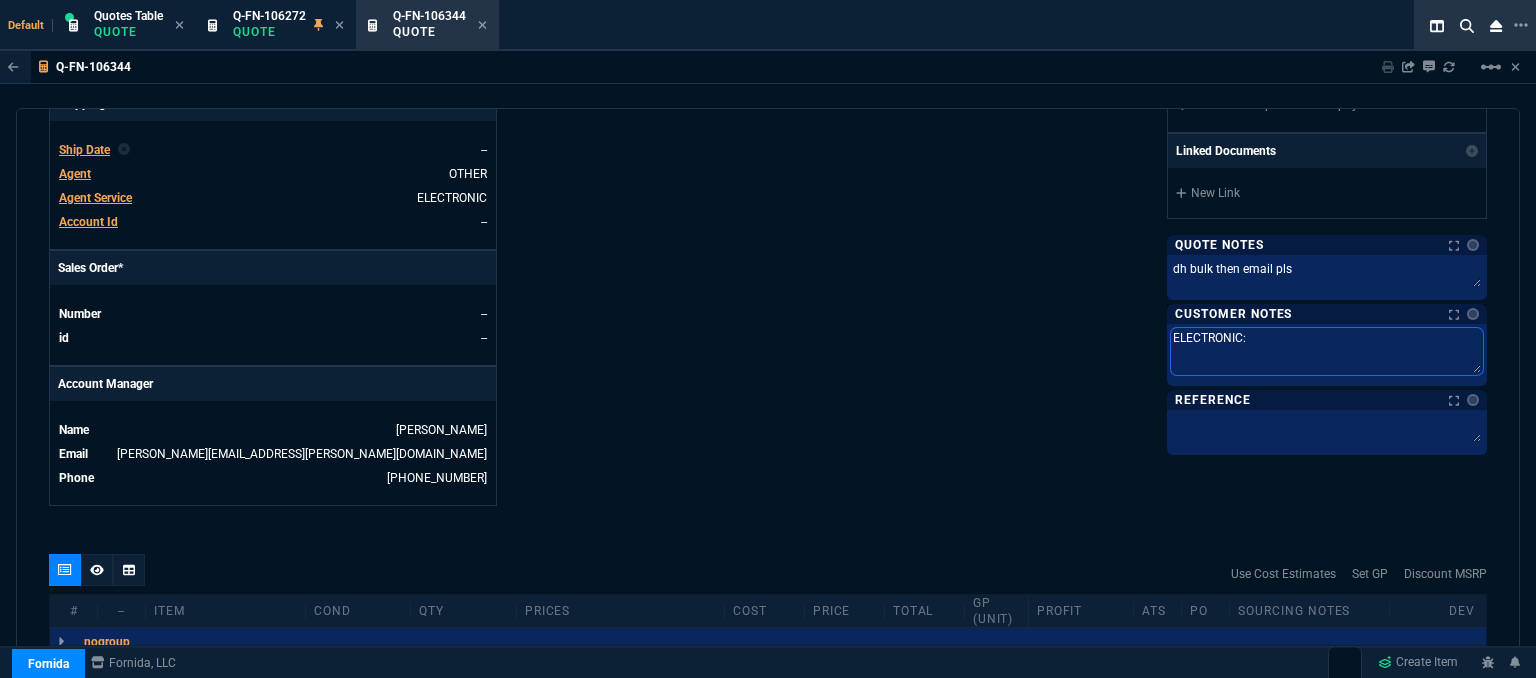 type on "ELECTRONIC:" 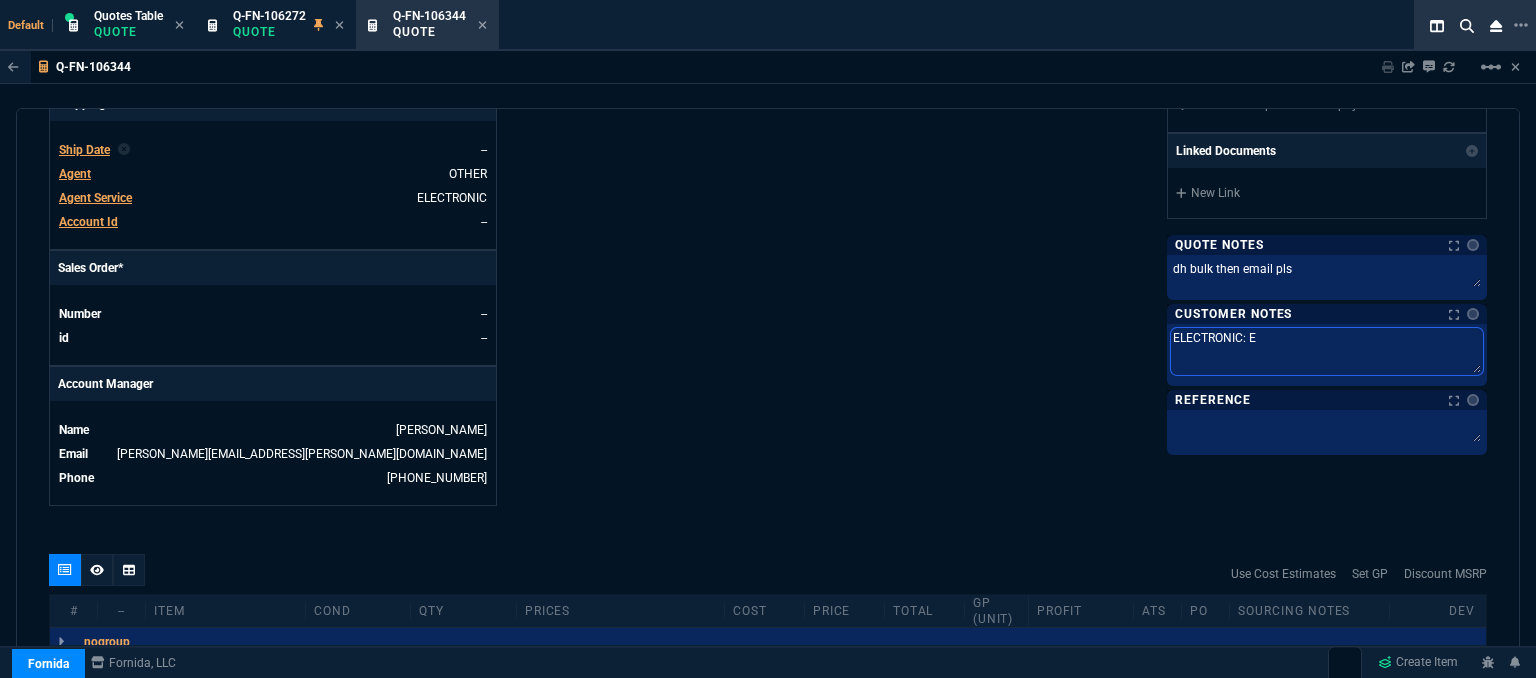 type on "ELECTRONIC: EM" 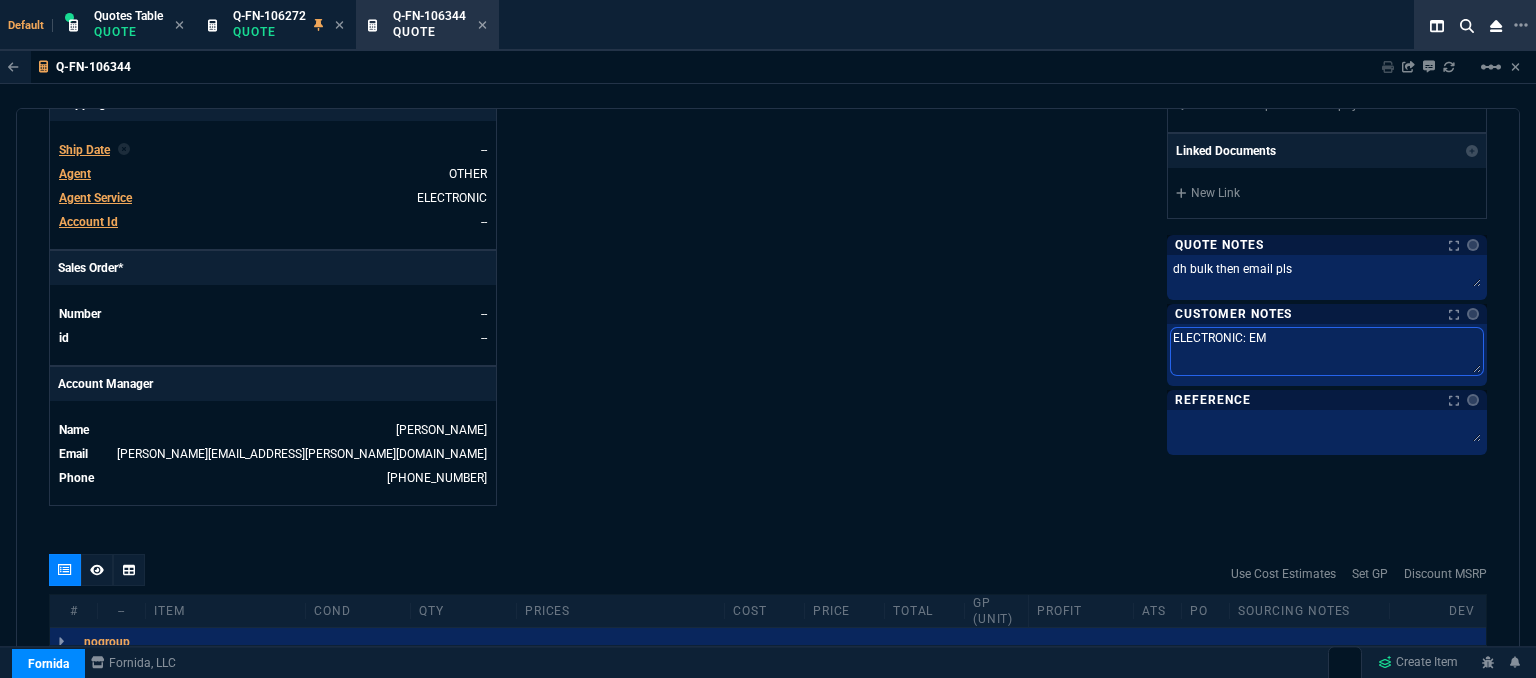 type on "ELECTRONIC: EMA" 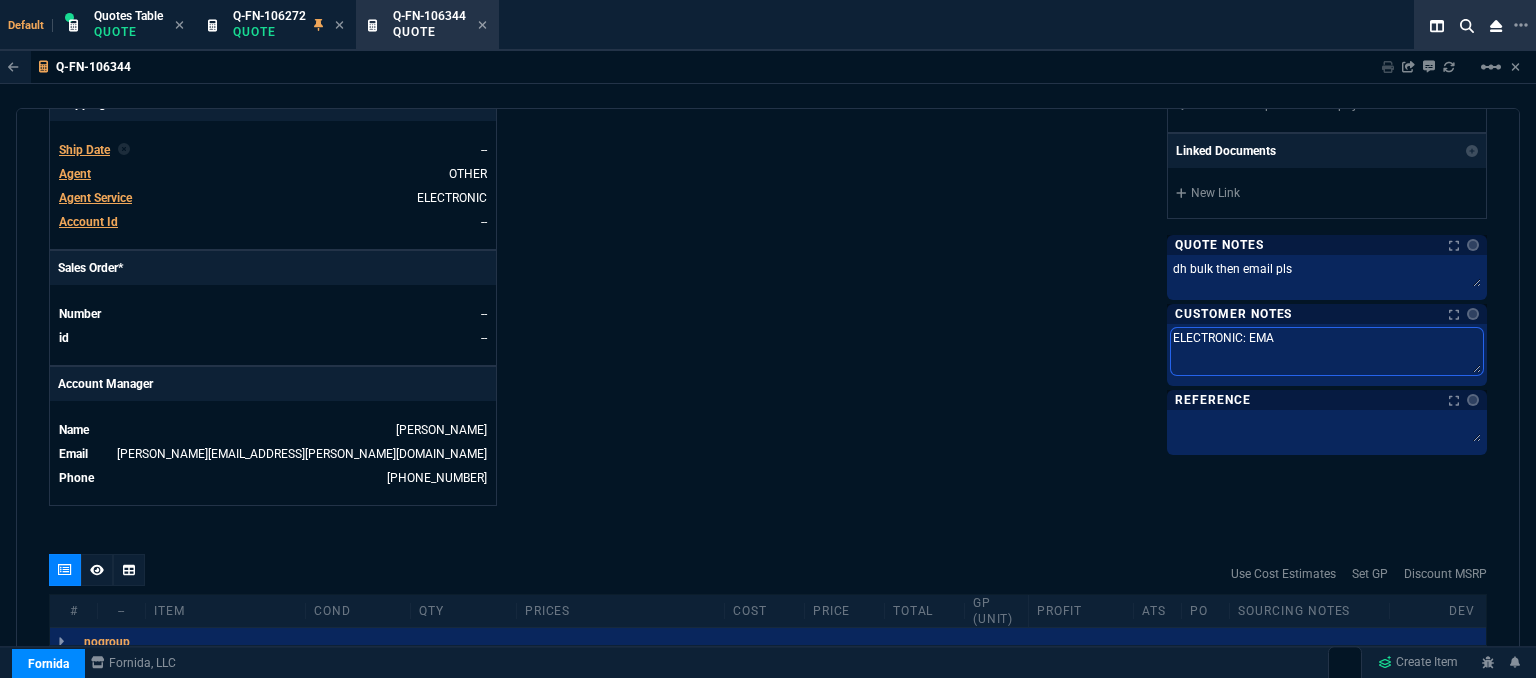 type on "ELECTRONIC: EMAI" 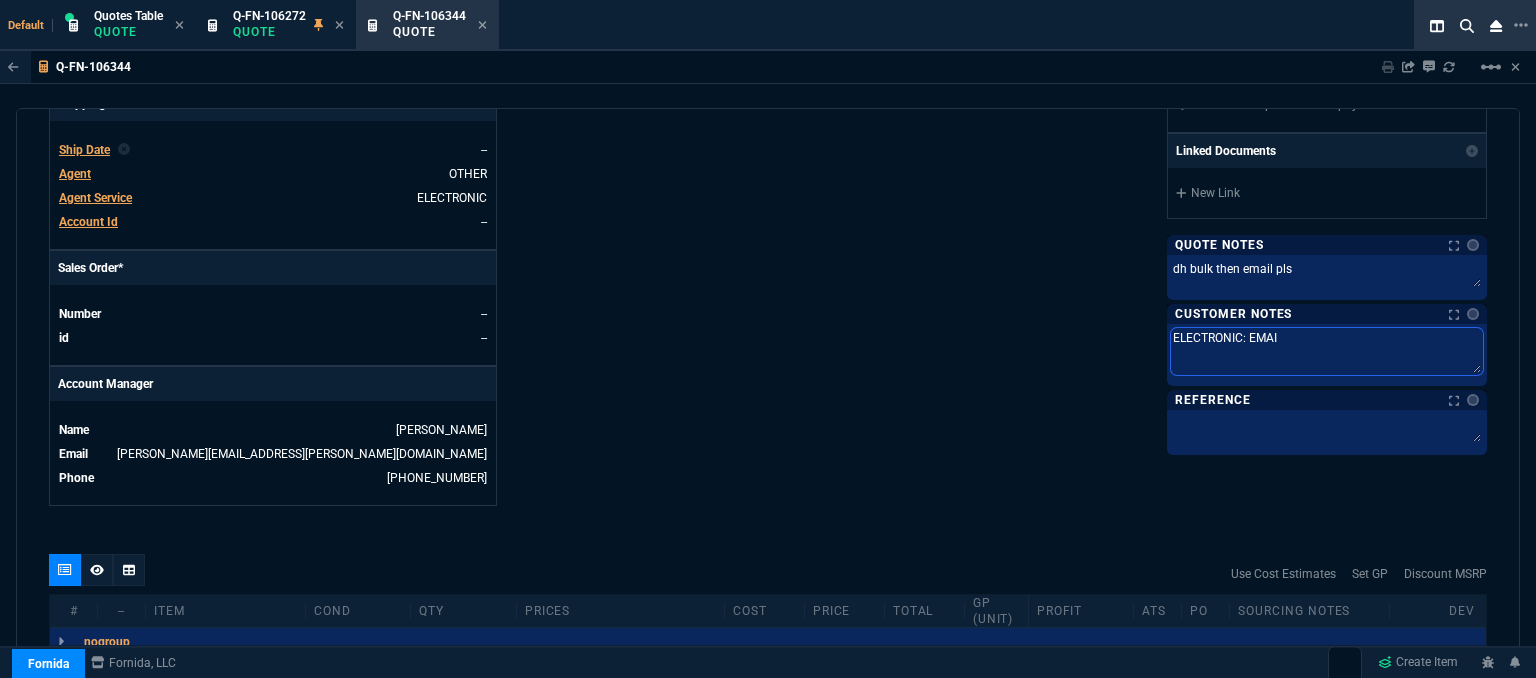 type on "ELECTRONIC: EMAIL" 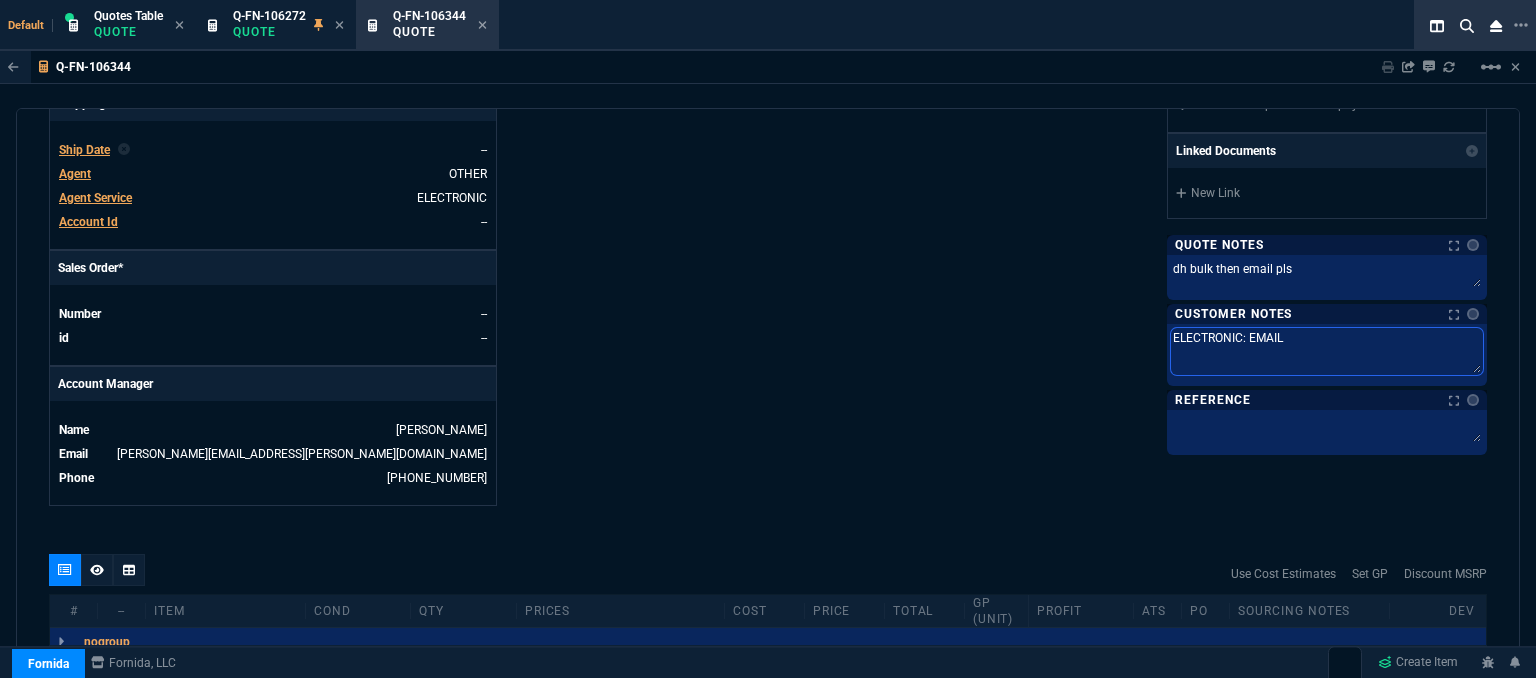 type on "ELECTRONIC: EMAIL" 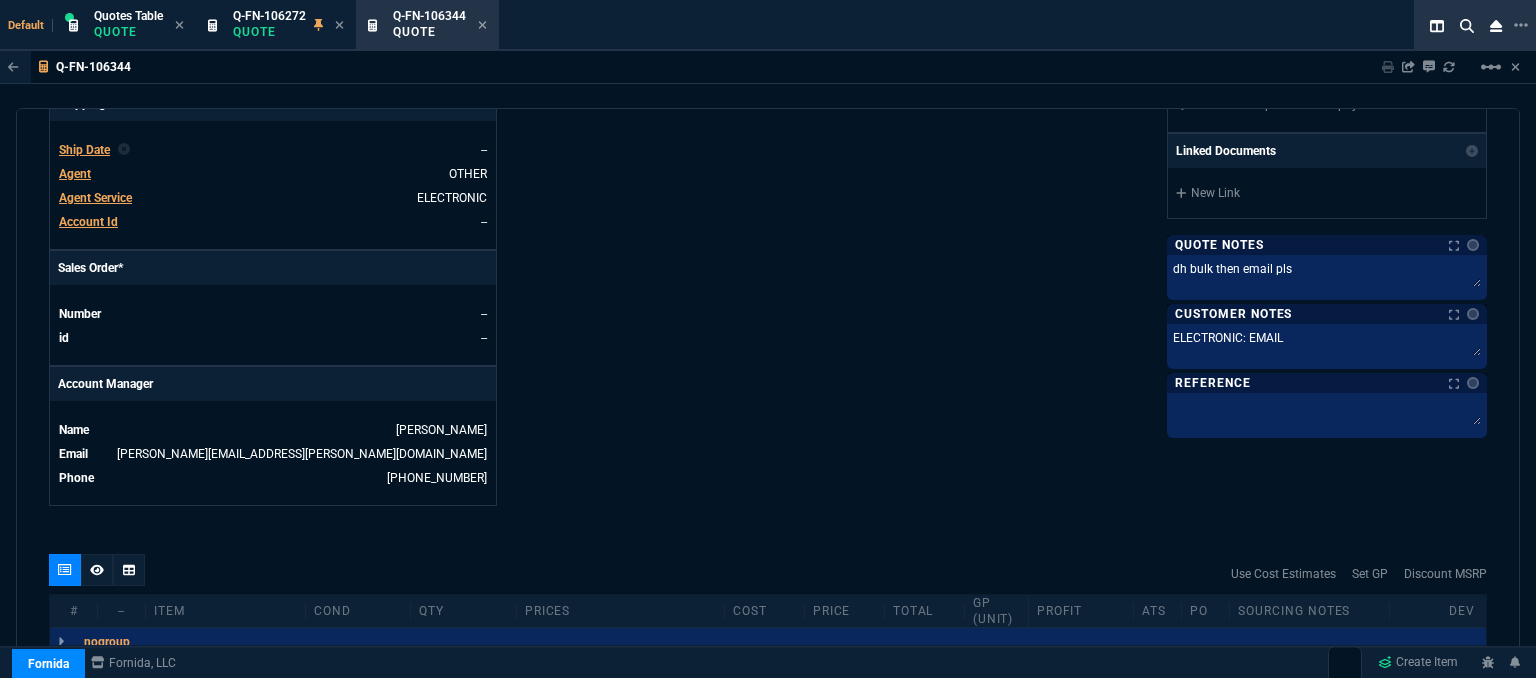 click on "Details Number Q-FN-106344  Order ID Q-FN-106344  Customer Code PAC300  Total Units 1  Expires Wed - 7/23/25, 1:20 PM Creator fiona.rossi@fornida.com  Created Wed - 7/9/25, 1:20 PM Print Specs Number Q-FN-106344  Customer ID PAC300  Customer Name PAC Computers  Expires 7/23/25,  8:20 AM  Customer PO # --  Payment Terms CREDITCARD  Shipping Agent OTHER | ELECTRONIC  Customer Customer Code PAC300  Customer Name PAC Computers  Customer PO # empty  Payment Terms CREDITCARD  email peter@pacnola.com  phone 504-957-9558   Origin  existing / email   Origin Comment    Staff Sales Person ROSS  Engineer 1 --  Engineer 2 --  Shipping Ship Date -- Agent OTHER  Agent Service ELECTRONIC  Account Id --  Sales Order* Number --  id --  Account Manager Name Fiona  Email fiona.rossi@fornida.com  Phone 469-249-2107" at bounding box center (408, -17) 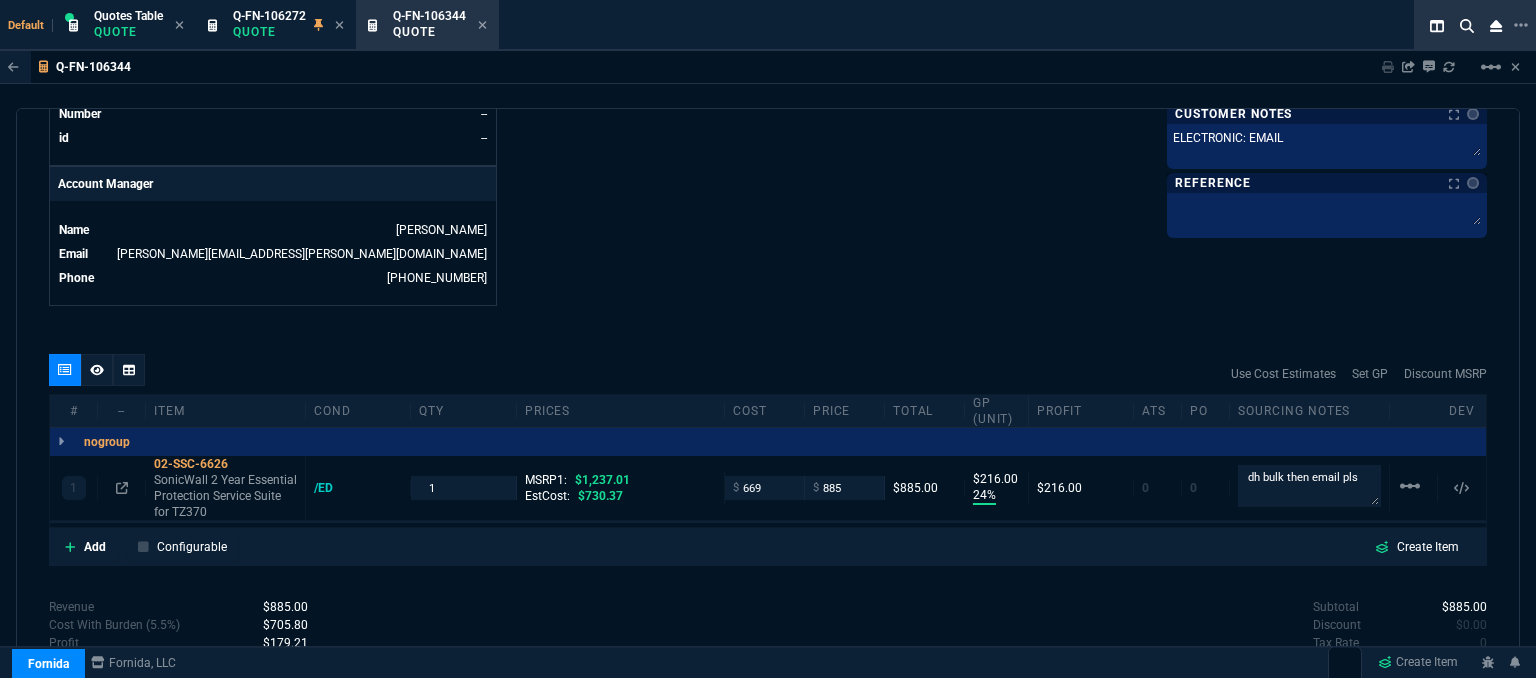 scroll, scrollTop: 1024, scrollLeft: 0, axis: vertical 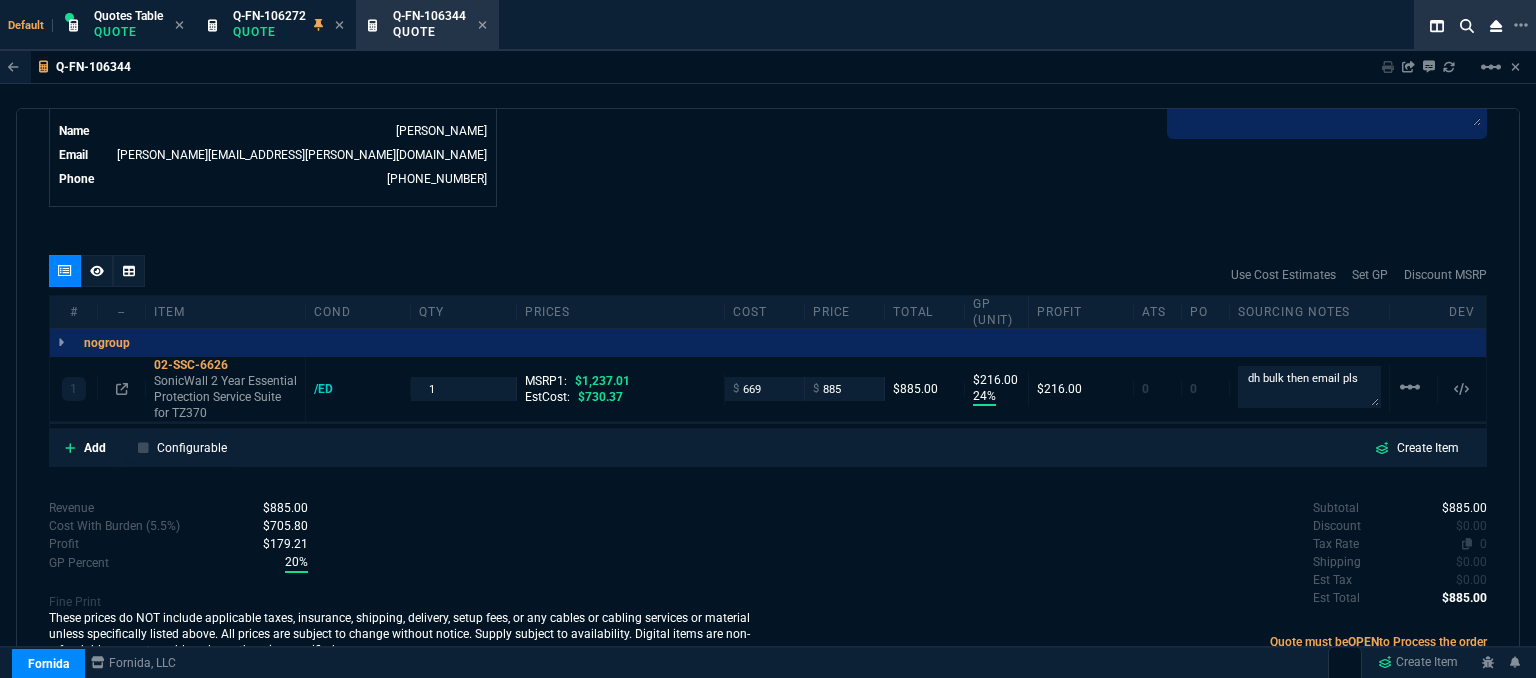 click on "0" at bounding box center [1483, 544] 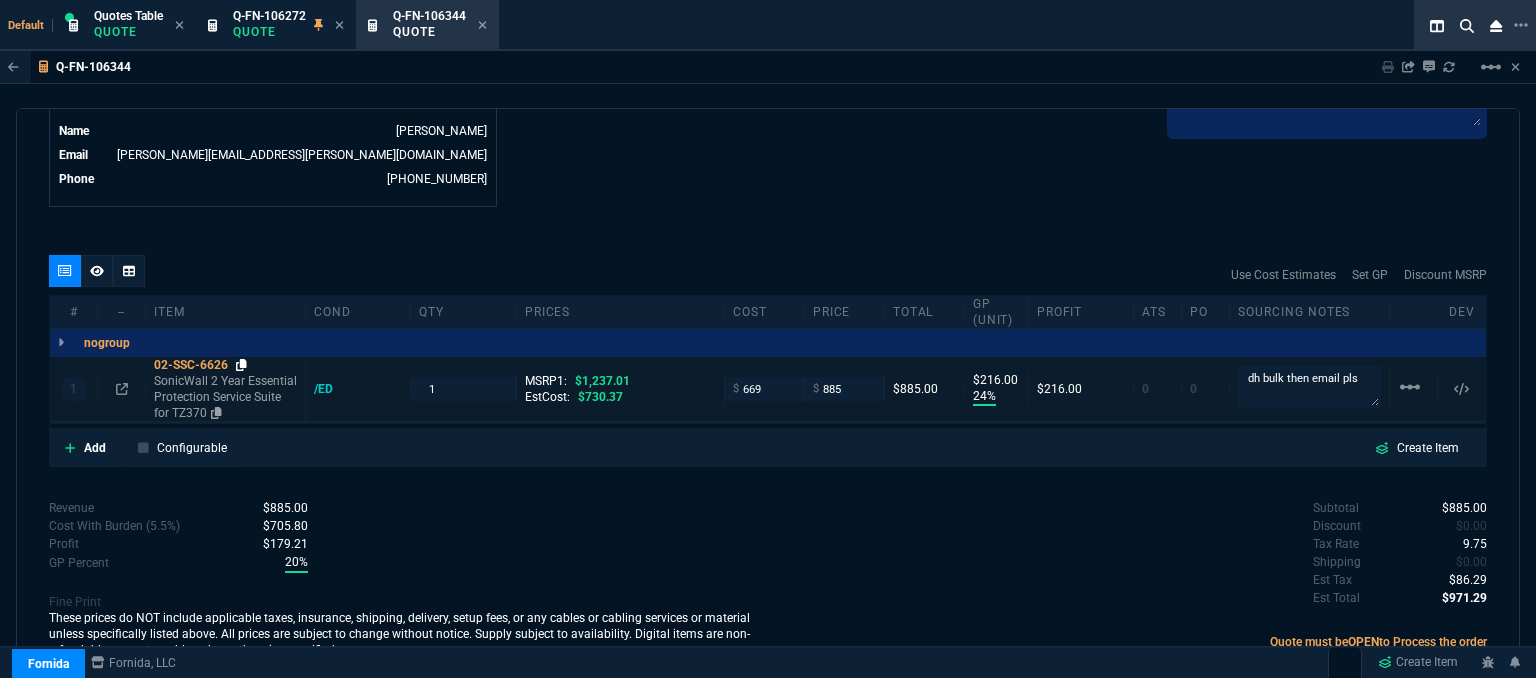 click 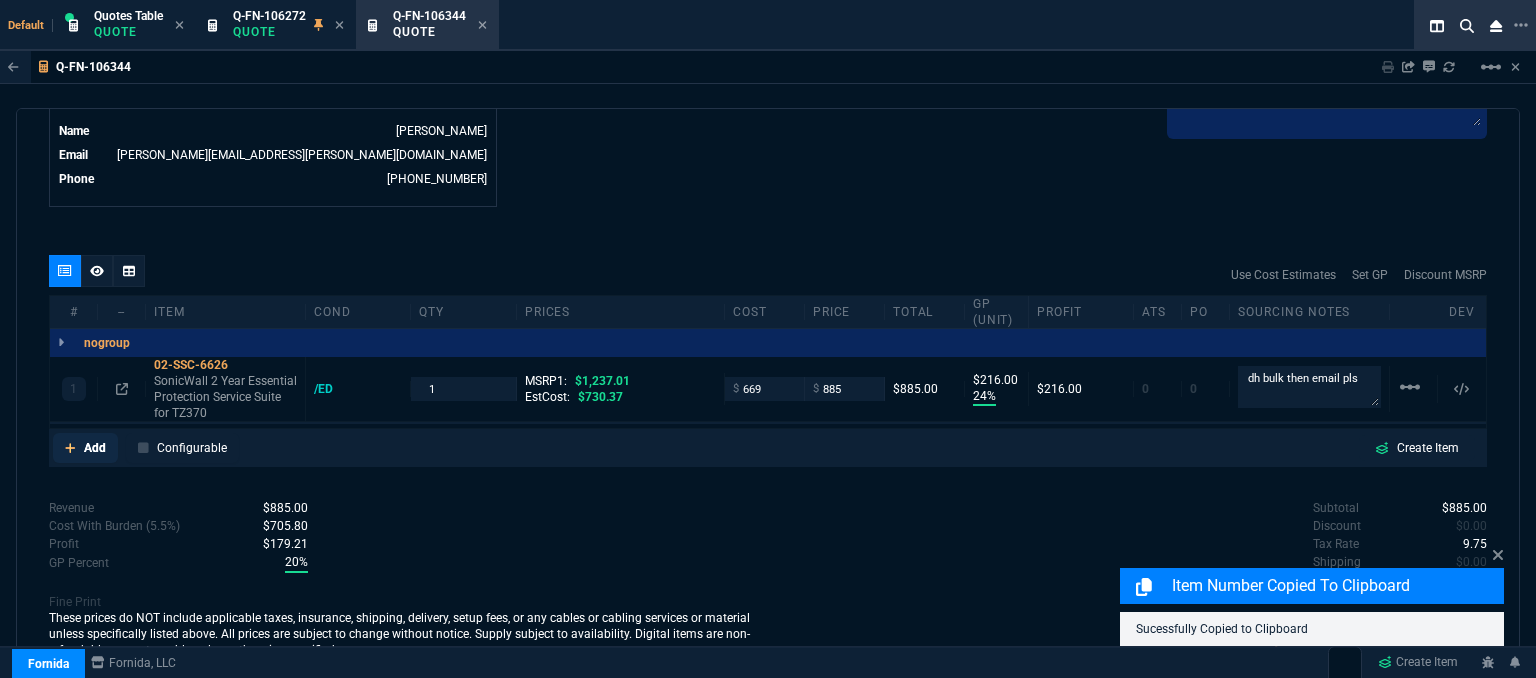 click 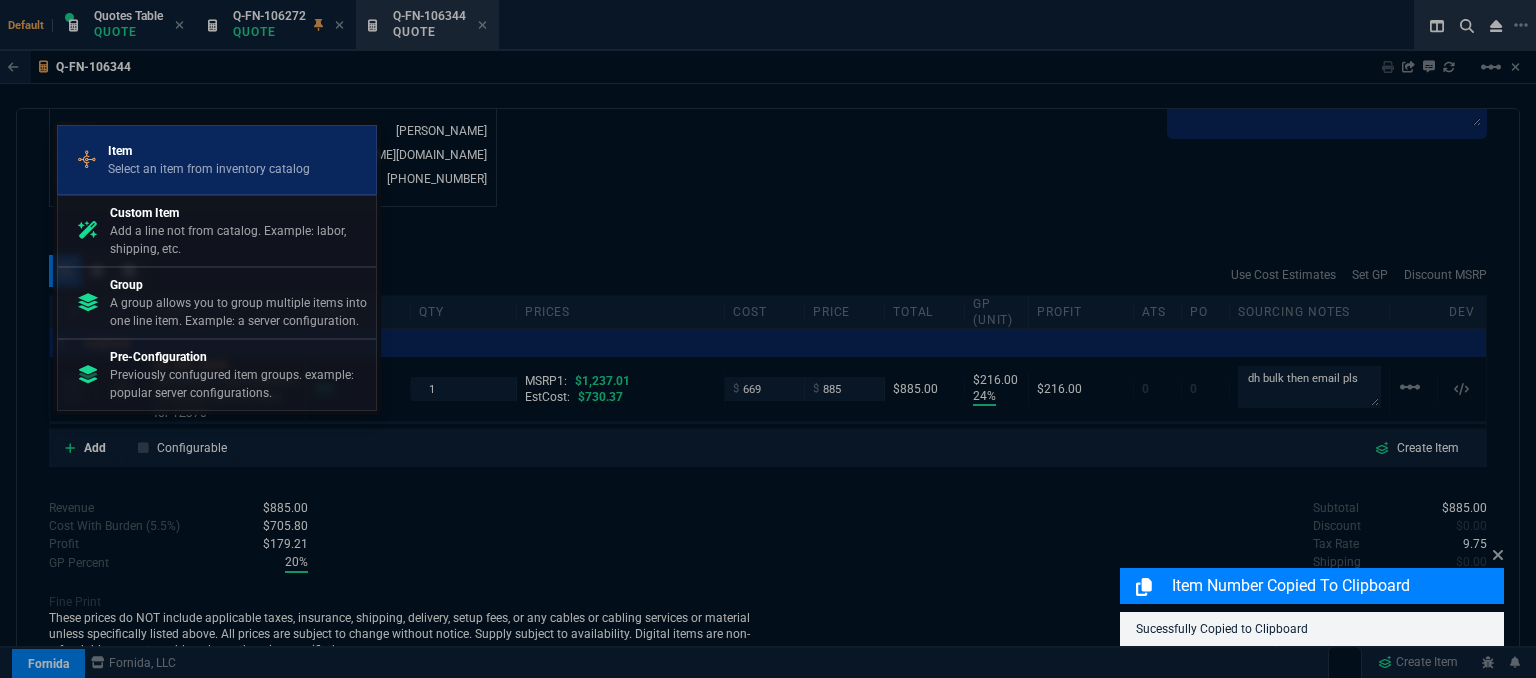 click on "Select an item from inventory catalog" at bounding box center [209, 169] 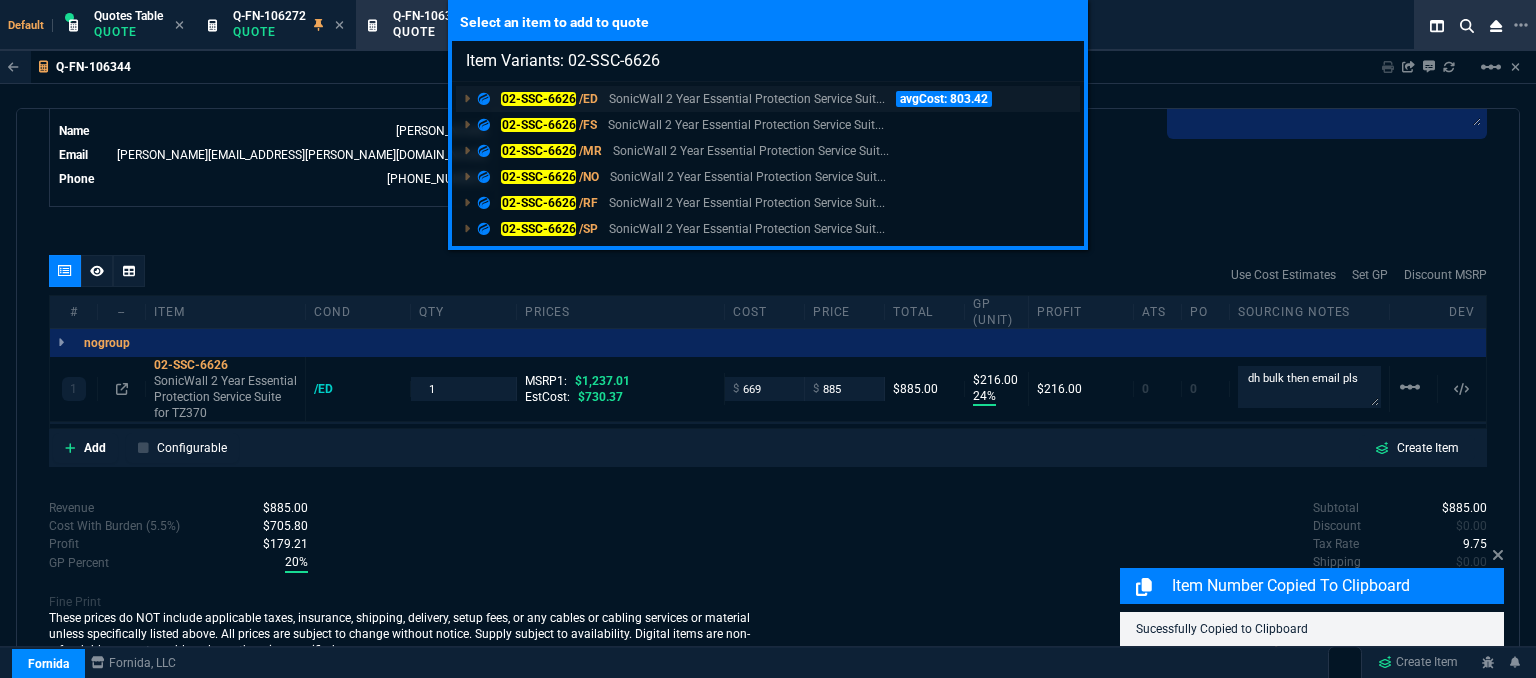 type on "Item Variants: 02-SSC-6626" 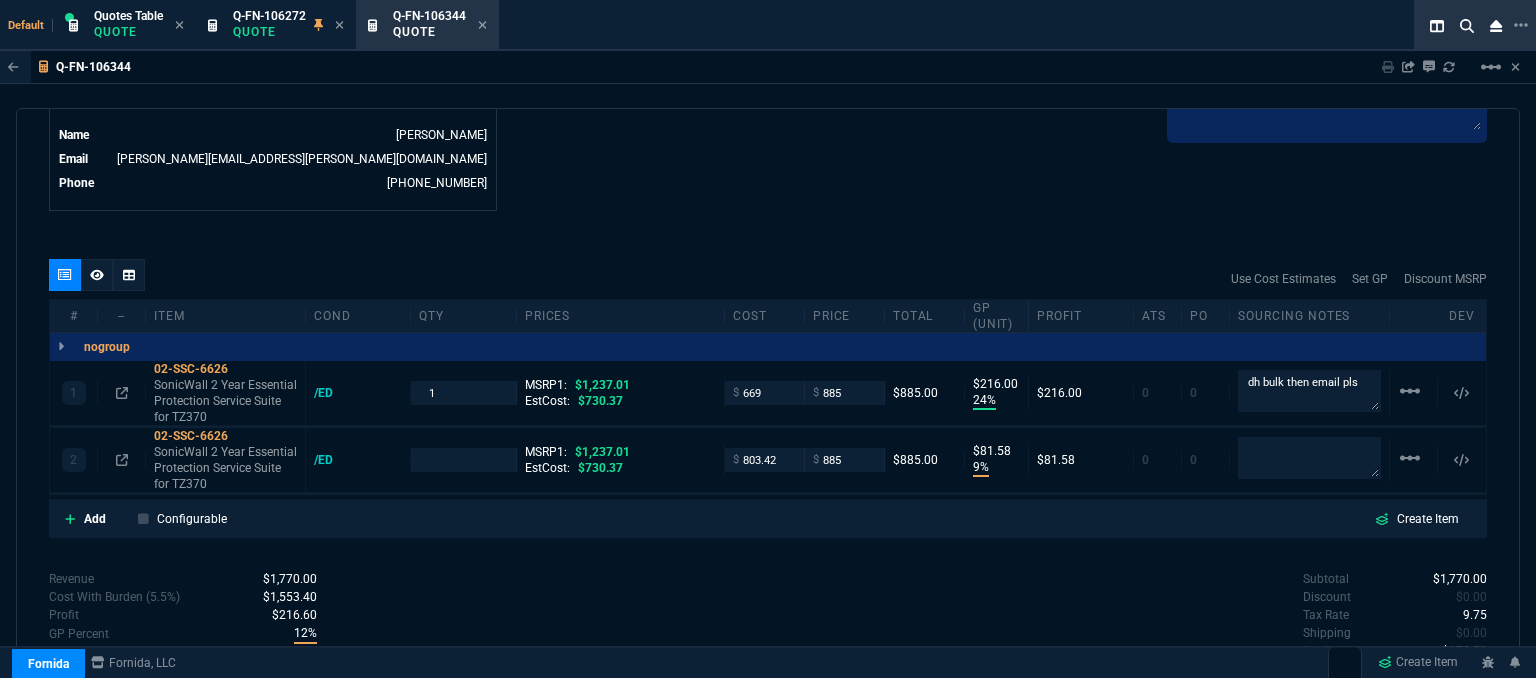 scroll, scrollTop: 1024, scrollLeft: 0, axis: vertical 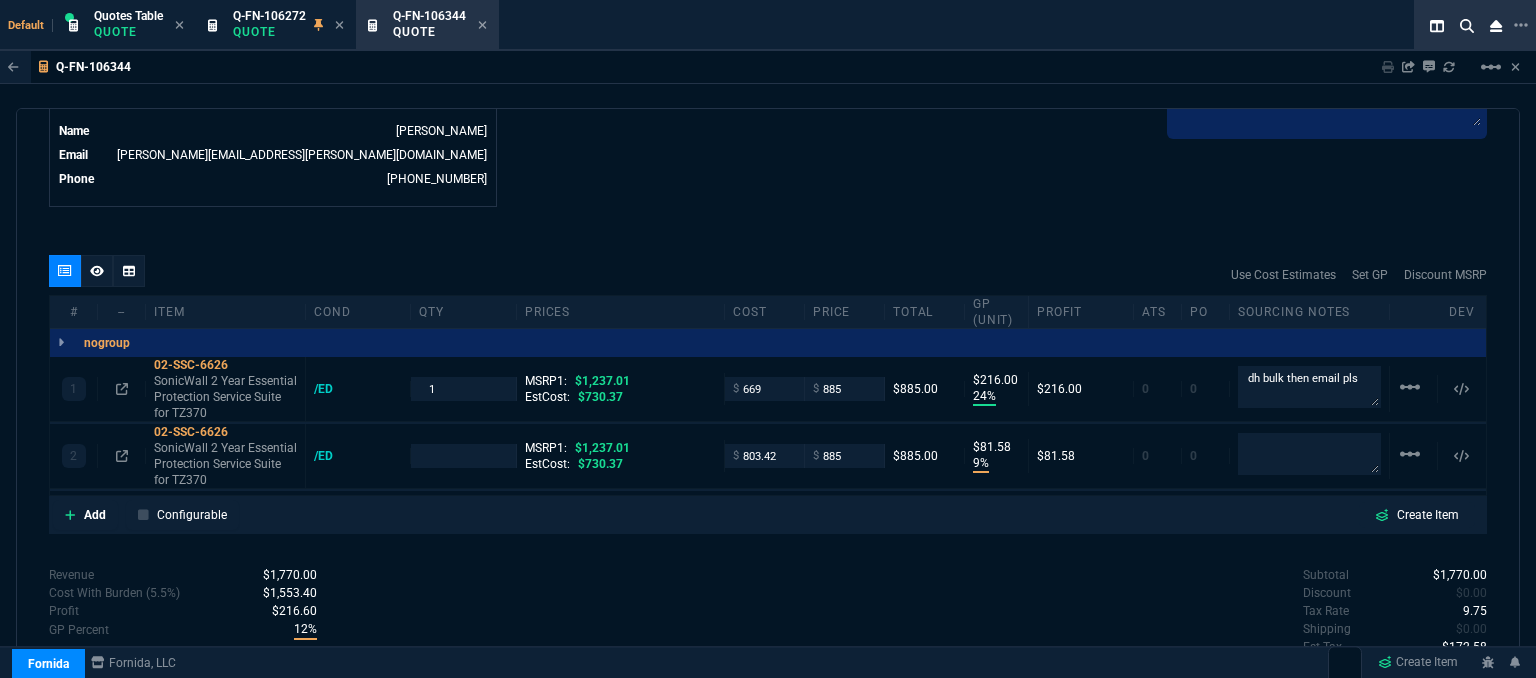 type on "24" 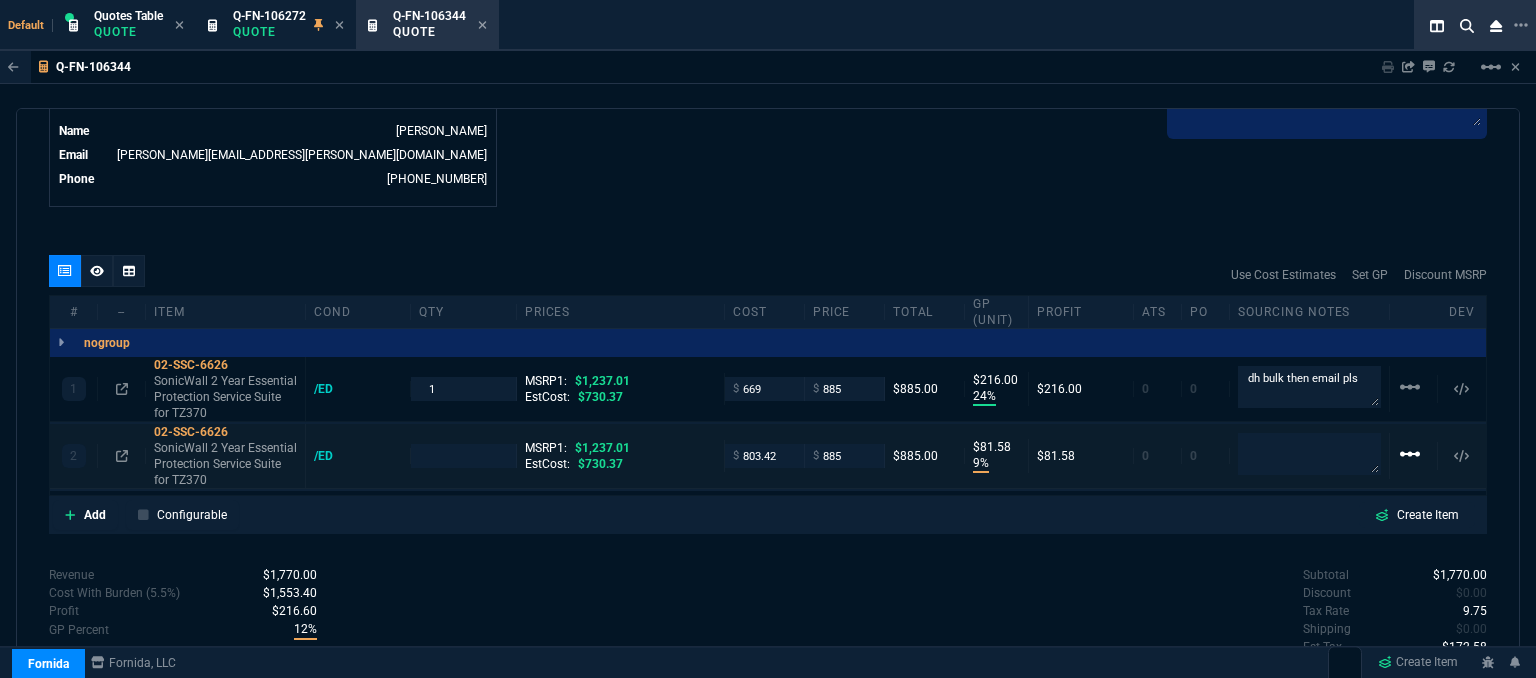 click on "linear_scale" at bounding box center [1410, 387] 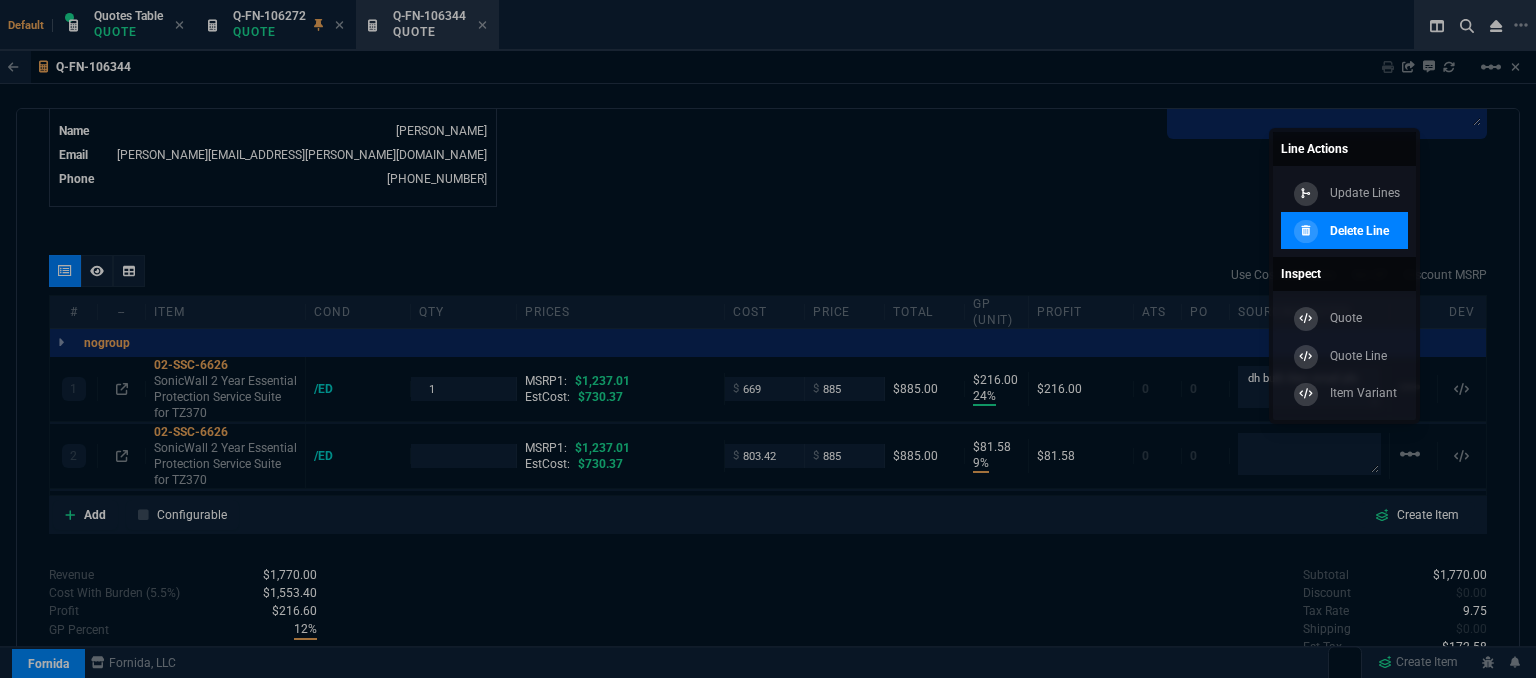 click on "Delete Line" at bounding box center [1359, 231] 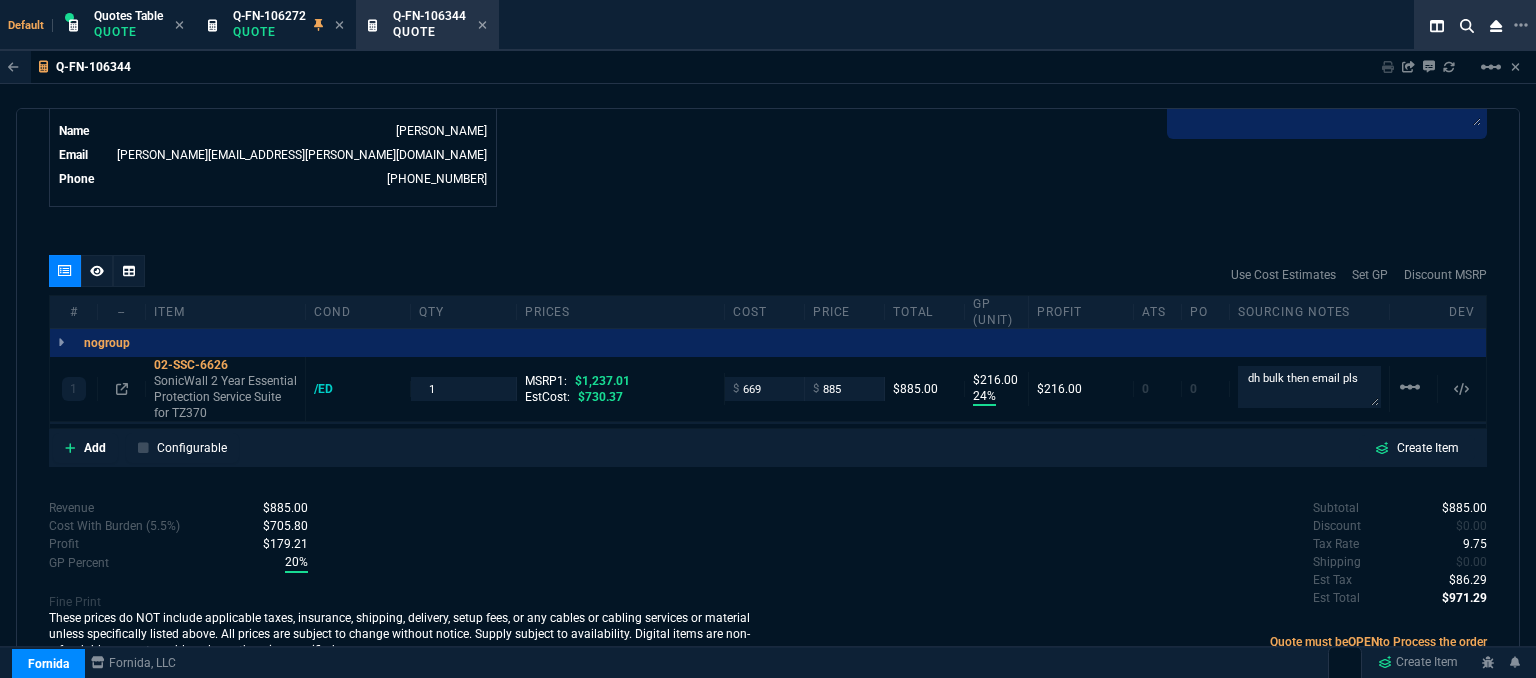 type on "24" 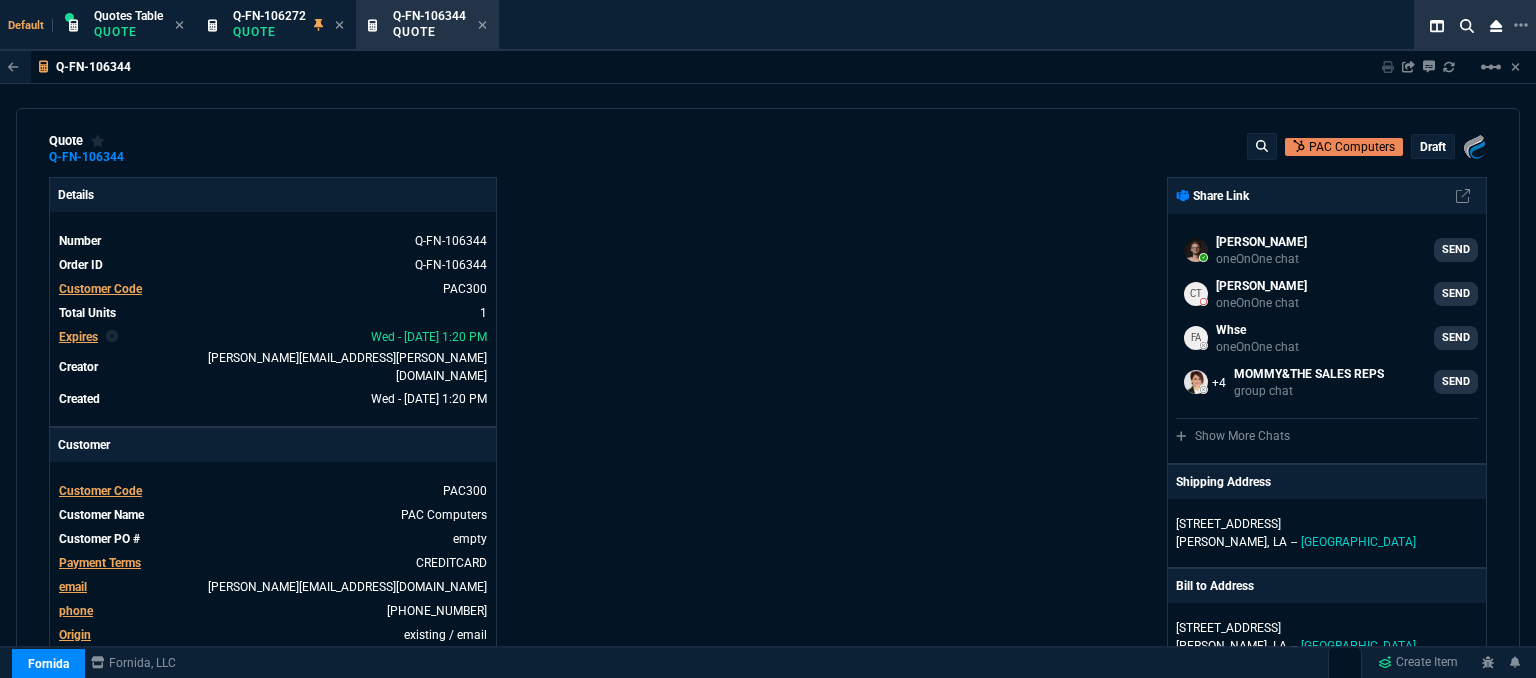 scroll, scrollTop: 0, scrollLeft: 0, axis: both 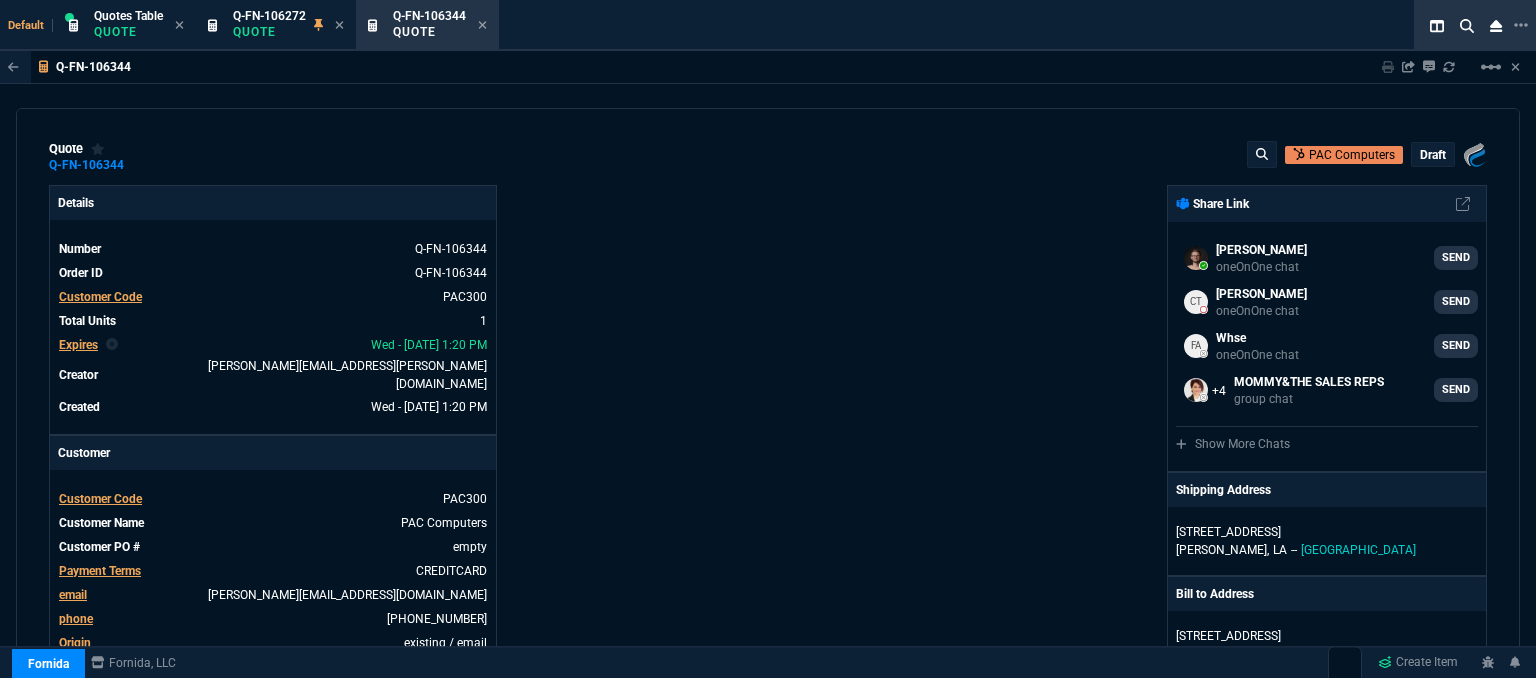 click on "draft" at bounding box center [1433, 155] 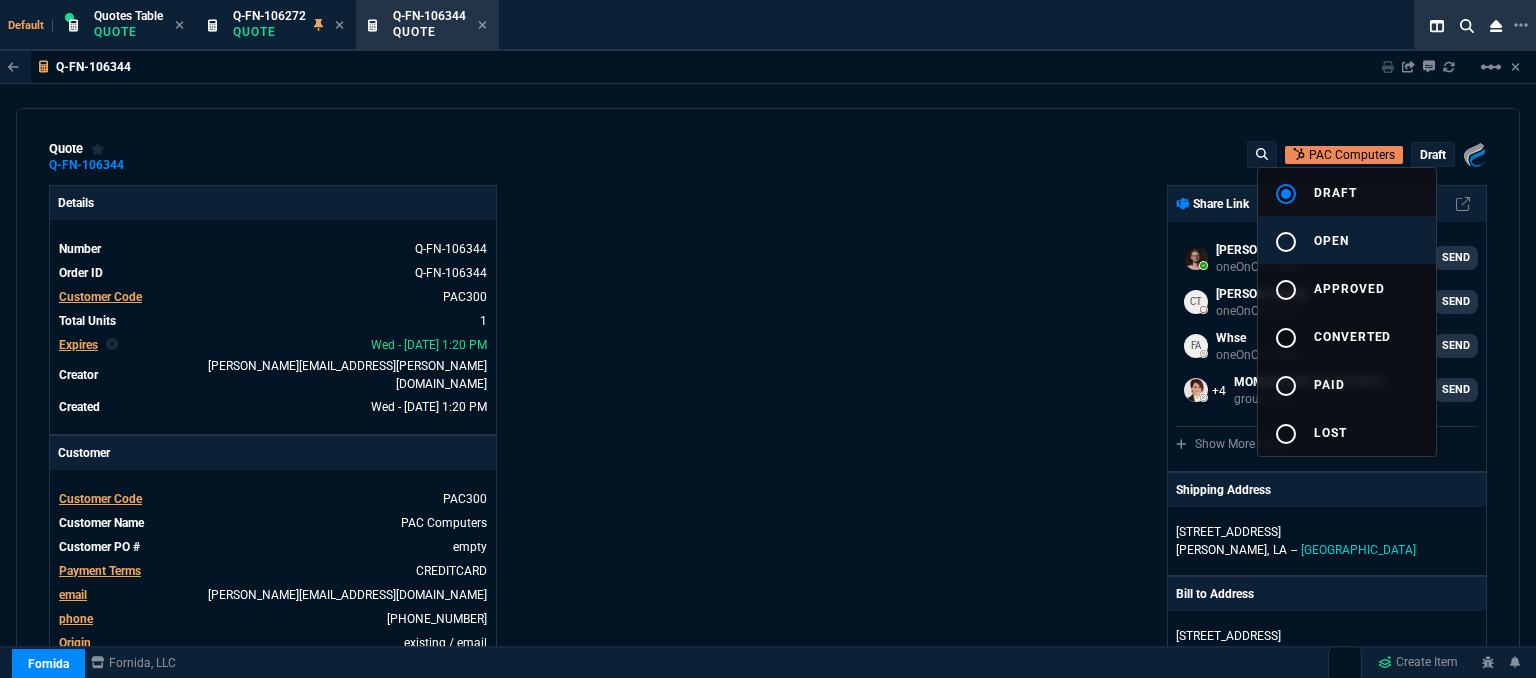 click on "radio_button_unchecked open" at bounding box center [1347, 240] 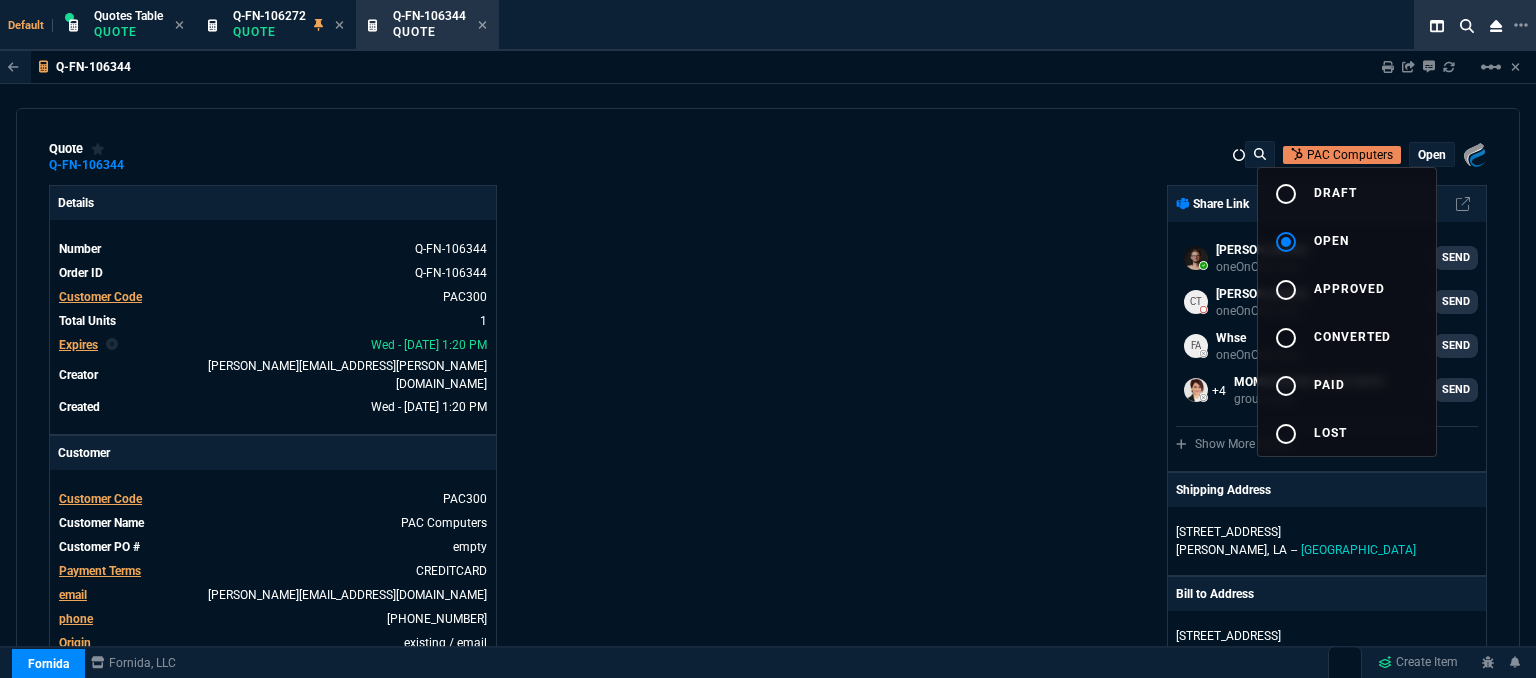 click at bounding box center [768, 339] 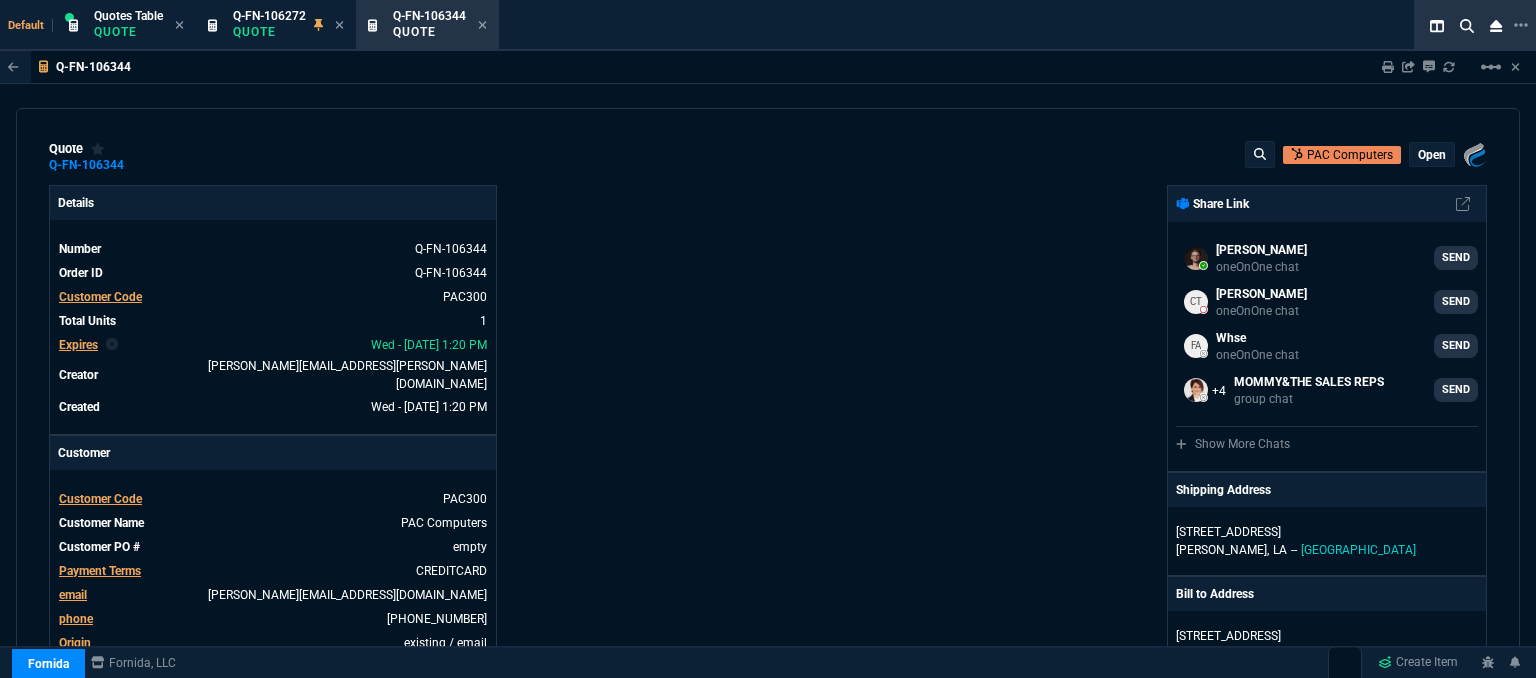 type on "24" 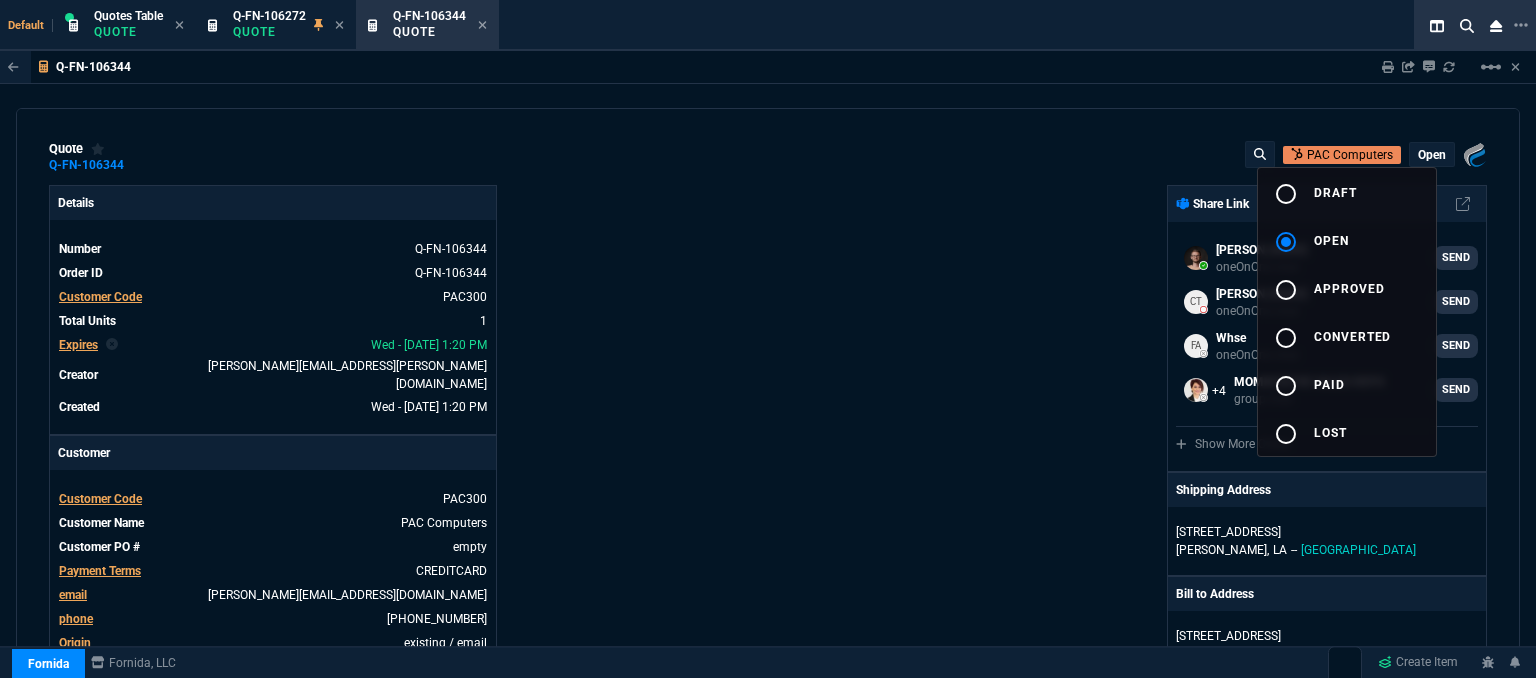 type on "28" 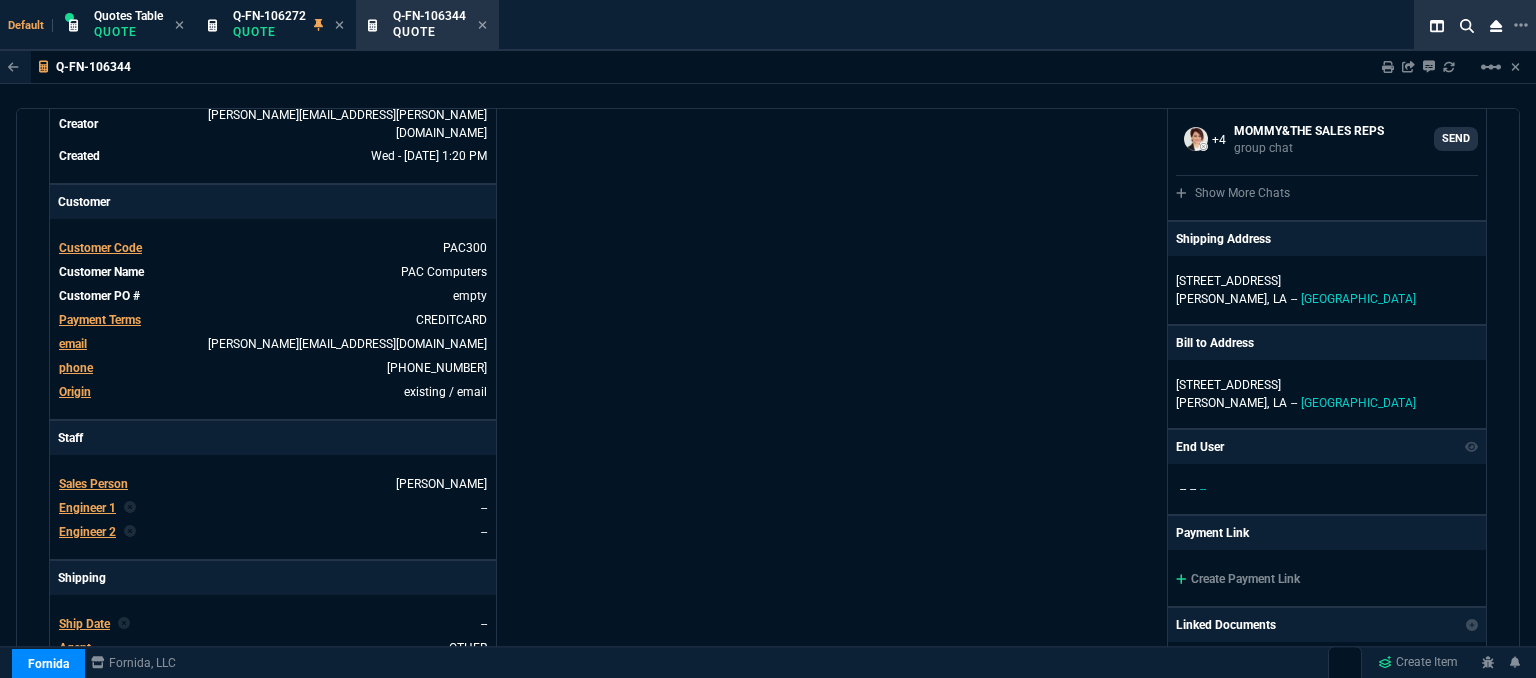 scroll, scrollTop: 400, scrollLeft: 0, axis: vertical 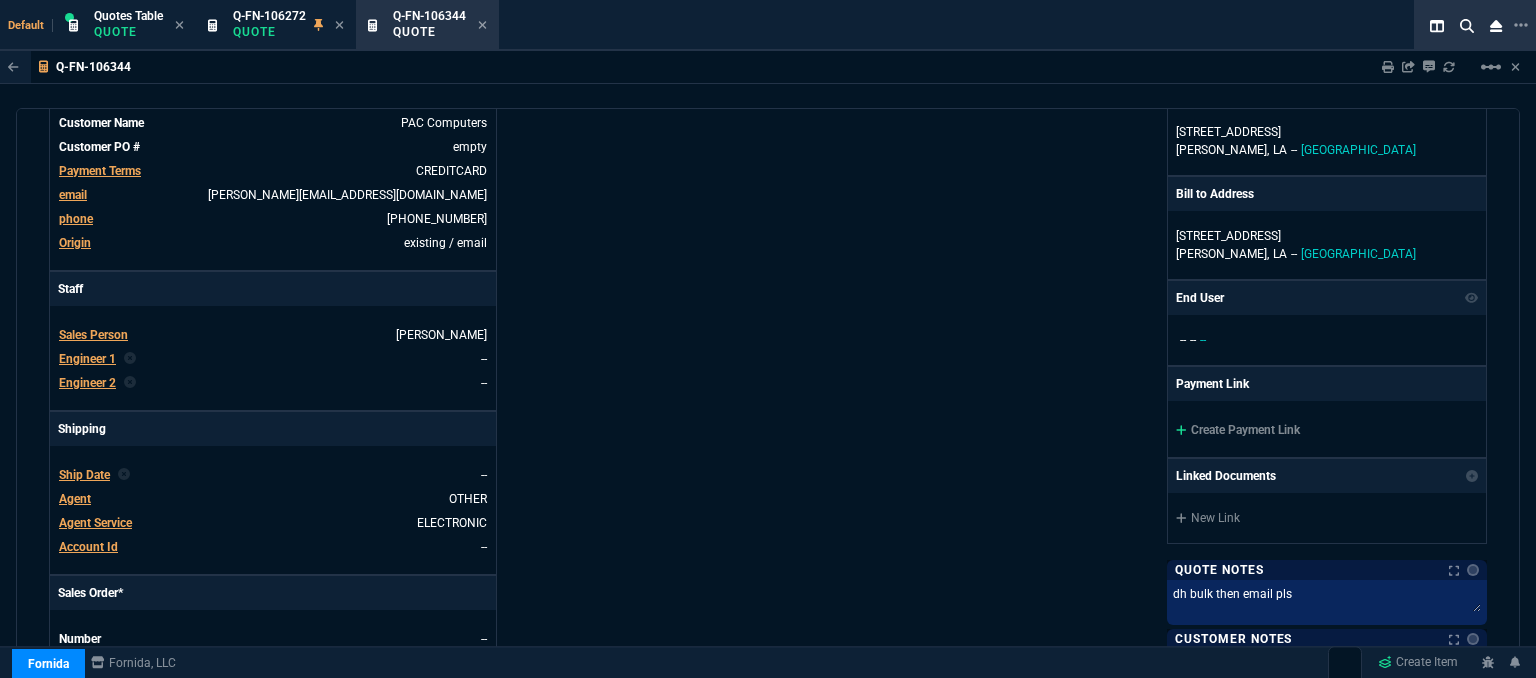 click 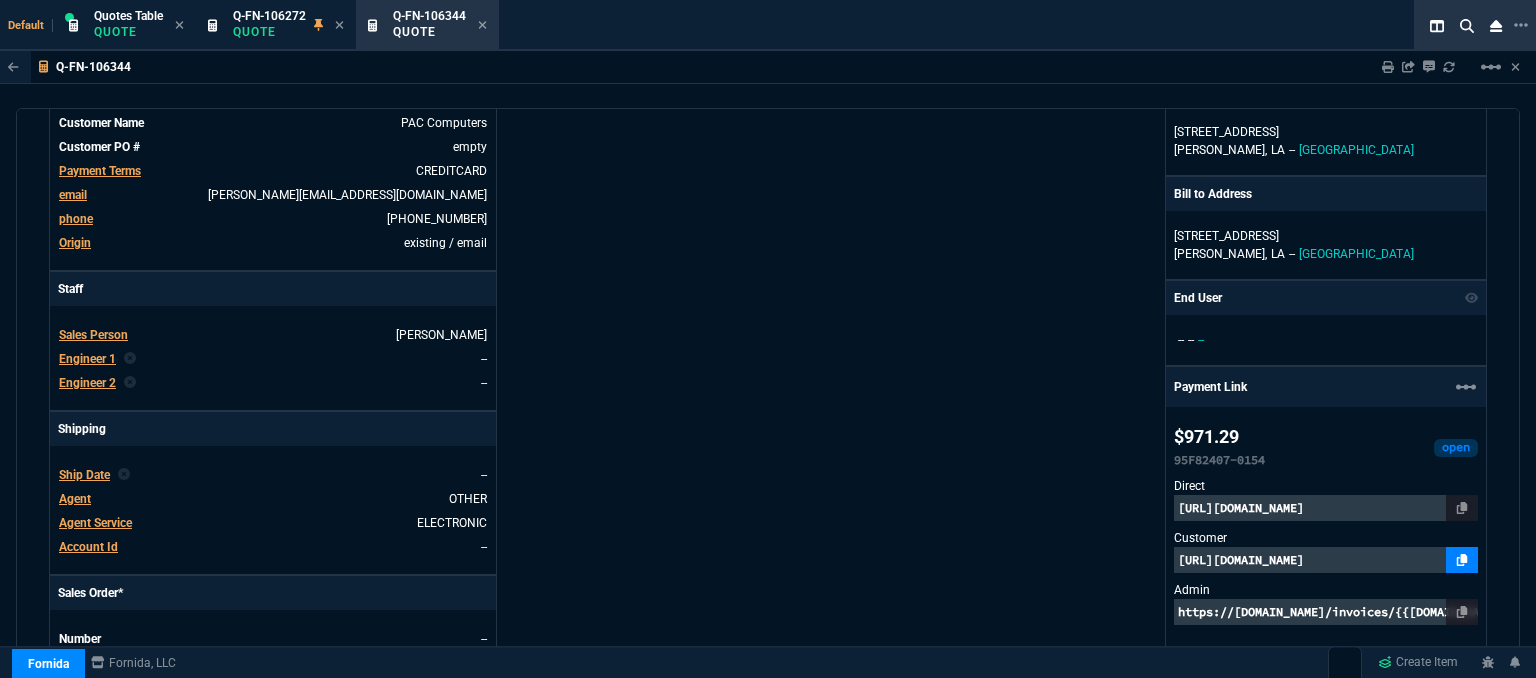 click 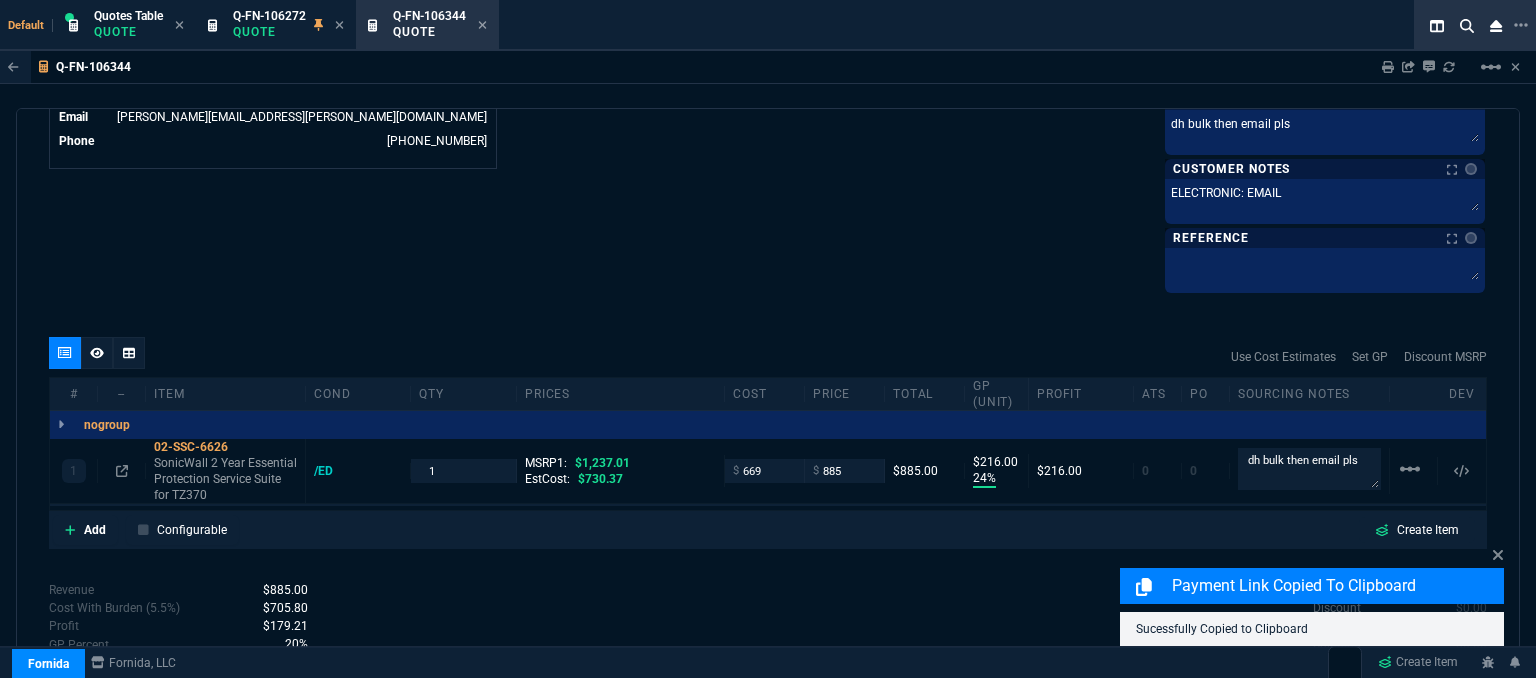 scroll, scrollTop: 1152, scrollLeft: 0, axis: vertical 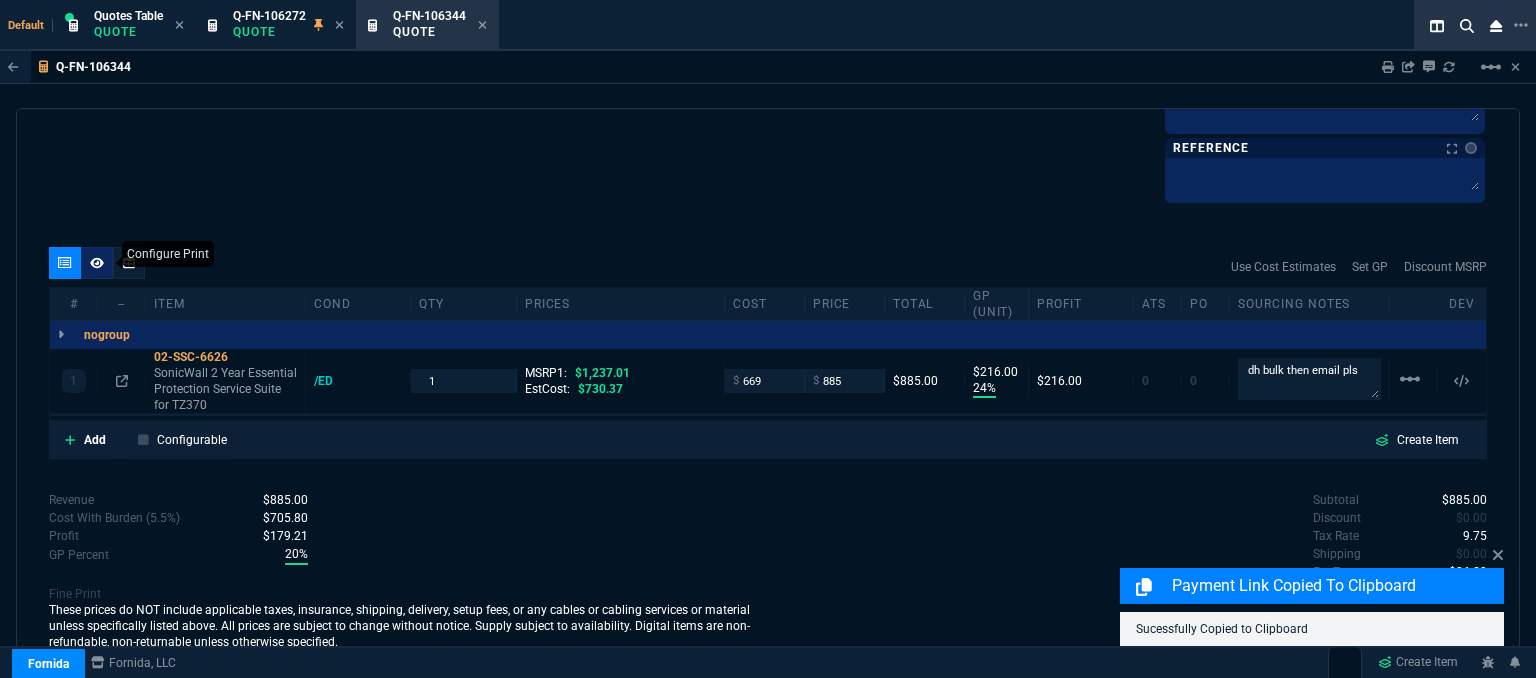 click at bounding box center [97, 263] 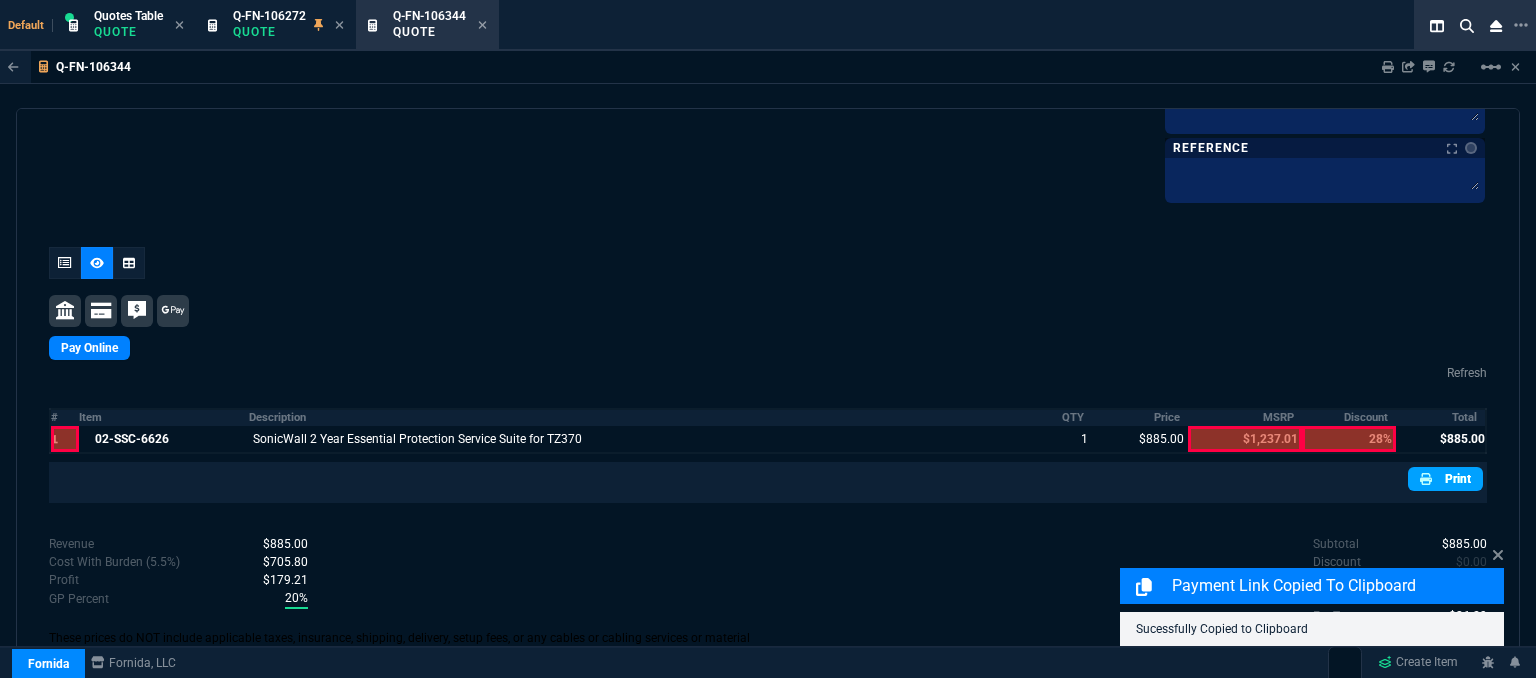click on "Print" at bounding box center [1445, 479] 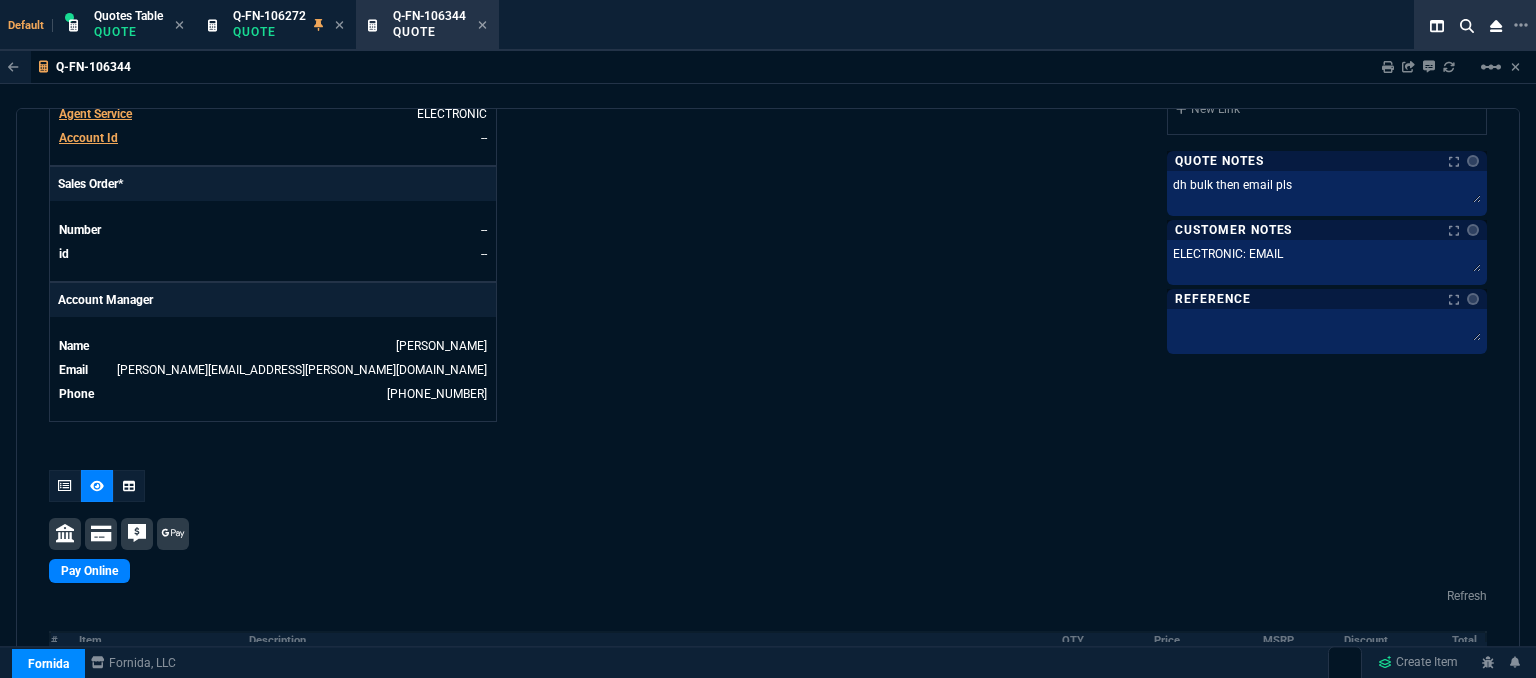 scroll, scrollTop: 650, scrollLeft: 0, axis: vertical 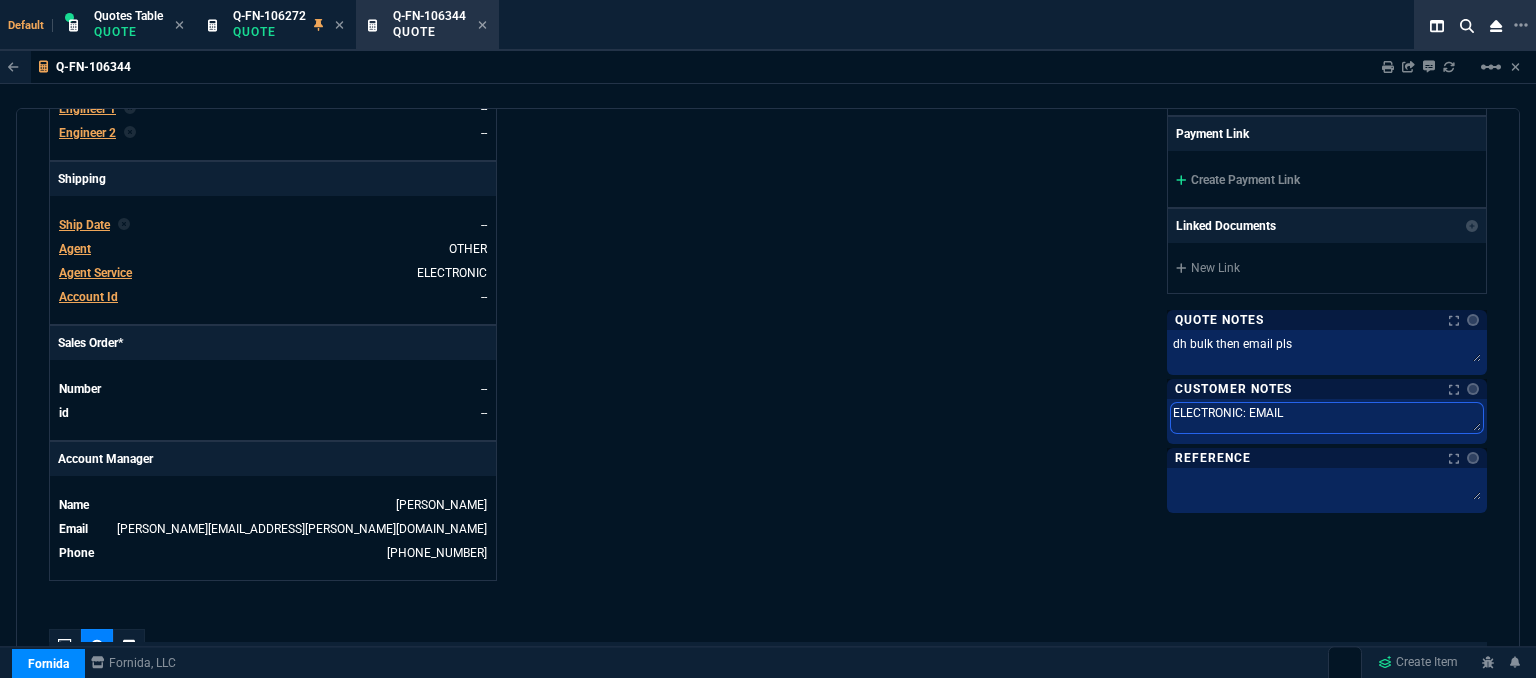 click on "ELECTRONIC: EMAIL" at bounding box center [1327, 418] 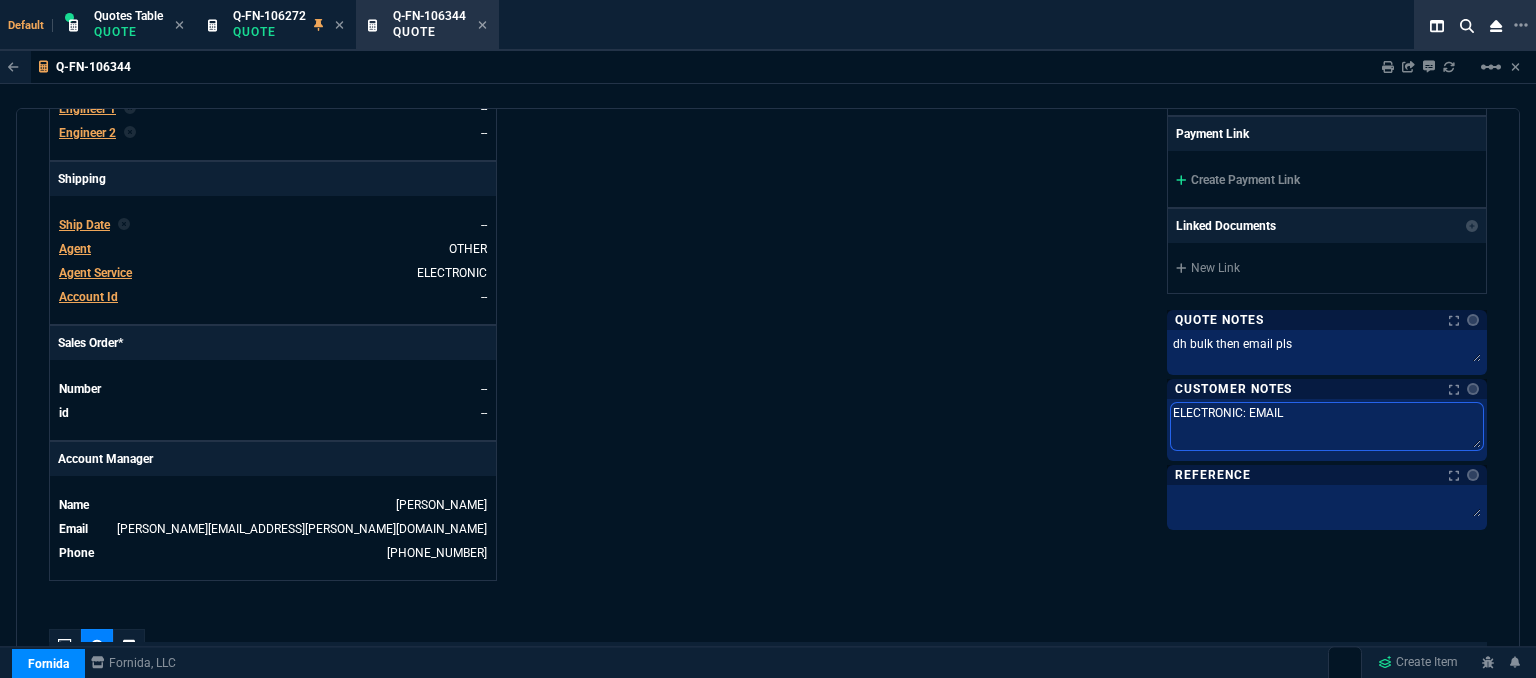 type on "ELECTRONIC: EMAIL*" 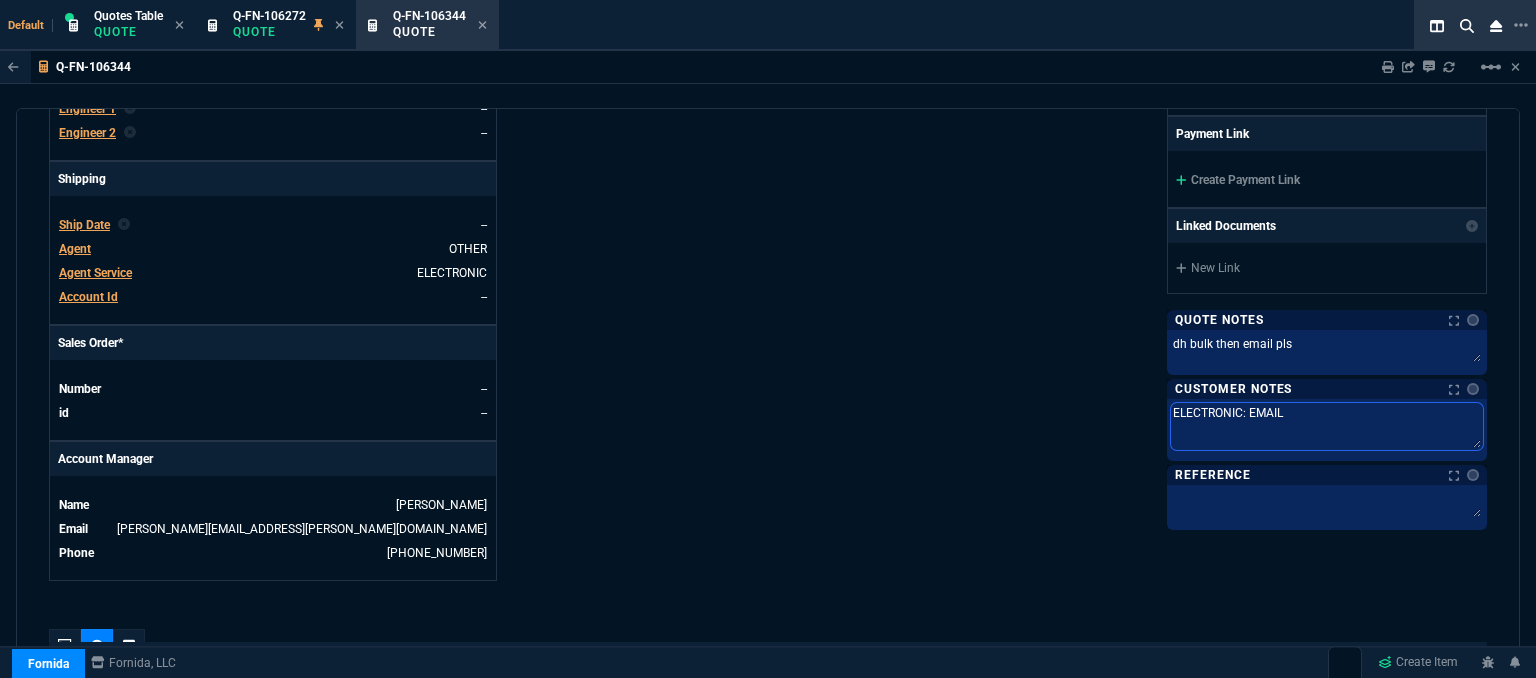 type on "ELECTRONIC: EMAIL*" 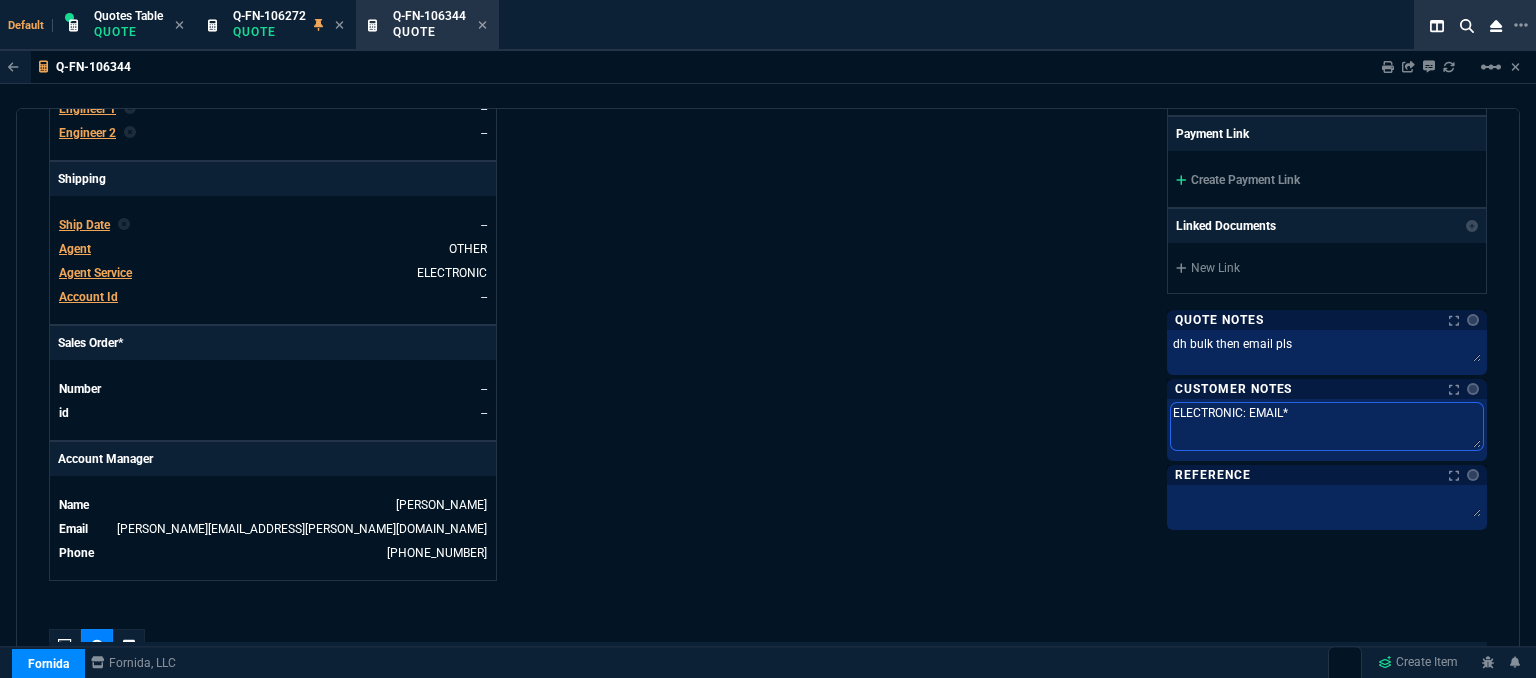 type on "ELECTRONIC: EMAIL**" 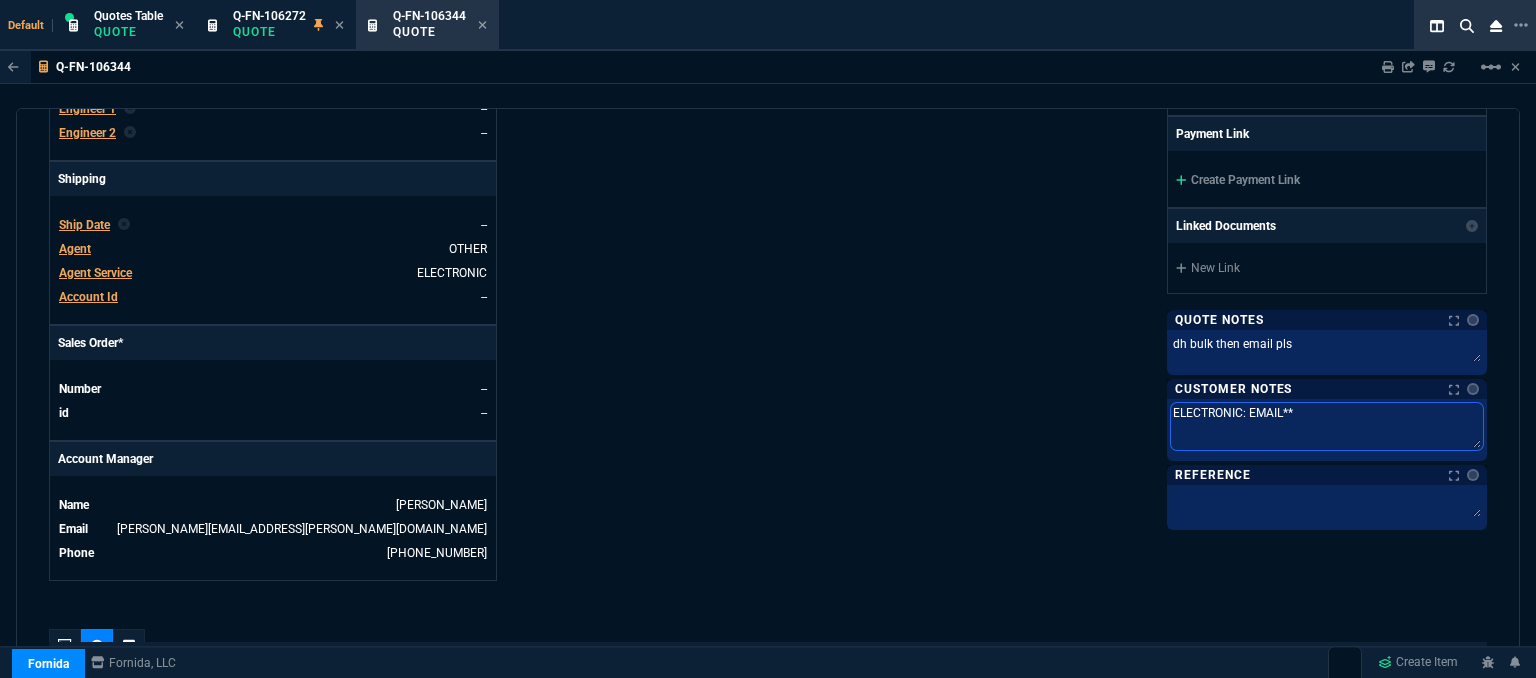 type on "ELECTRONIC: EMAIL**E" 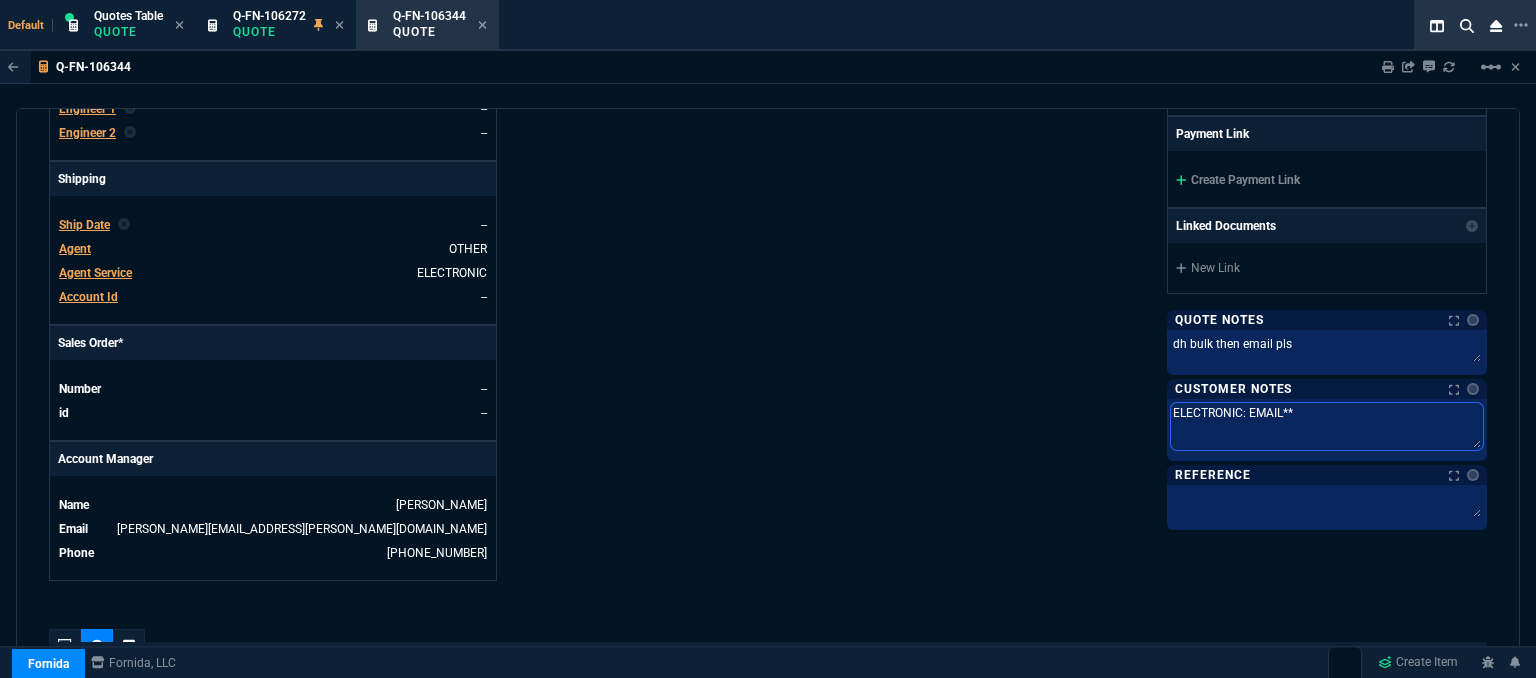 type on "ELECTRONIC: EMAIL**E" 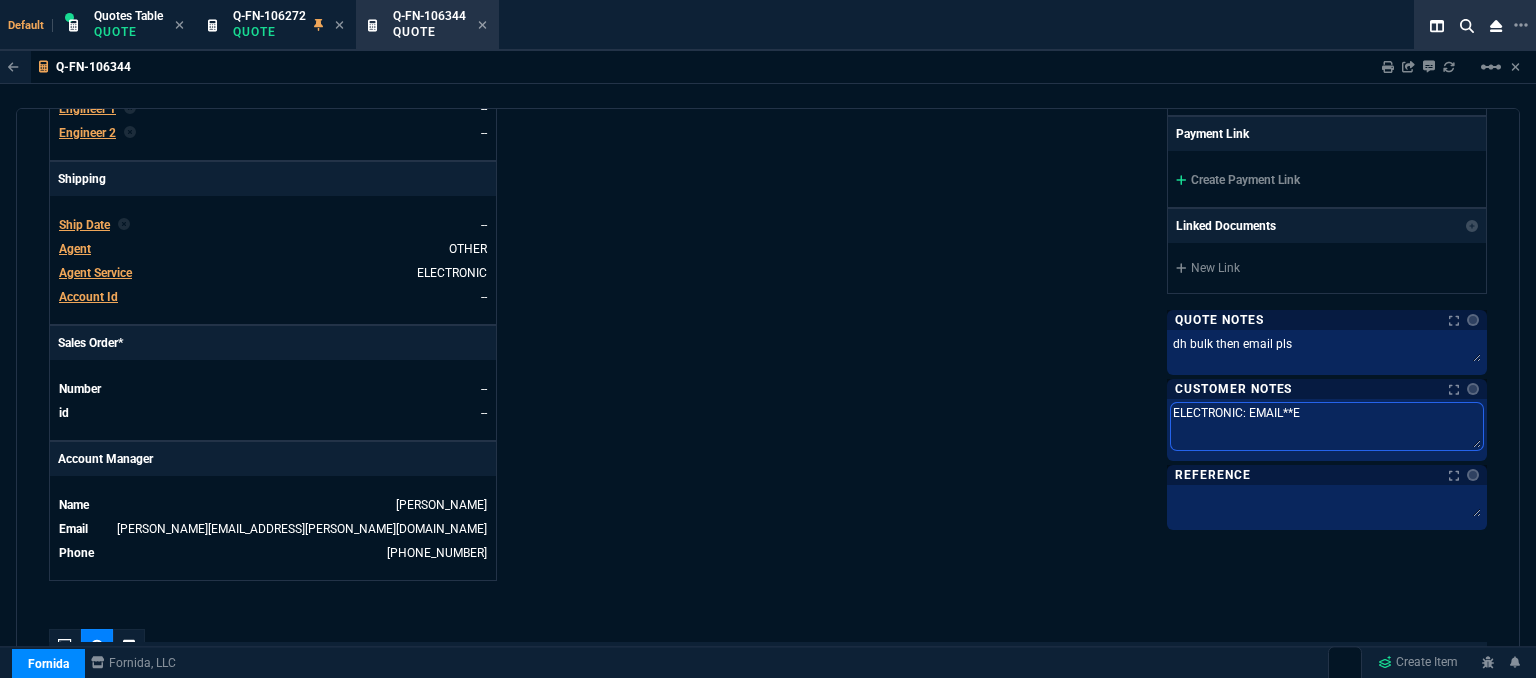 type on "ELECTRONIC: EMAIL**ET" 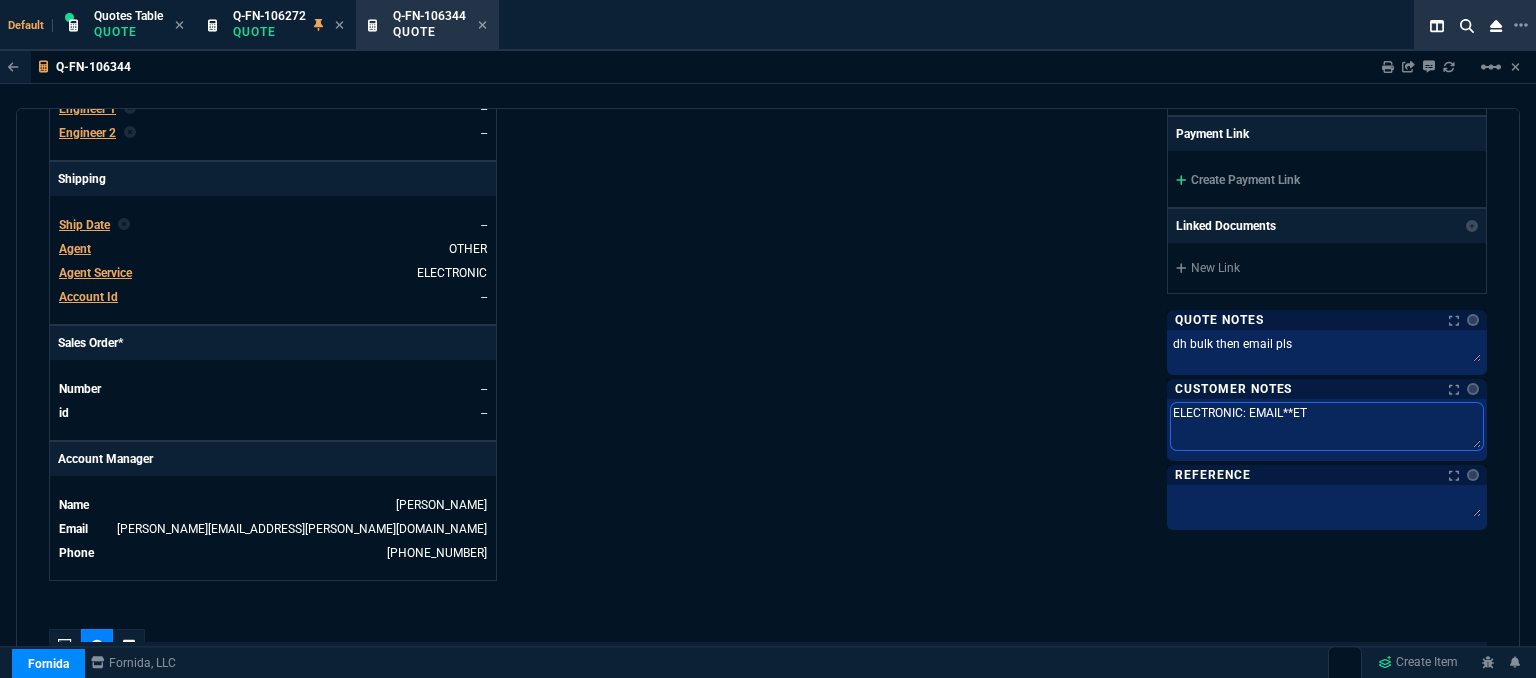 type on "ELECTRONIC: EMAIL**ETA" 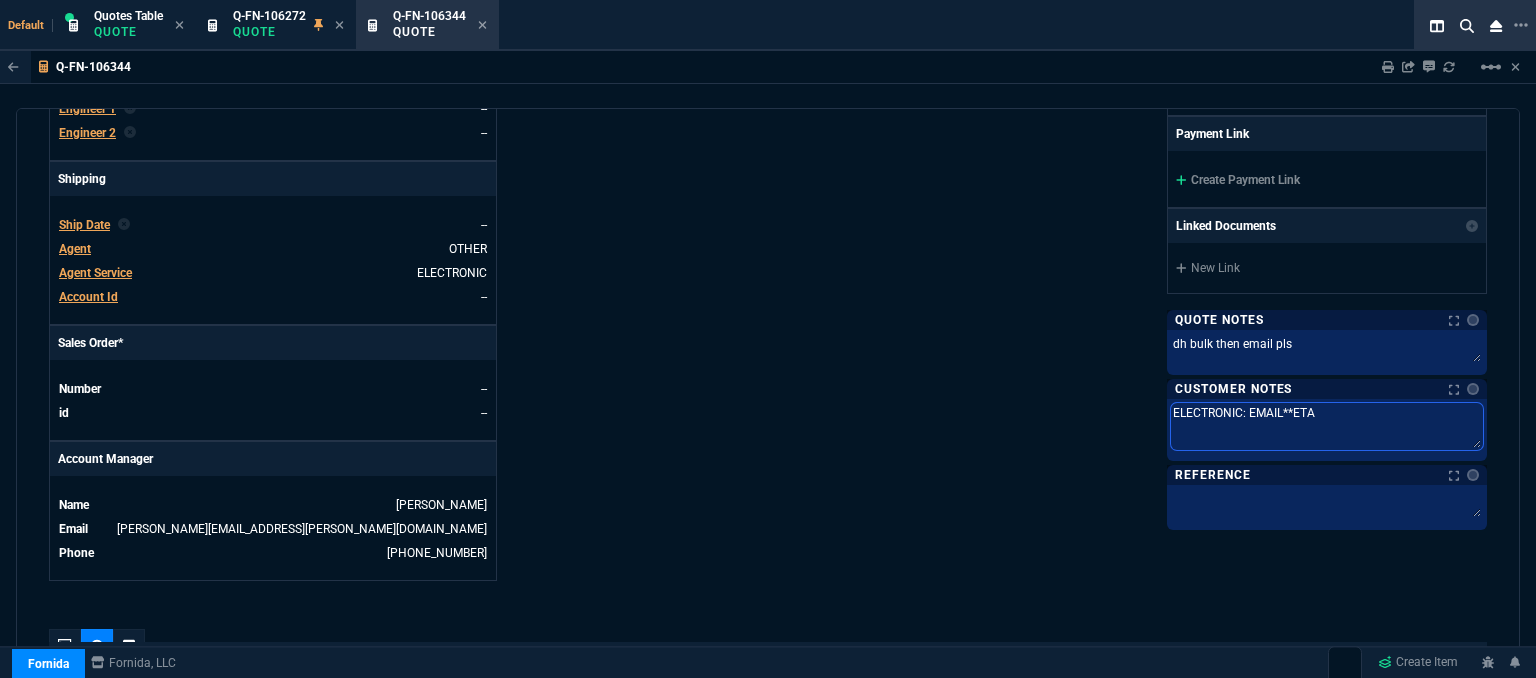 type on "ELECTRONIC: EMAIL**ETA" 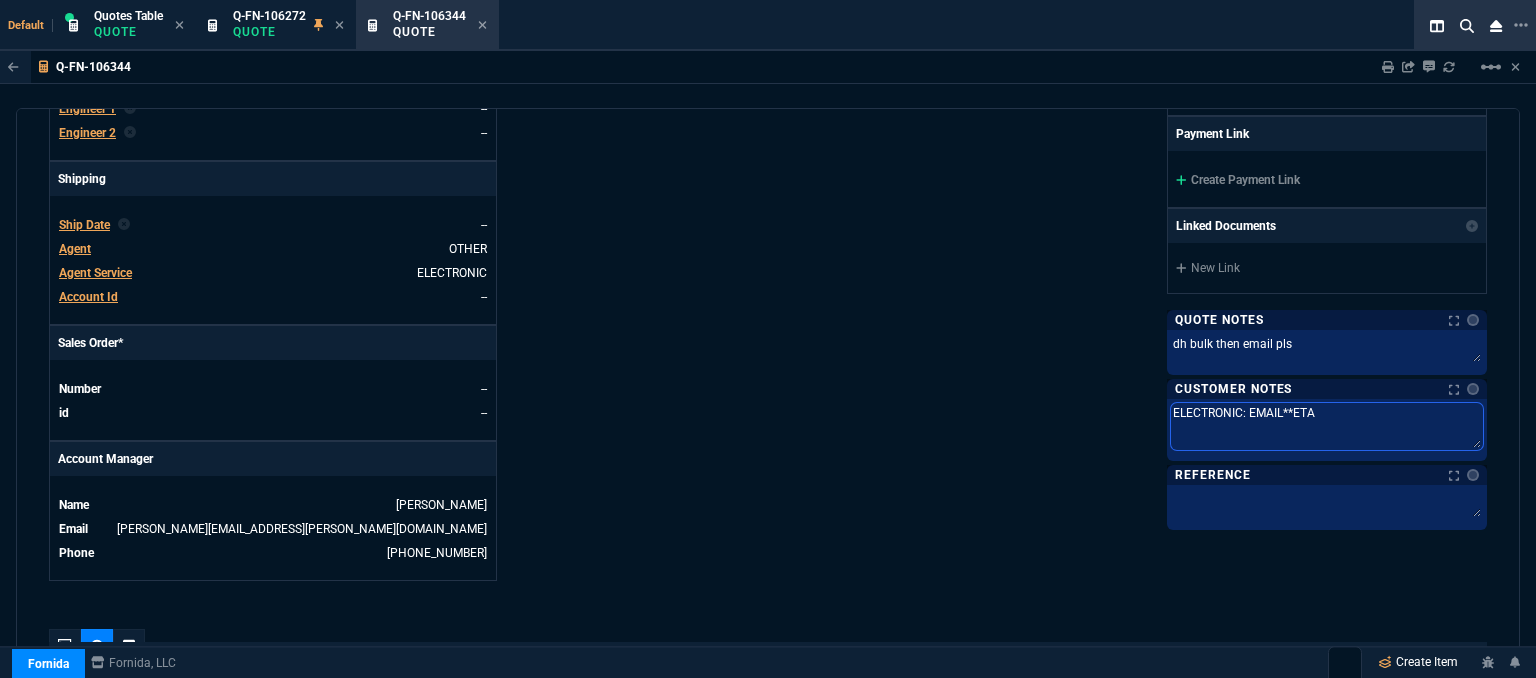 type on "ELECTRONIC: EMAIL**ETA" 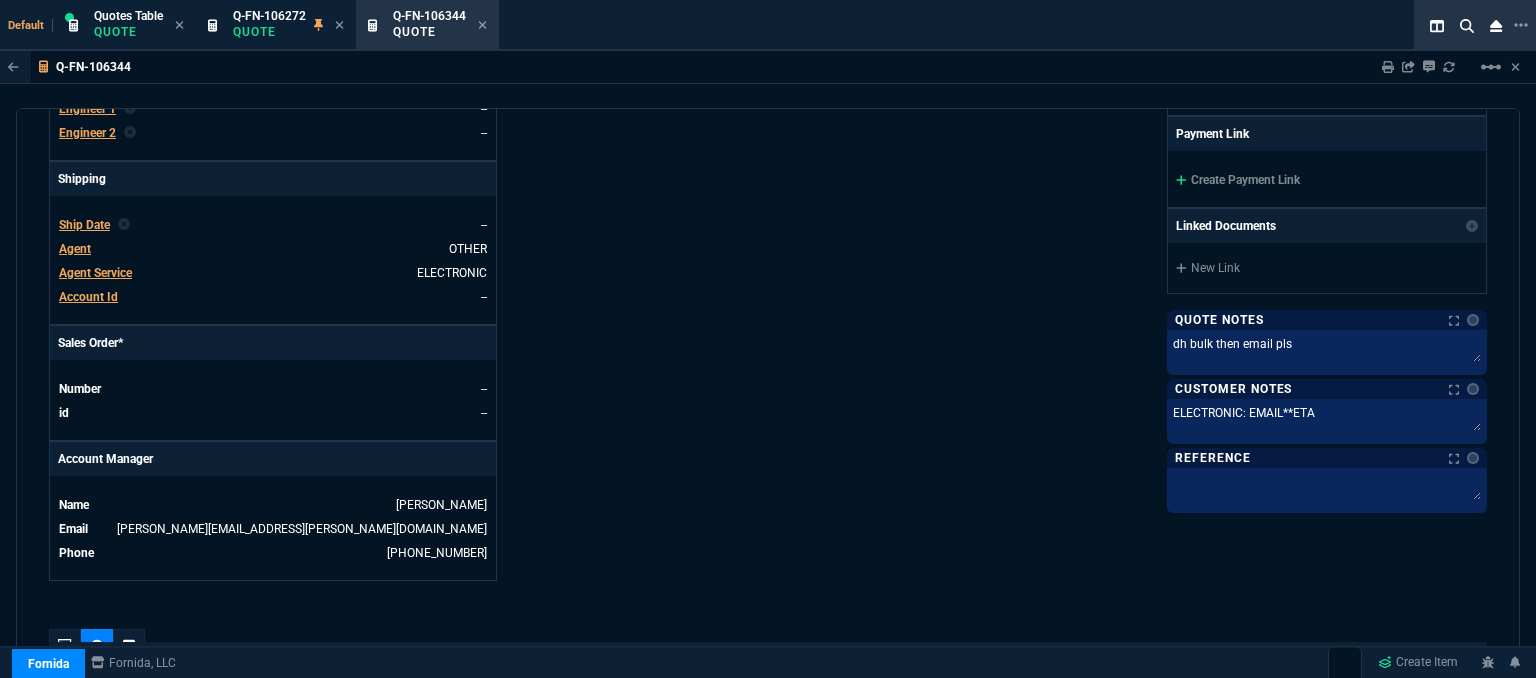 click on "Fornida, LLC 2609 Technology Dr Suite 300 Plano, TX 75074  Share Link  Brian Over oneOnOne chat SEND Cody Taylor oneOnOne chat SEND Whse oneOnOne chat SEND MOMMY&THE SALES REPS group chat SEND  Show More Chats  Shipping Address 1017 Cheval Pl Kenner,  LA -- USA Bill to Address 1017 Cheval Pl Kenner,  LA -- USA End User -- -- -- Payment Link  Create Payment Link  Linked Documents  New Link  Quote Notes Notes Quote Notes Notes dh bulk then email pls Last updated by  fiona.rossi@fornida.com  at  7/9/25, 8:21 AM dh bulk then email pls  dh bulk then email pls  Customer Notes Notes Customer Notes Notes ELECTRONIC: EMAIL**ETA Last updated by  fiona.rossi@fornida.com  at  7/9/25, 8:21 AM ELECTRONIC: EMAIL**ETA  ELECTRONIC: EMAIL**ETA   Reference Reference" at bounding box center [1127, 58] 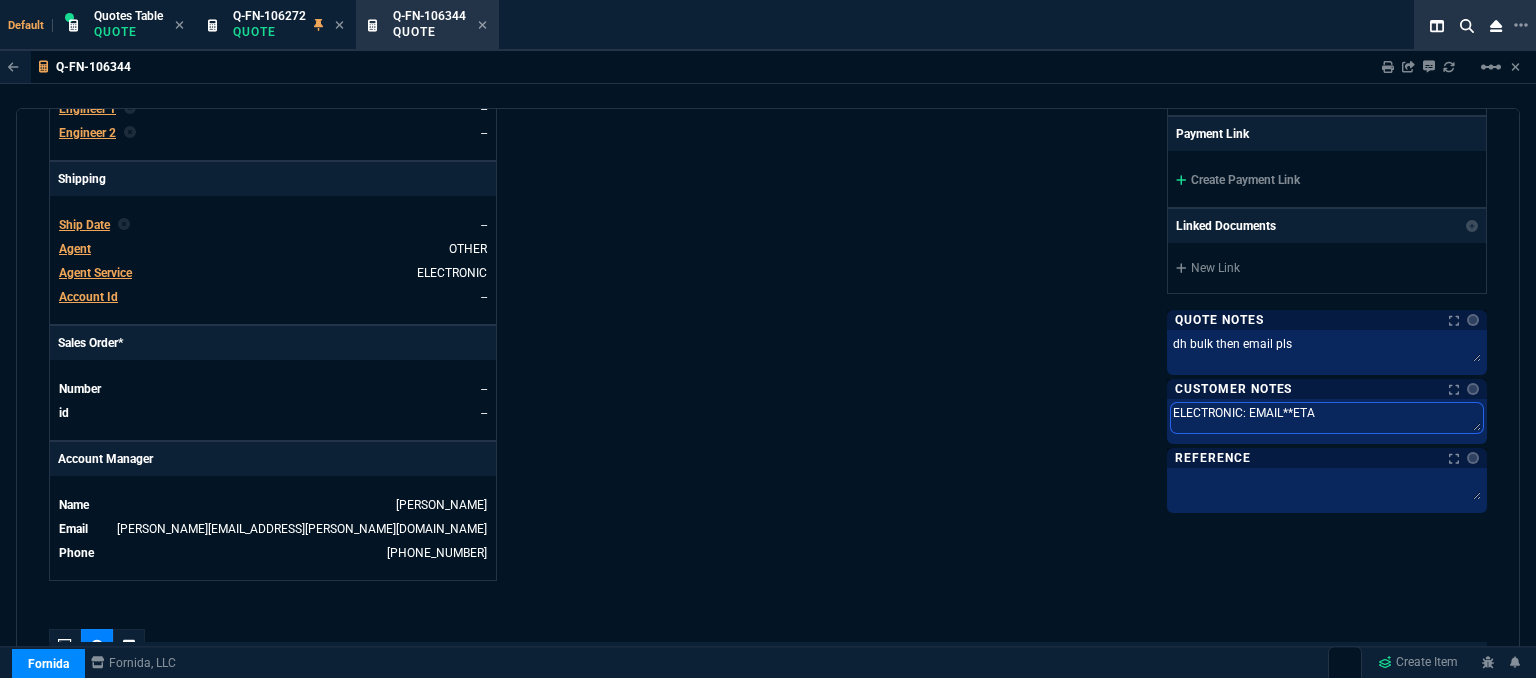 click on "ELECTRONIC: EMAIL**ETA" at bounding box center (1327, 418) 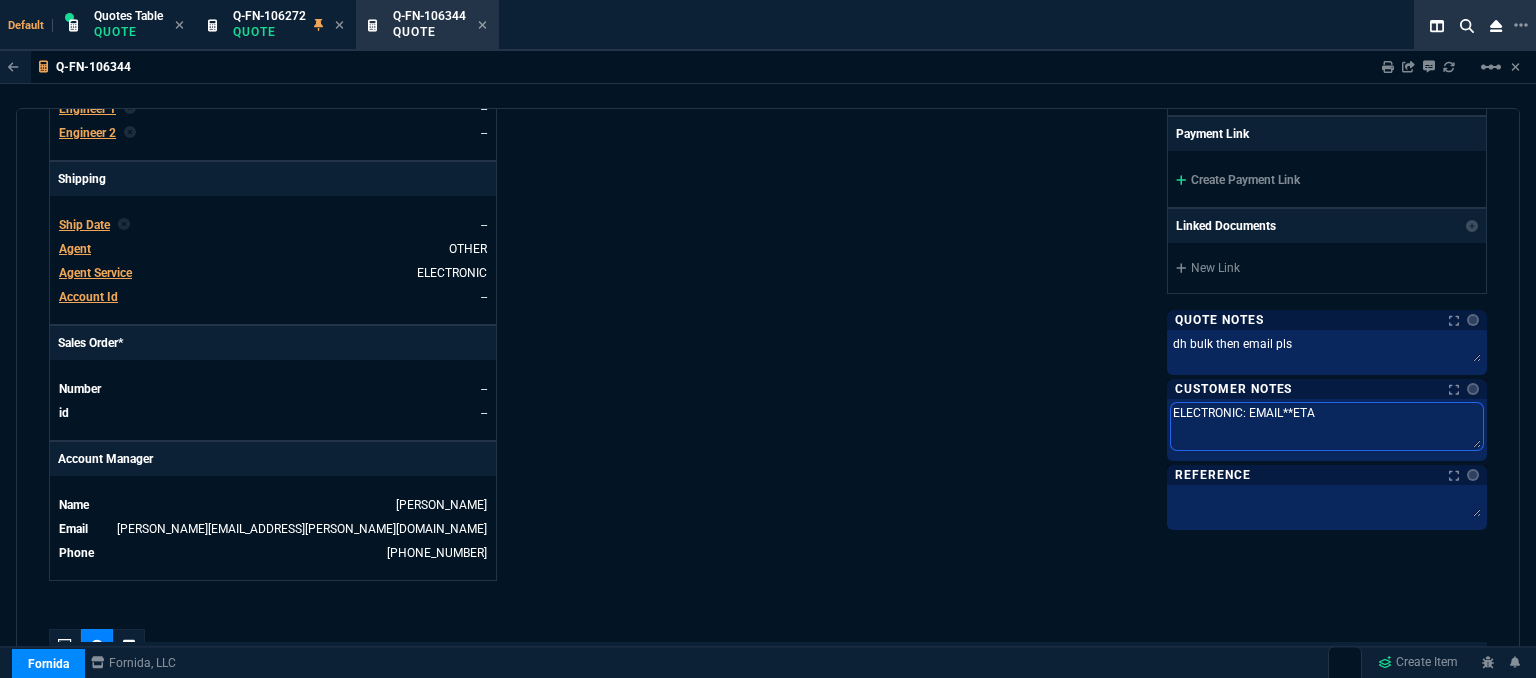 type on "ELECTRONIC: EMAIL**ETA 3" 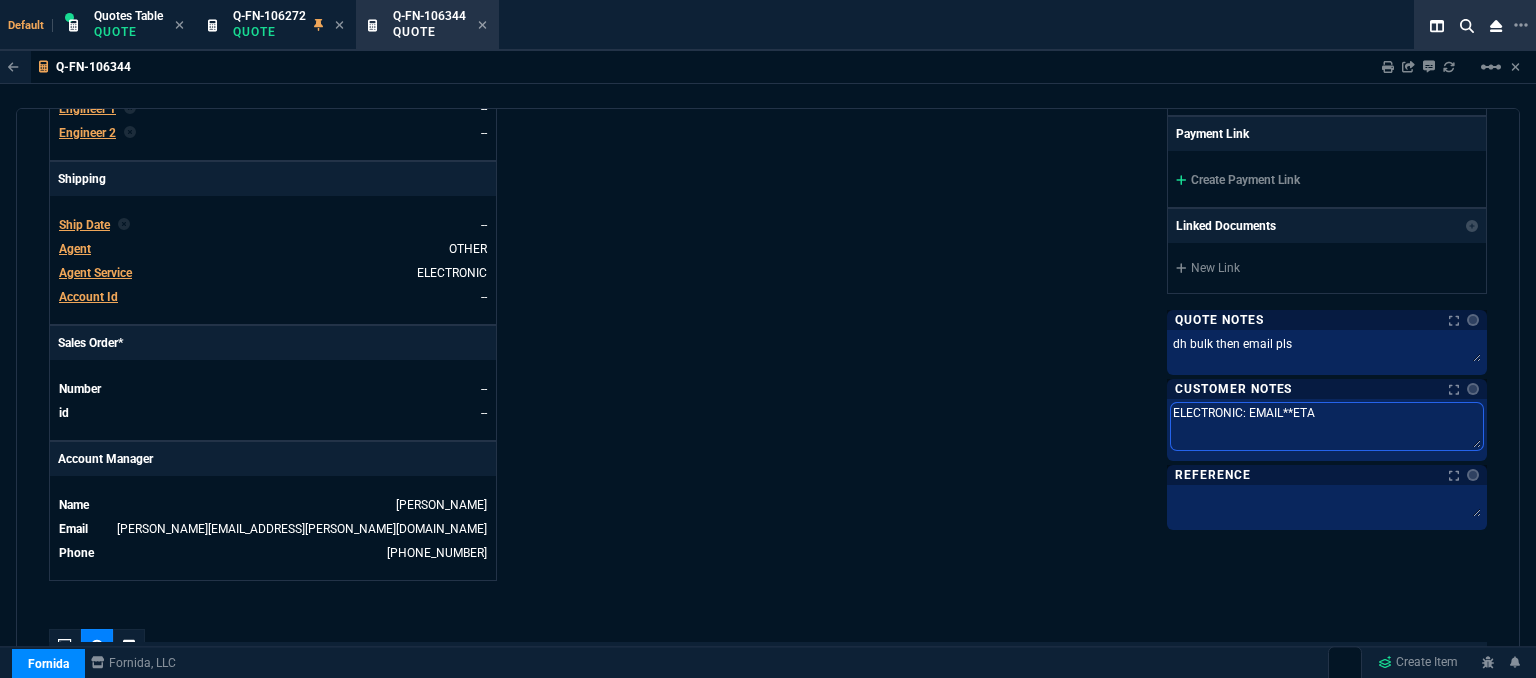 type on "ELECTRONIC: EMAIL**ETA 3" 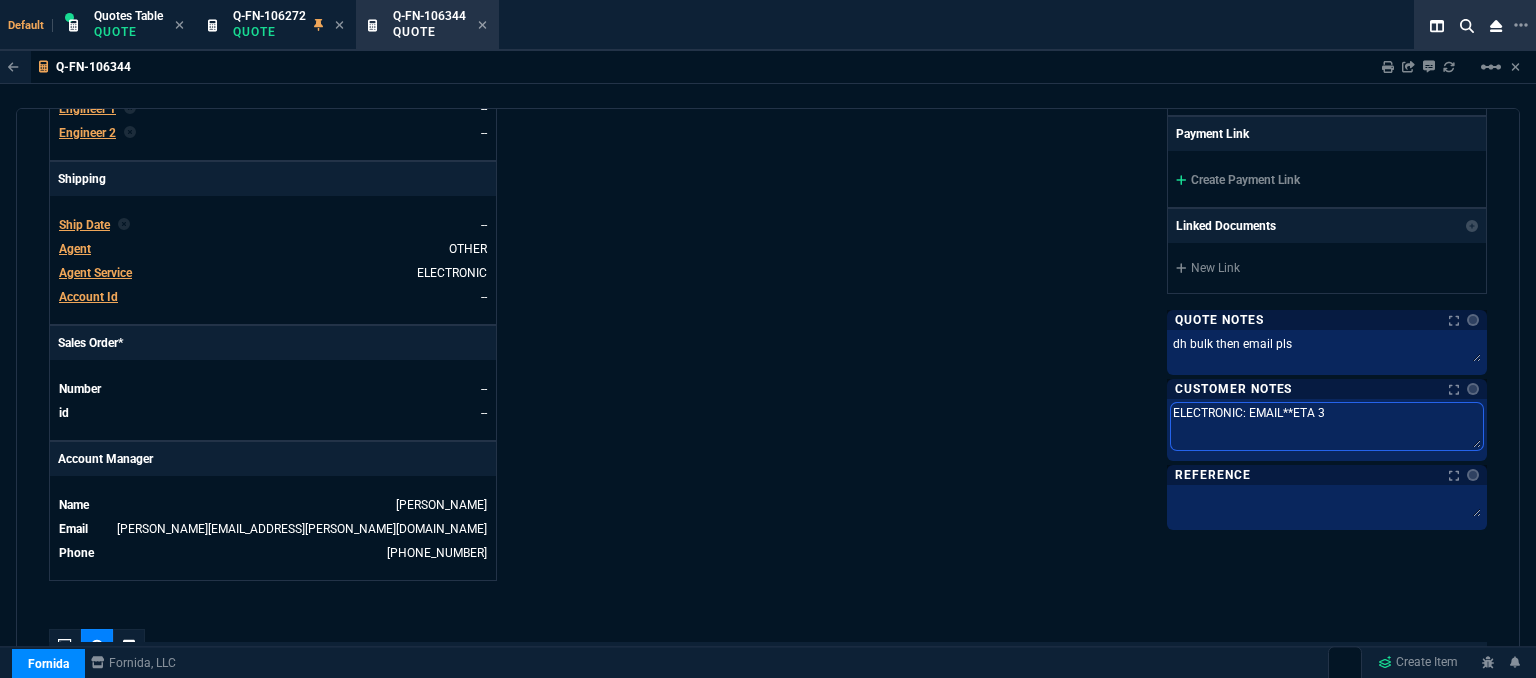 type on "ELECTRONIC: EMAIL**ETA 3-" 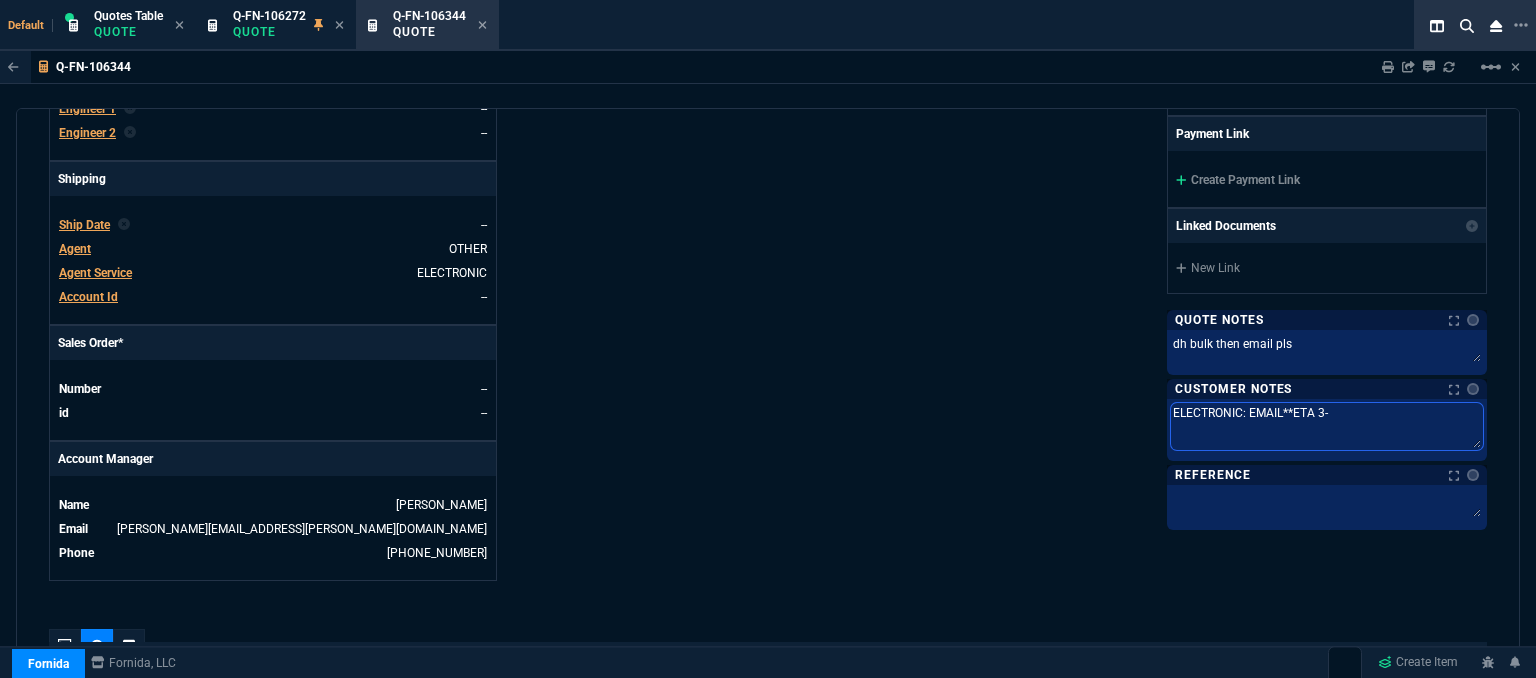type on "ELECTRONIC: EMAIL**ETA 3-5" 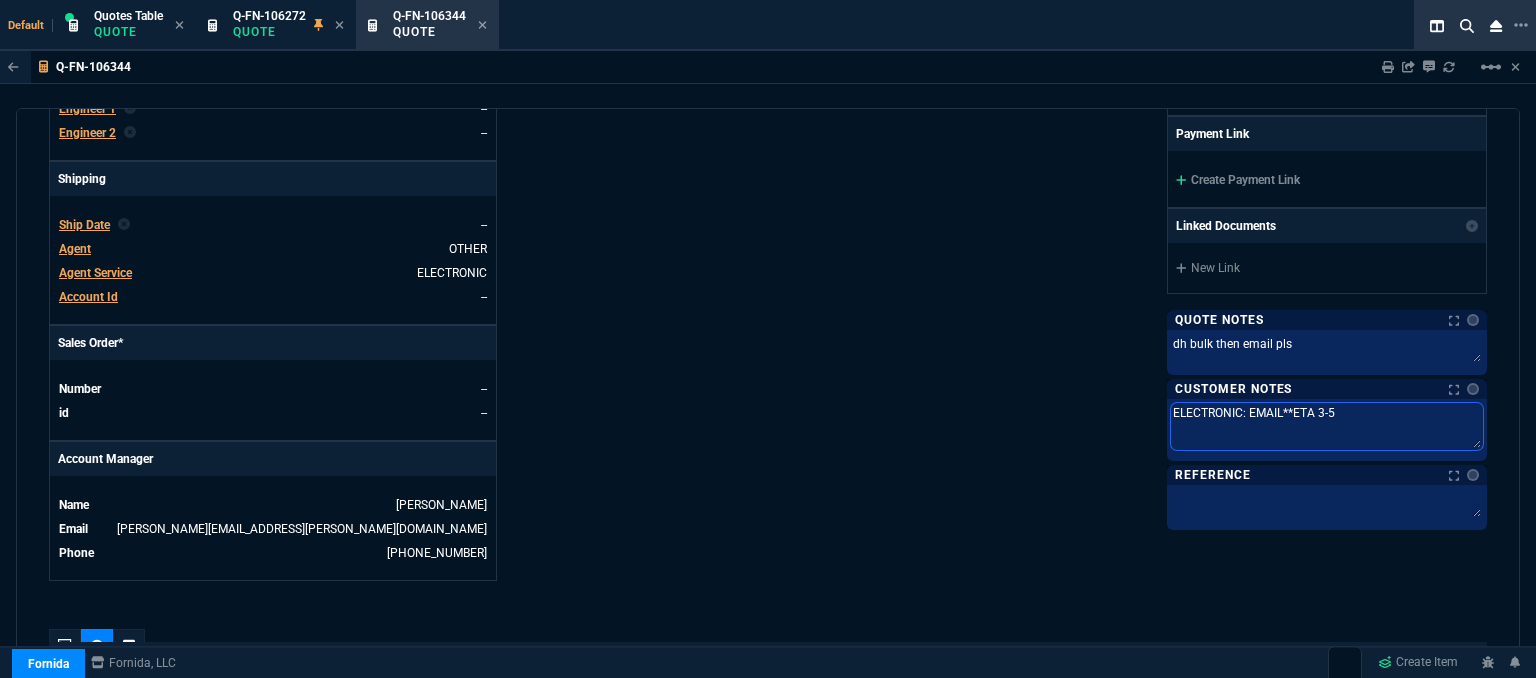 type on "ELECTRONIC: EMAIL**ETA 3-5" 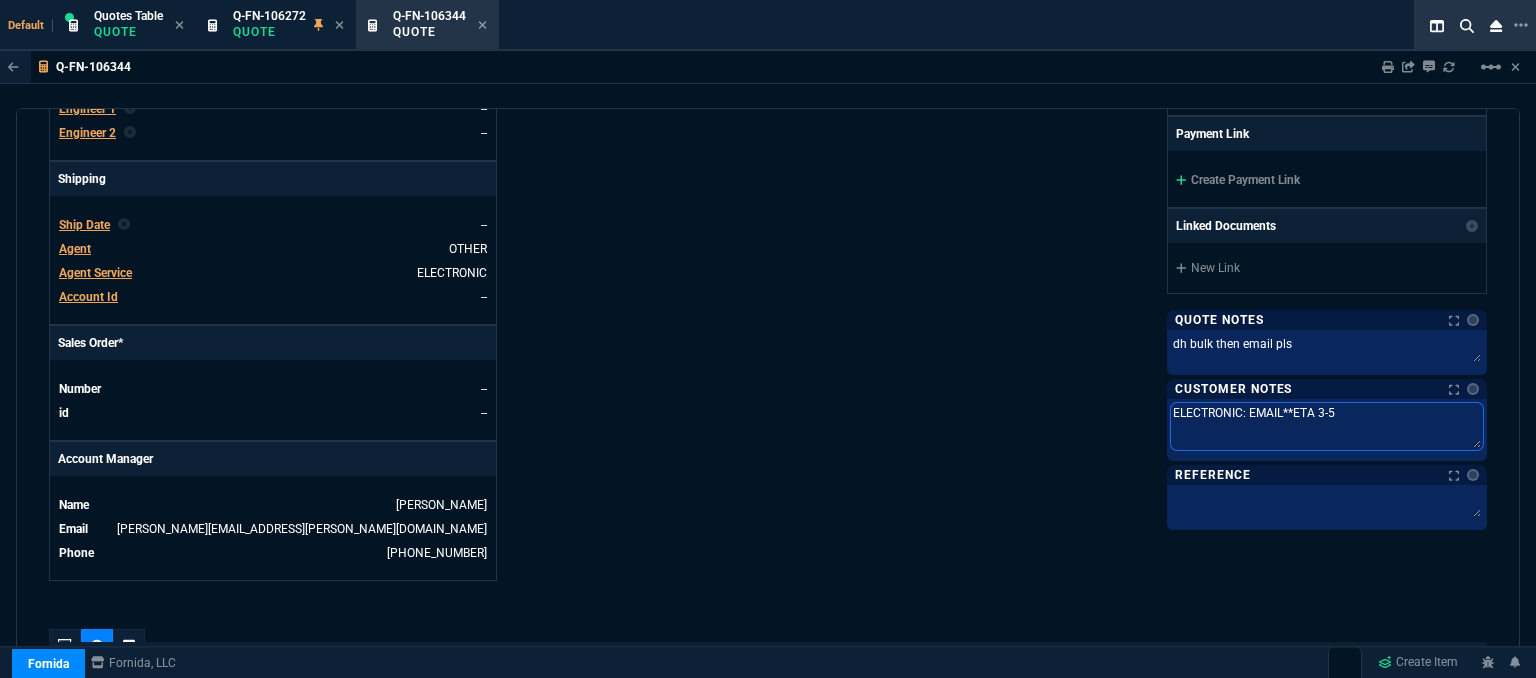 type on "ELECTRONIC: EMAIL**ETA 3-5" 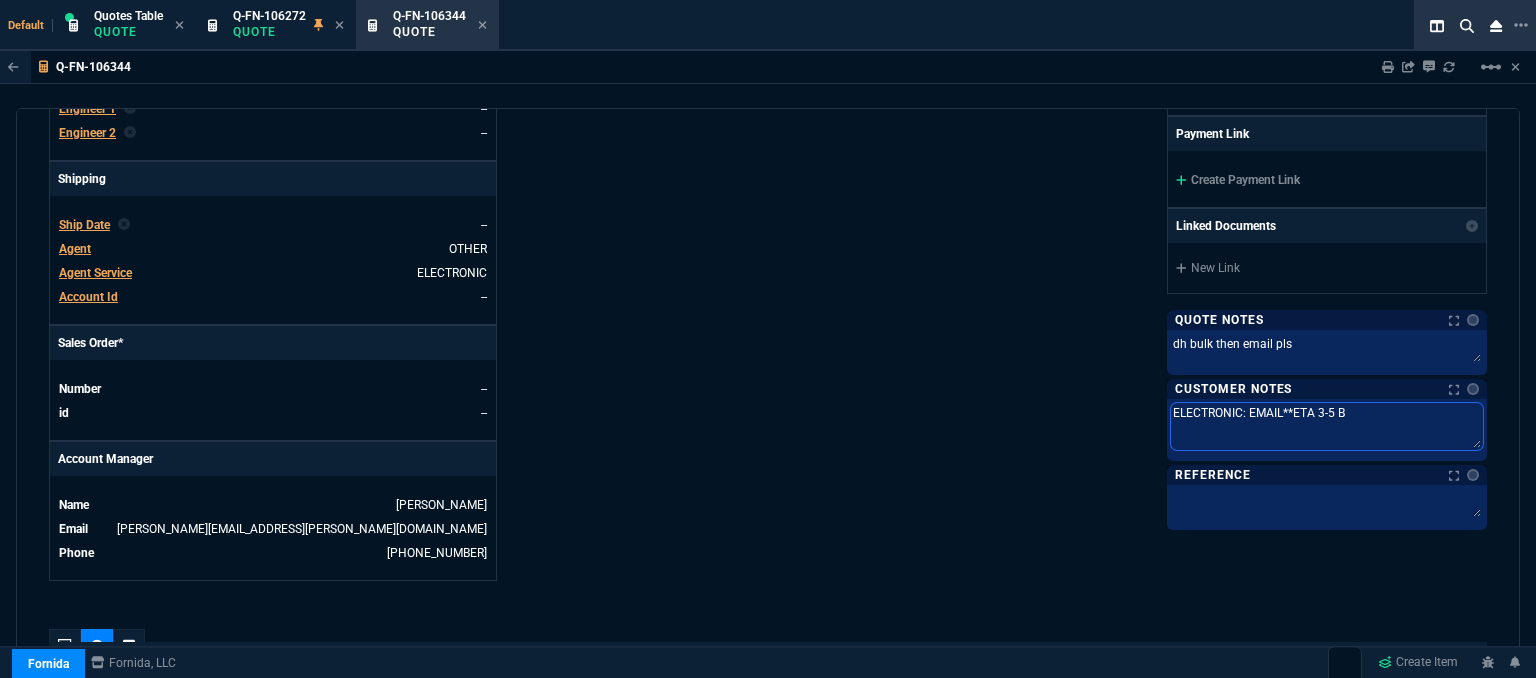 type on "ELECTRONIC: EMAIL**ETA 3-5 Bi" 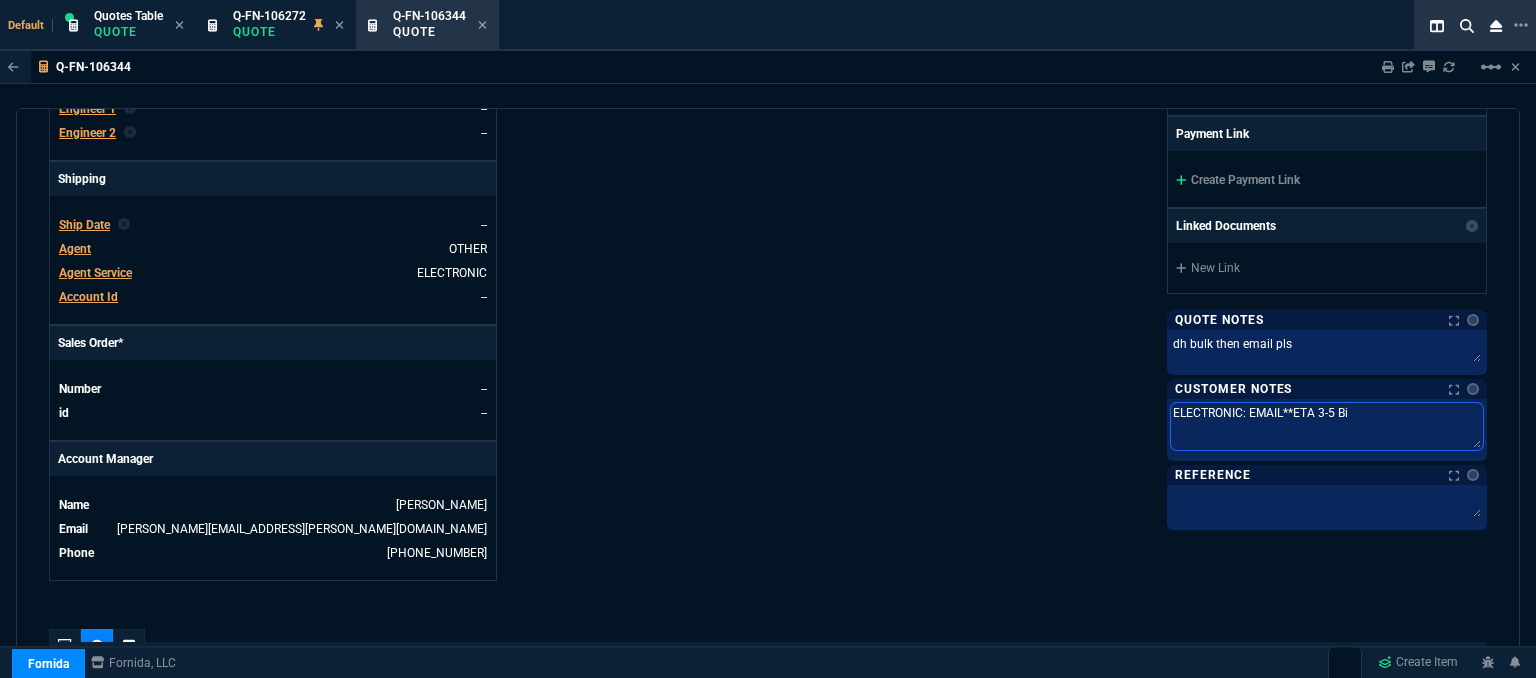 type on "ELECTRONIC: EMAIL**ETA 3-5 Biz" 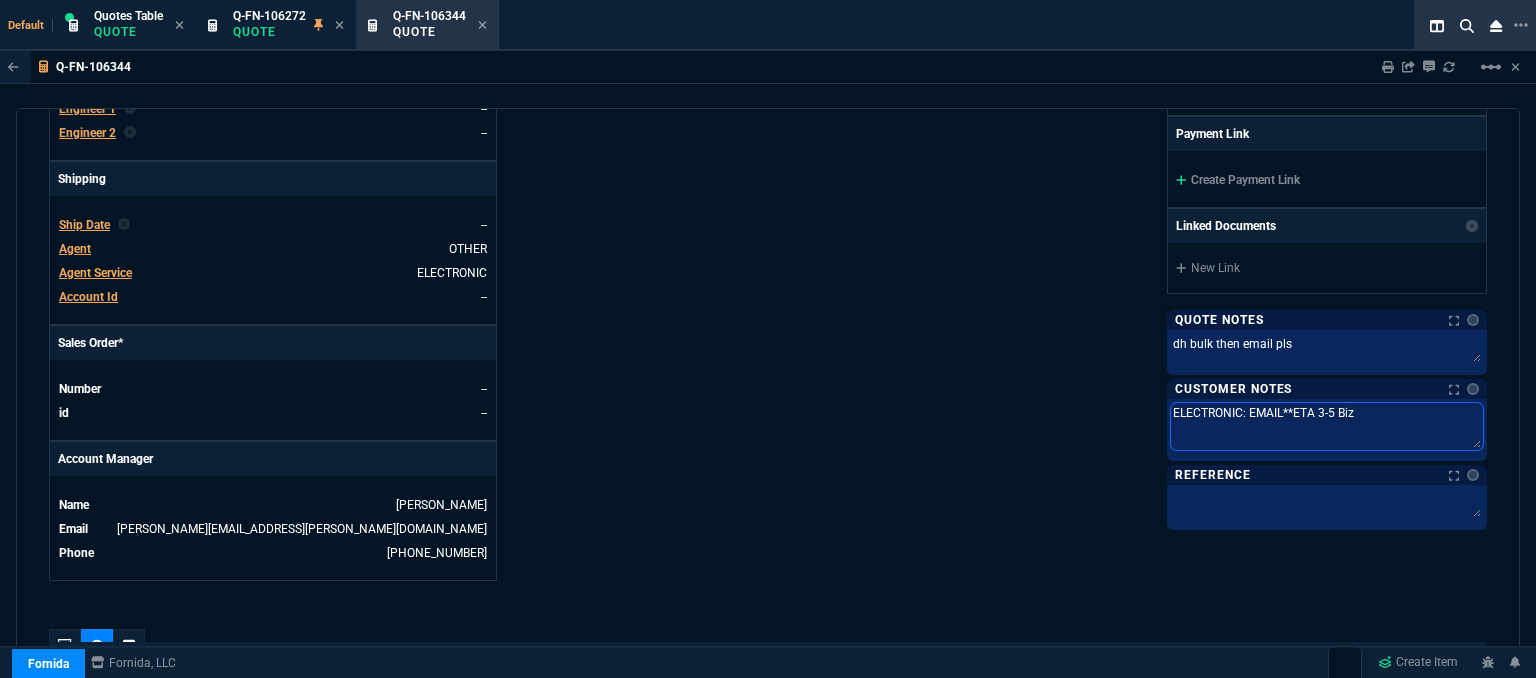 type on "ELECTRONIC: EMAIL**ETA 3-5 Biz" 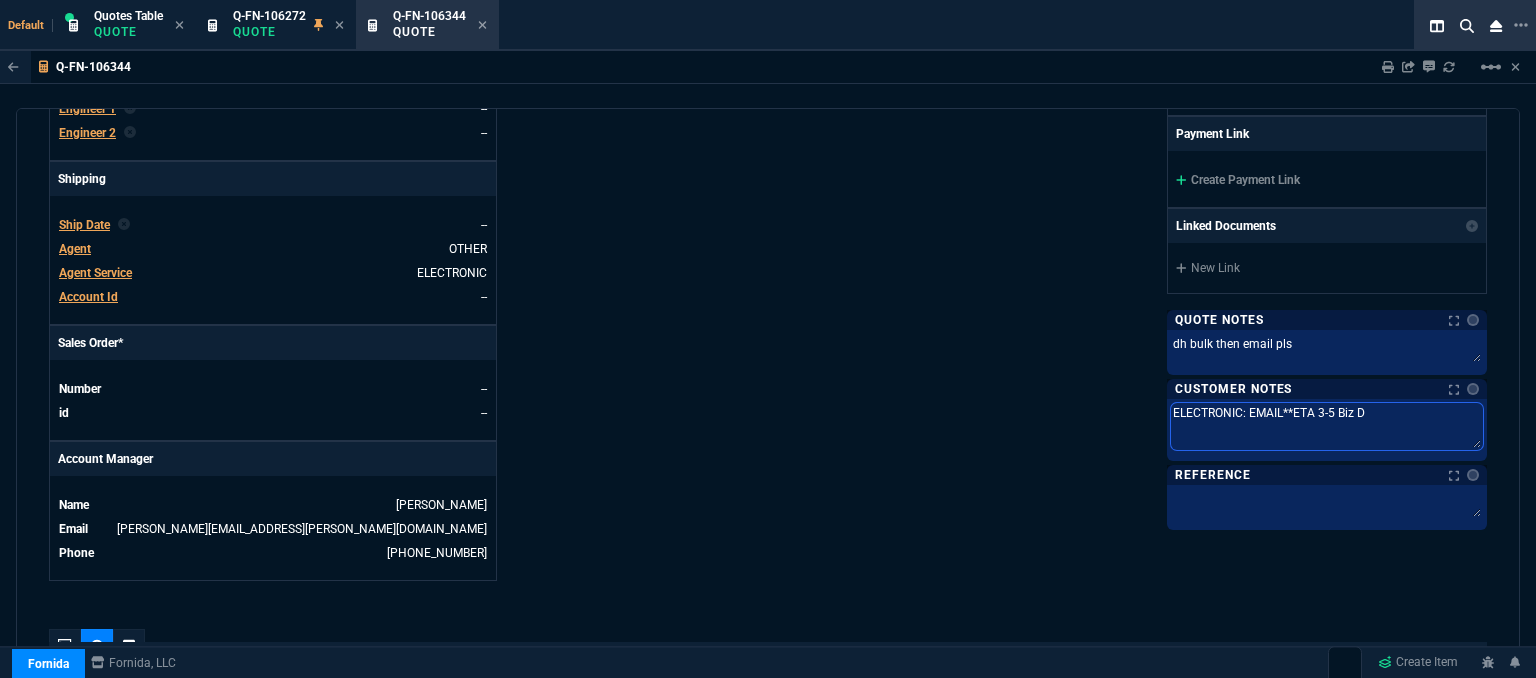 type on "ELECTRONIC: EMAIL**ETA 3-5 Biz Da" 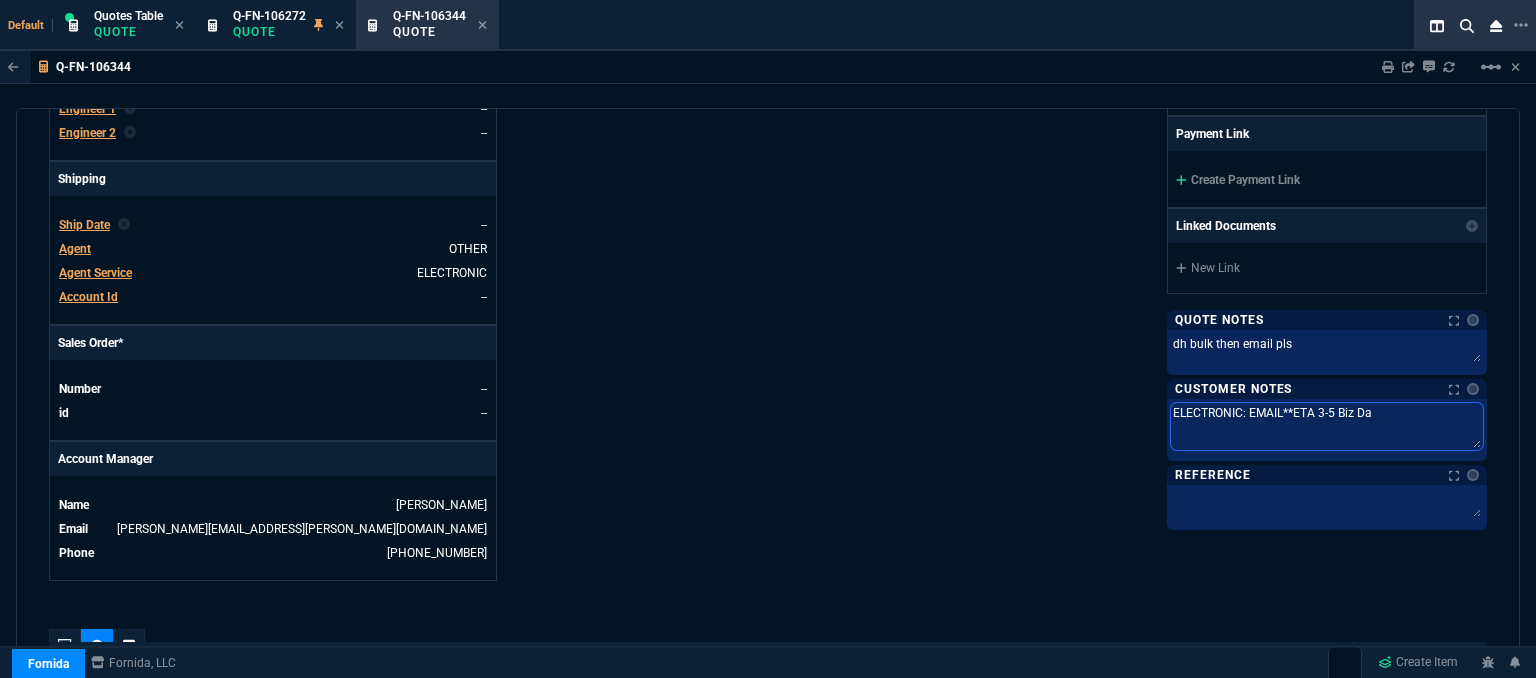type on "ELECTRONIC: EMAIL**ETA 3-5 Biz Day" 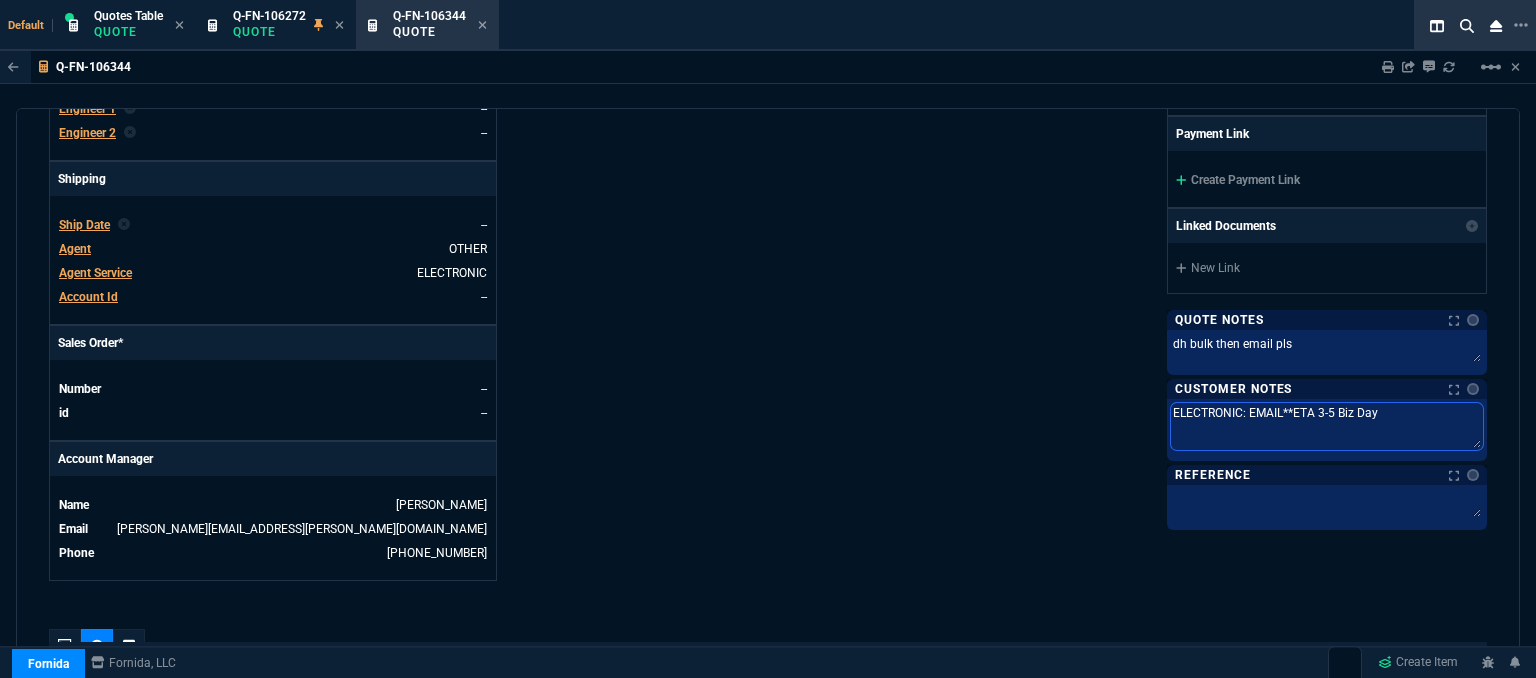 type on "ELECTRONIC: EMAIL**ETA 3-5 Biz Days" 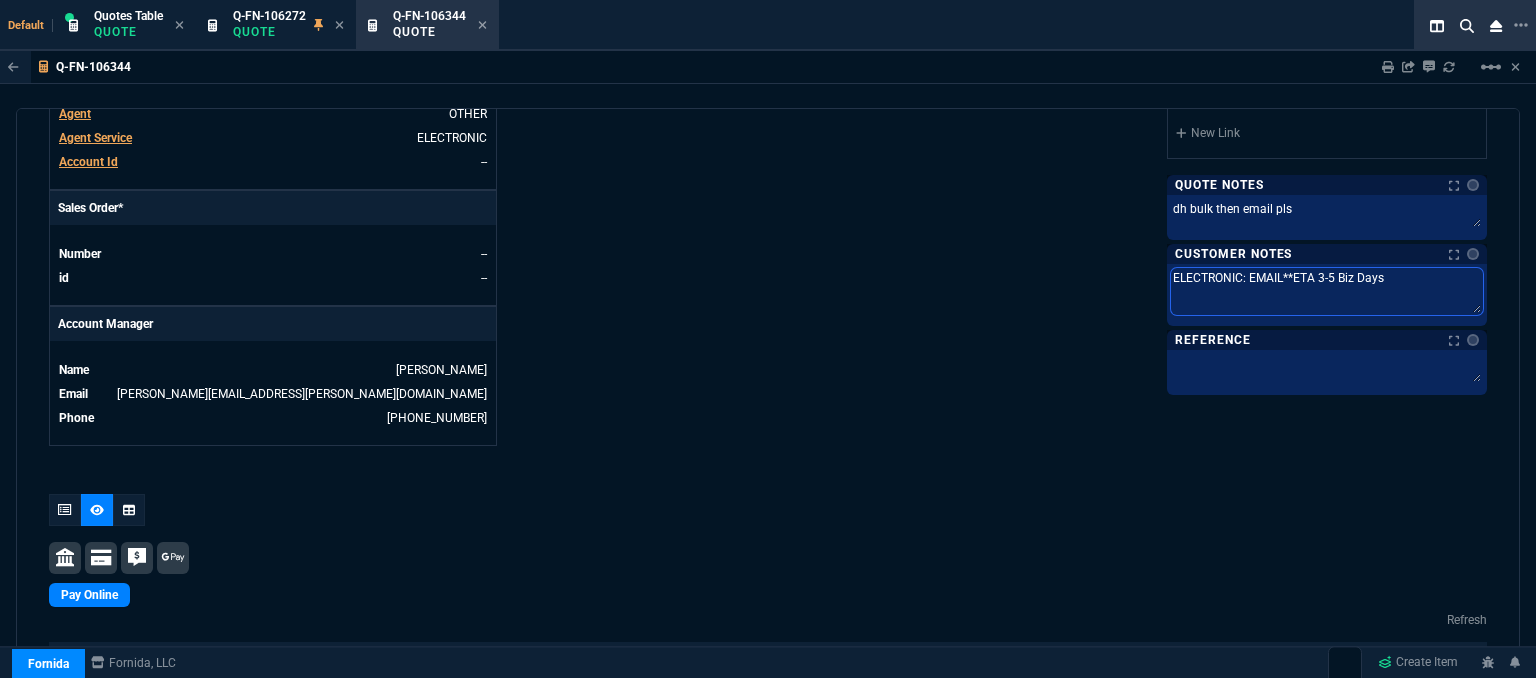 scroll, scrollTop: 1050, scrollLeft: 0, axis: vertical 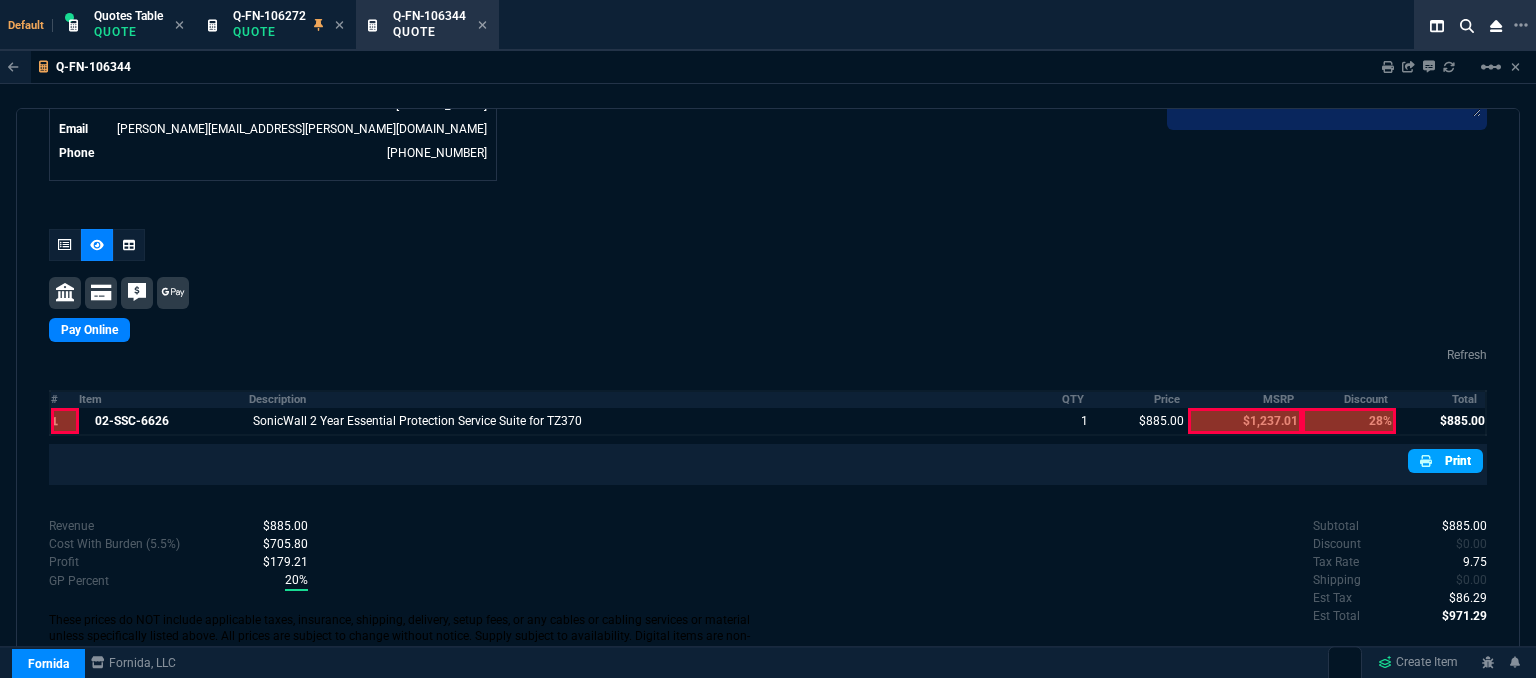 type on "ELECTRONIC: EMAIL**ETA 3-5 Biz Days" 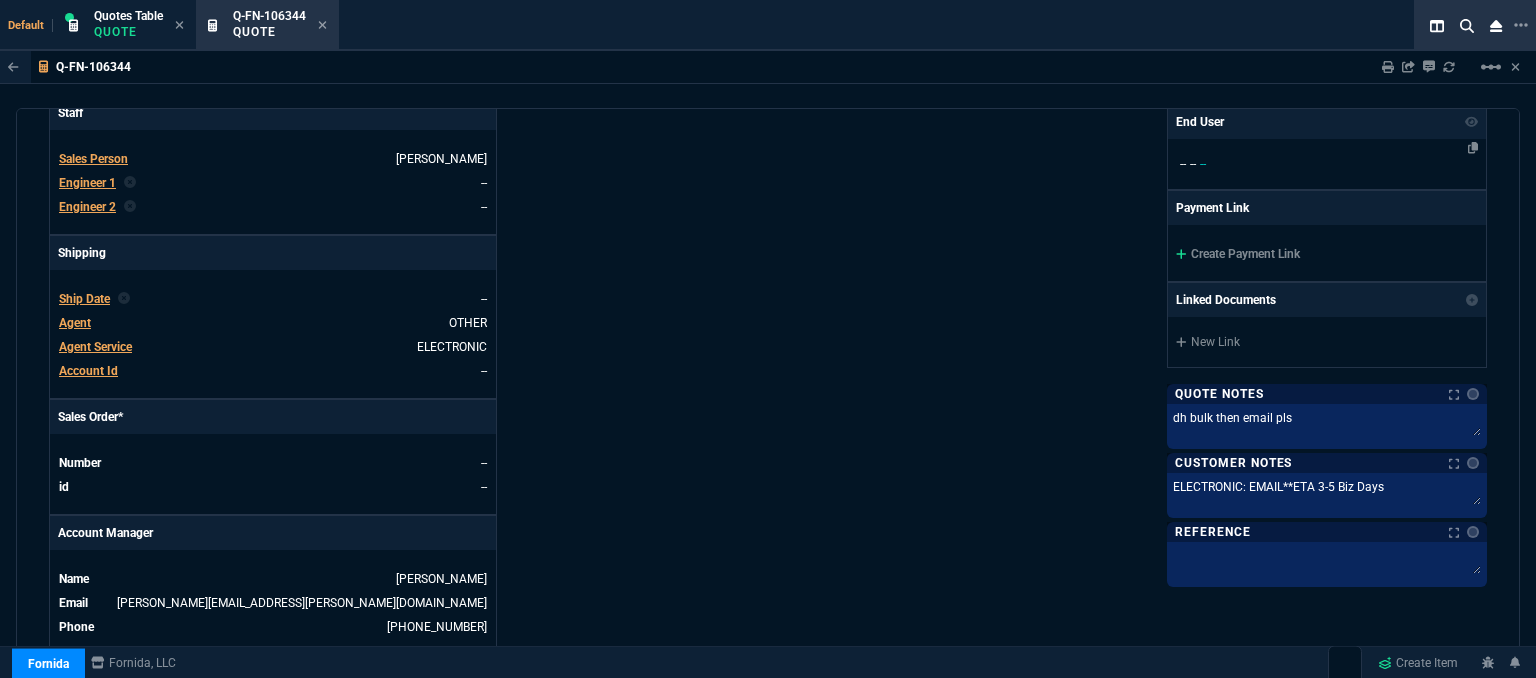 scroll, scrollTop: 376, scrollLeft: 0, axis: vertical 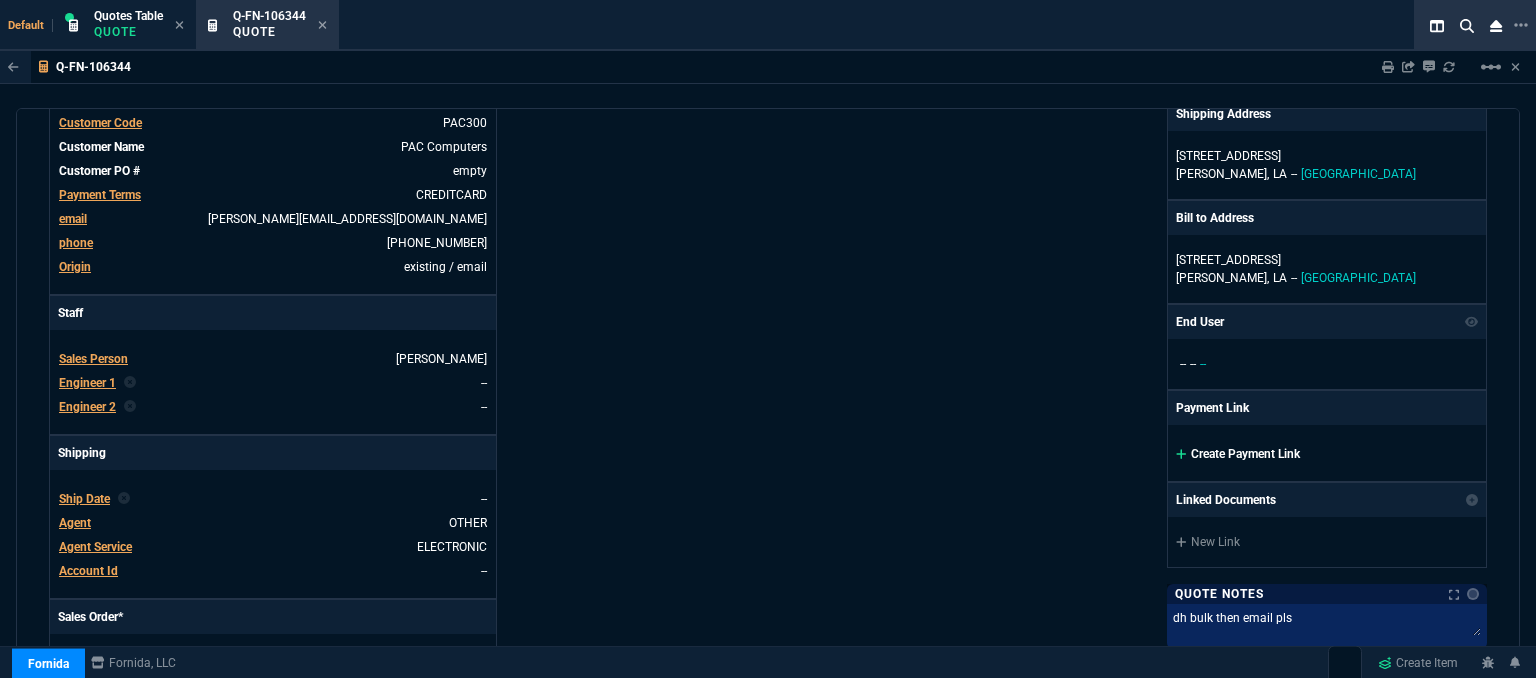 click 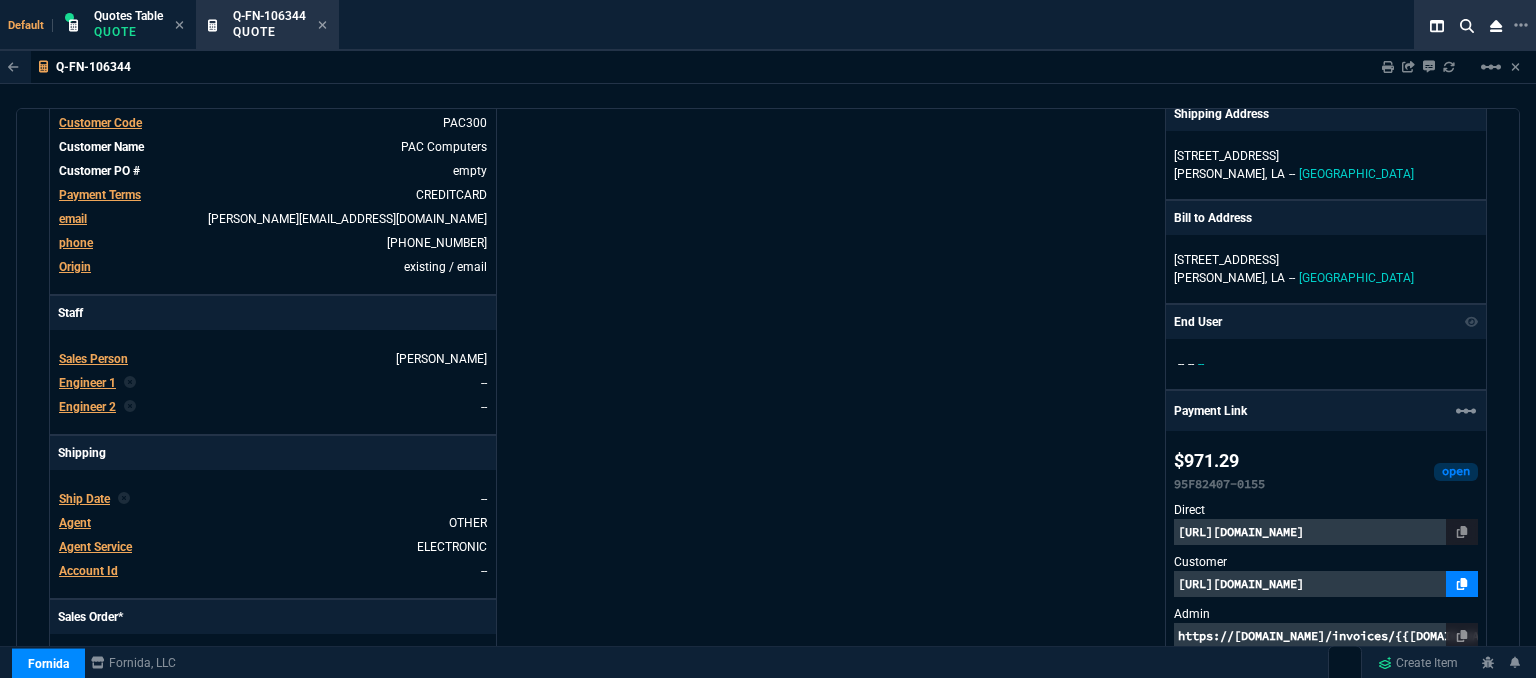 click 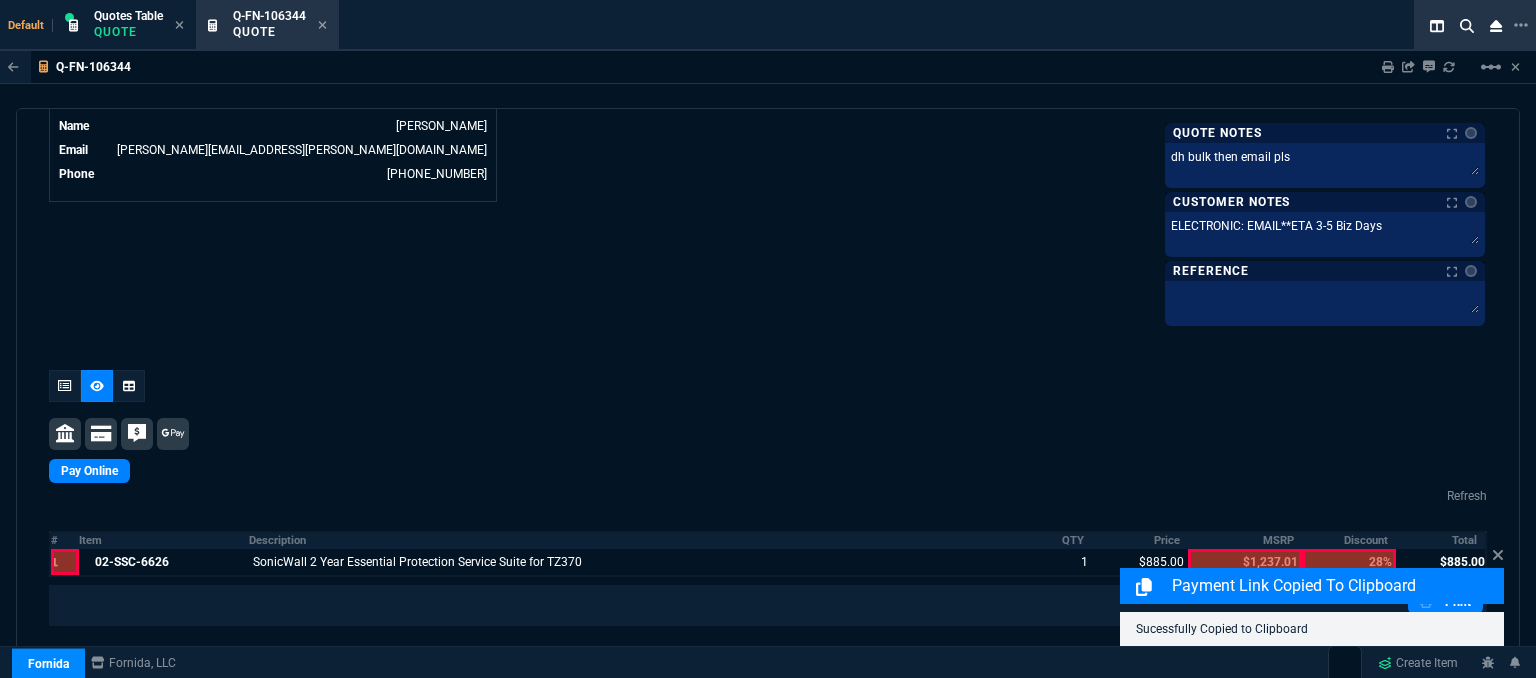 scroll, scrollTop: 1176, scrollLeft: 0, axis: vertical 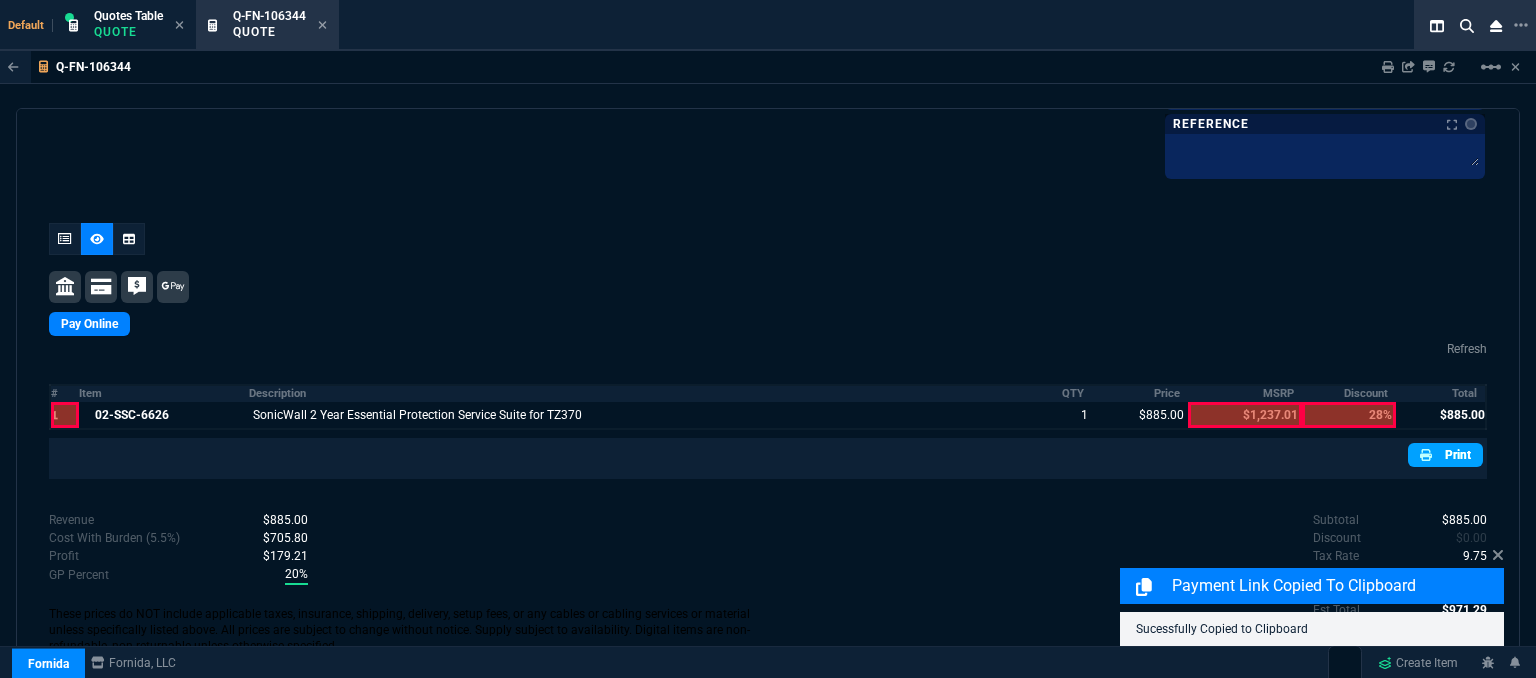 click on "Print" at bounding box center [1445, 455] 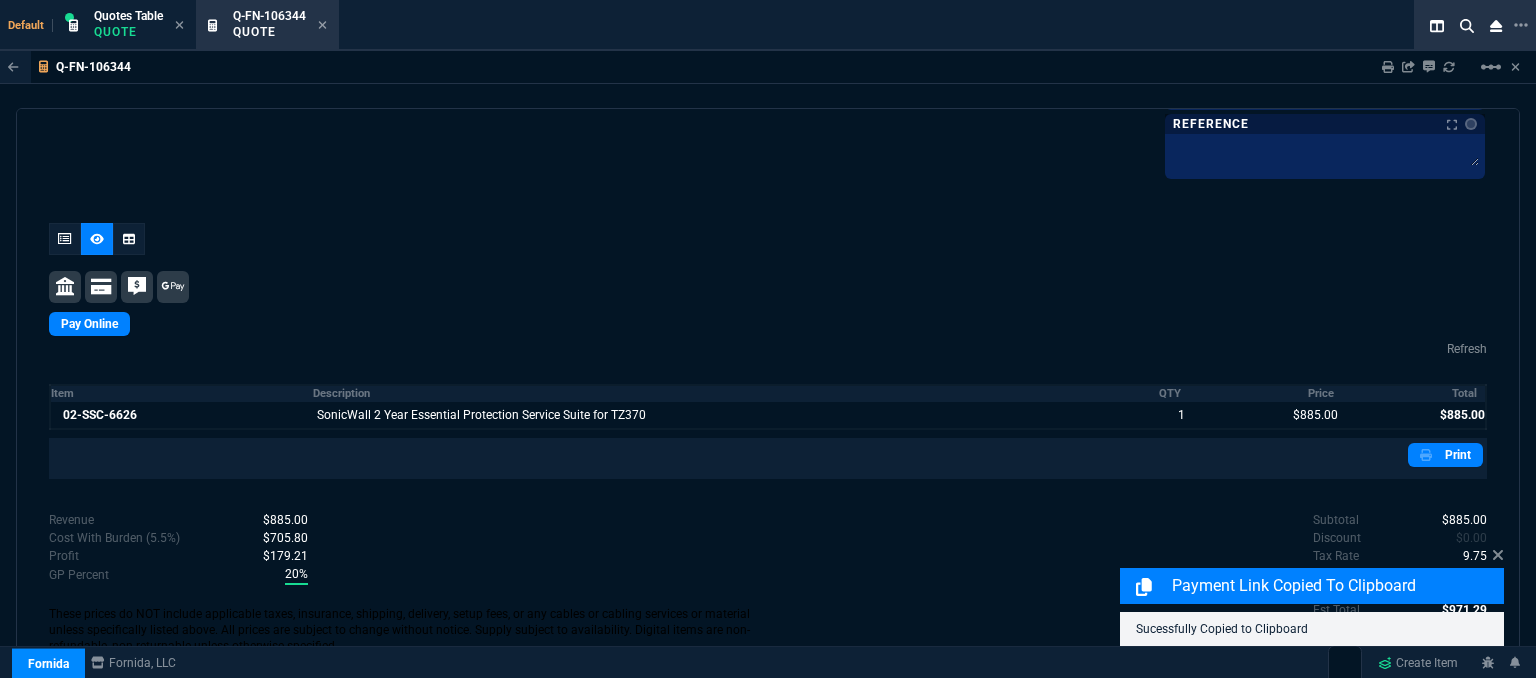 scroll, scrollTop: 1182, scrollLeft: 0, axis: vertical 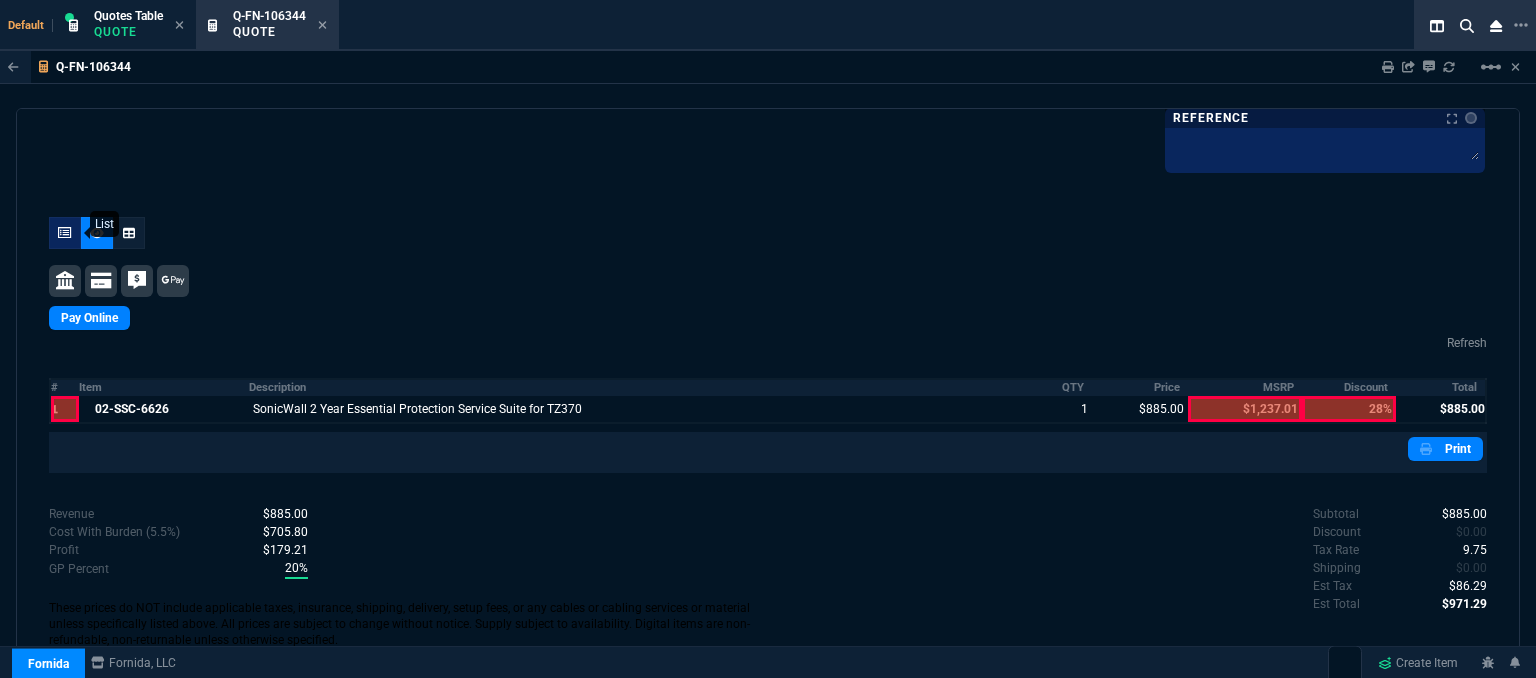 click at bounding box center (65, 233) 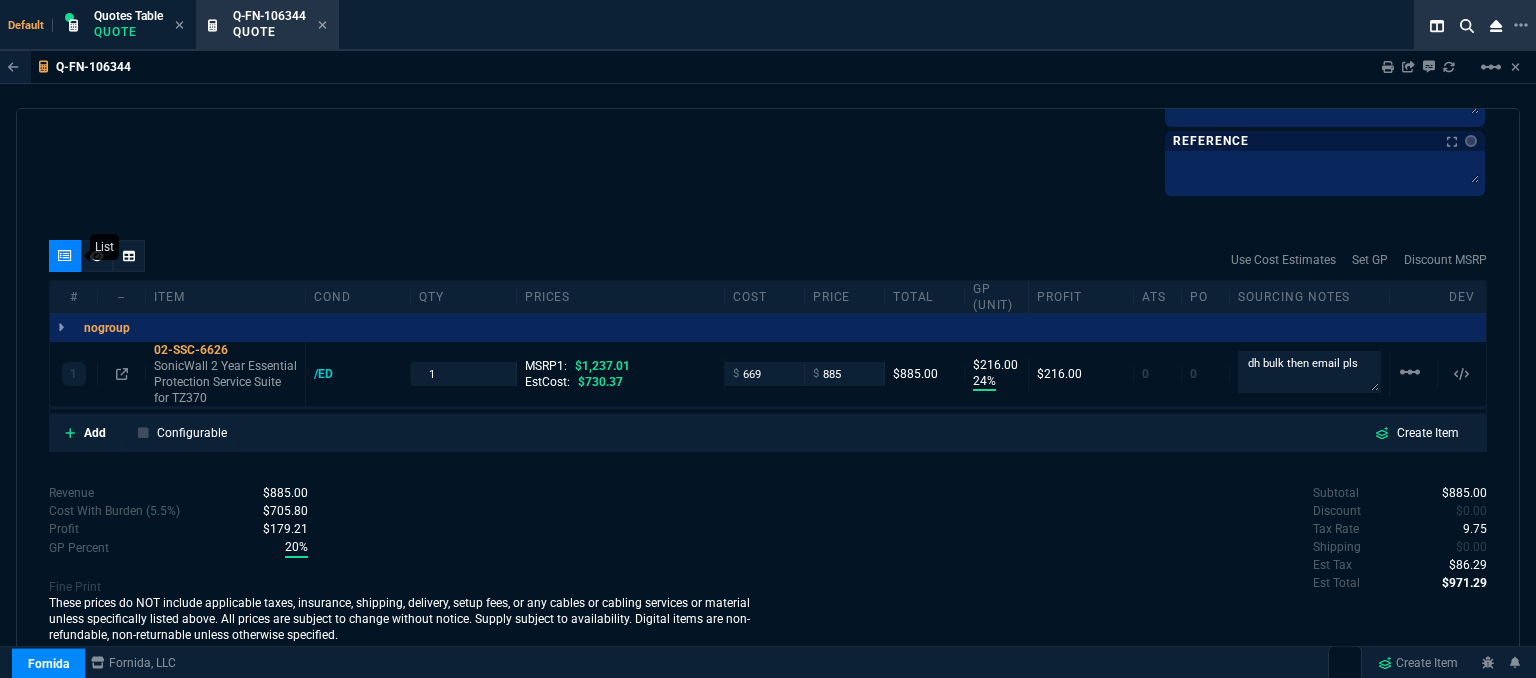scroll, scrollTop: 1152, scrollLeft: 0, axis: vertical 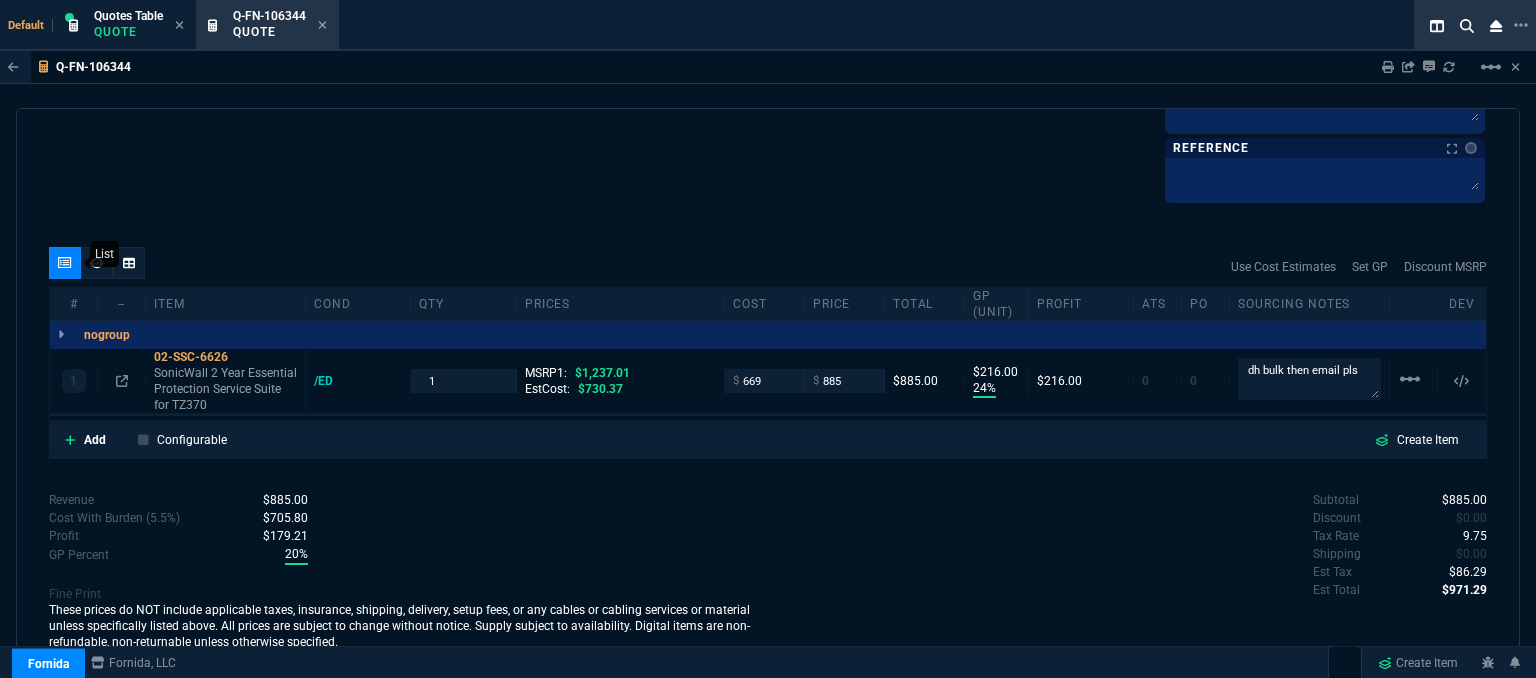 type on "24" 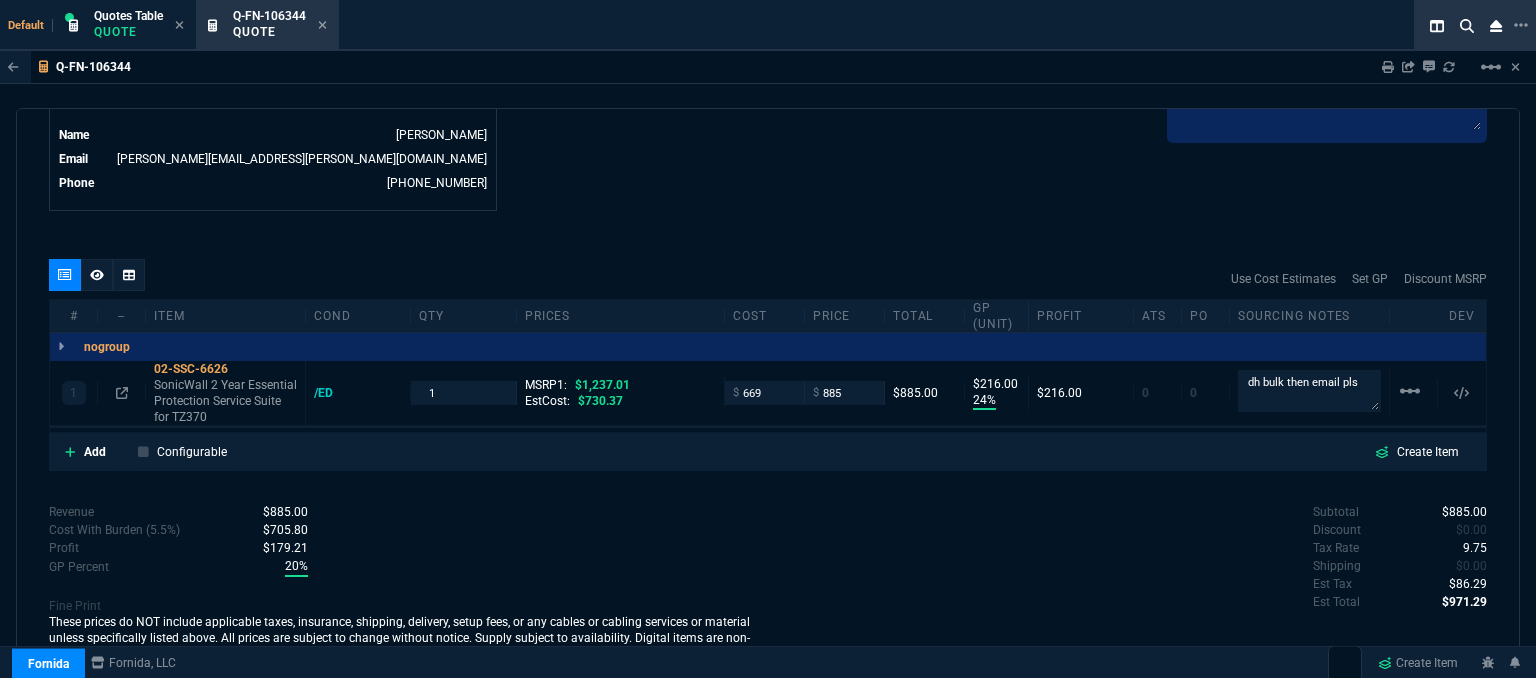 scroll, scrollTop: 1152, scrollLeft: 0, axis: vertical 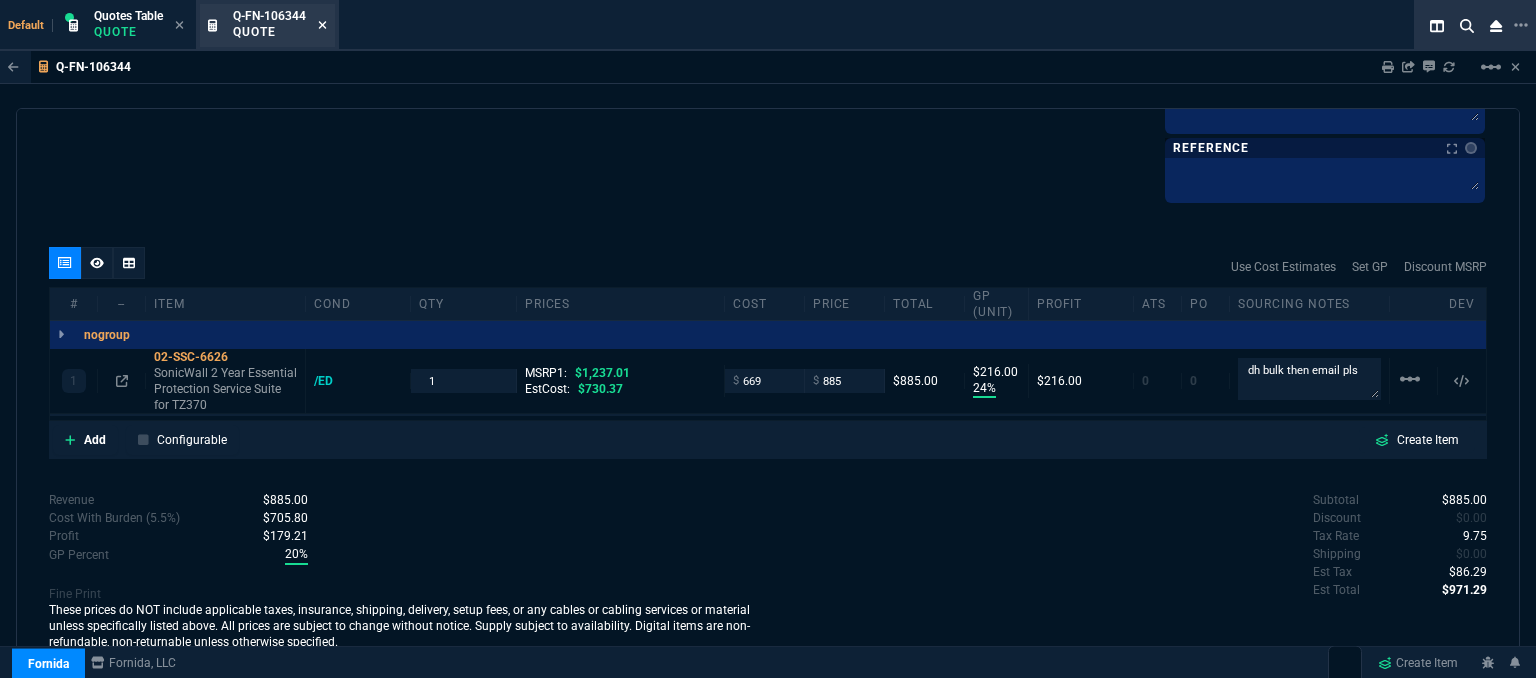 click 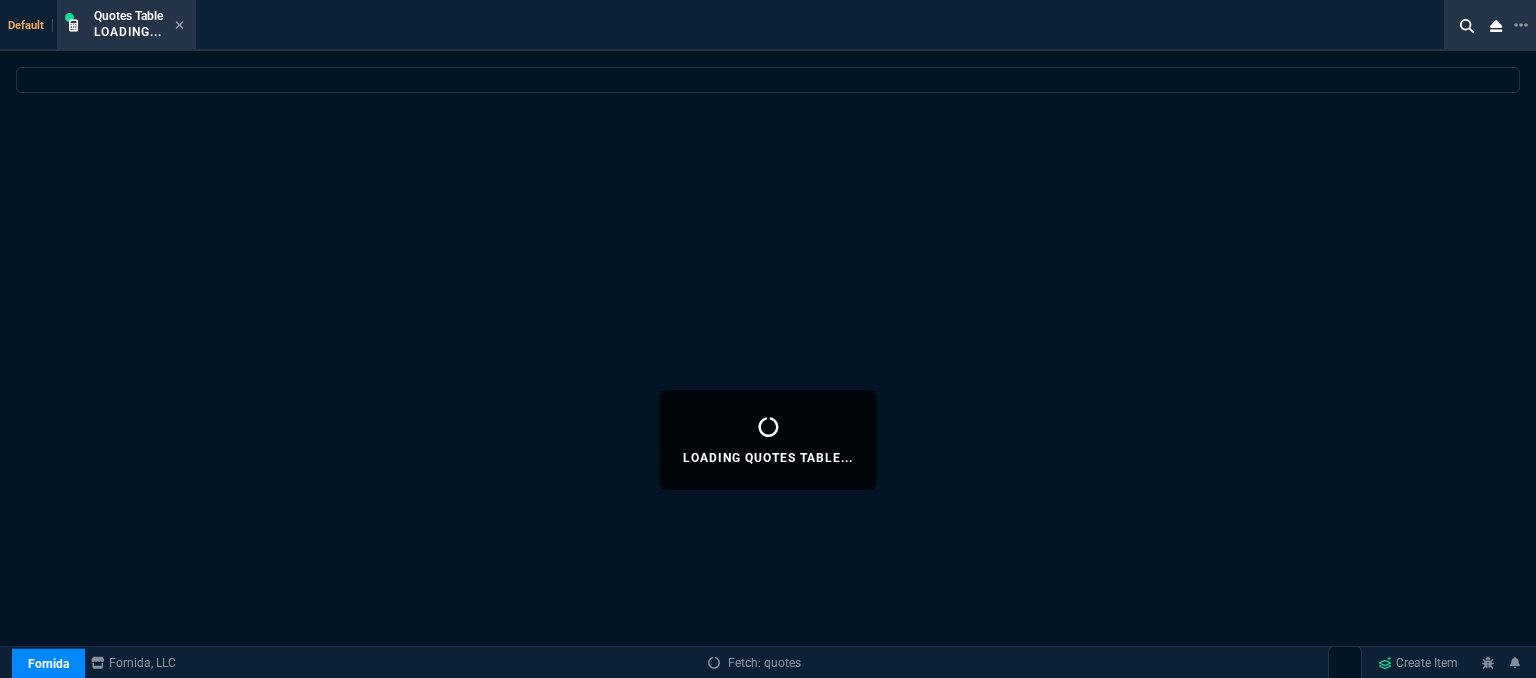 select 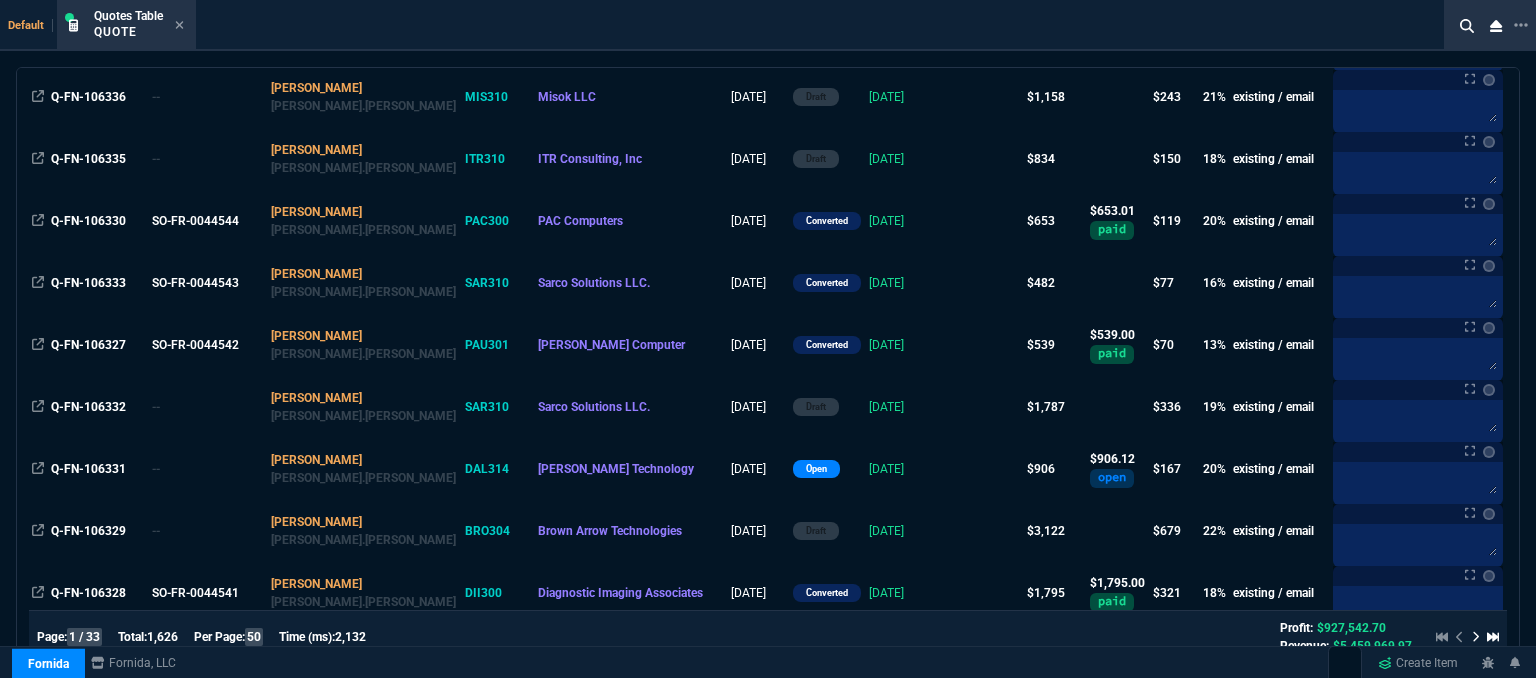 scroll, scrollTop: 500, scrollLeft: 0, axis: vertical 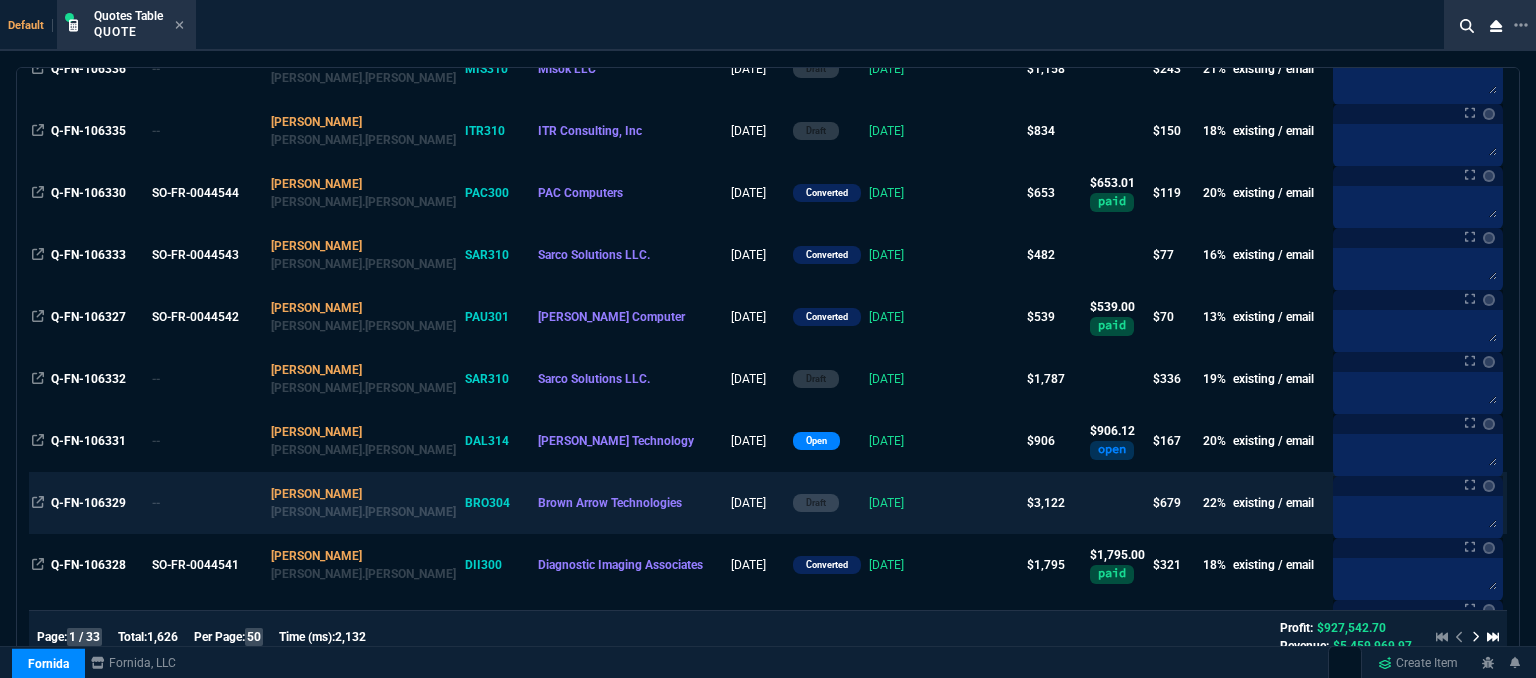 click at bounding box center [984, 503] 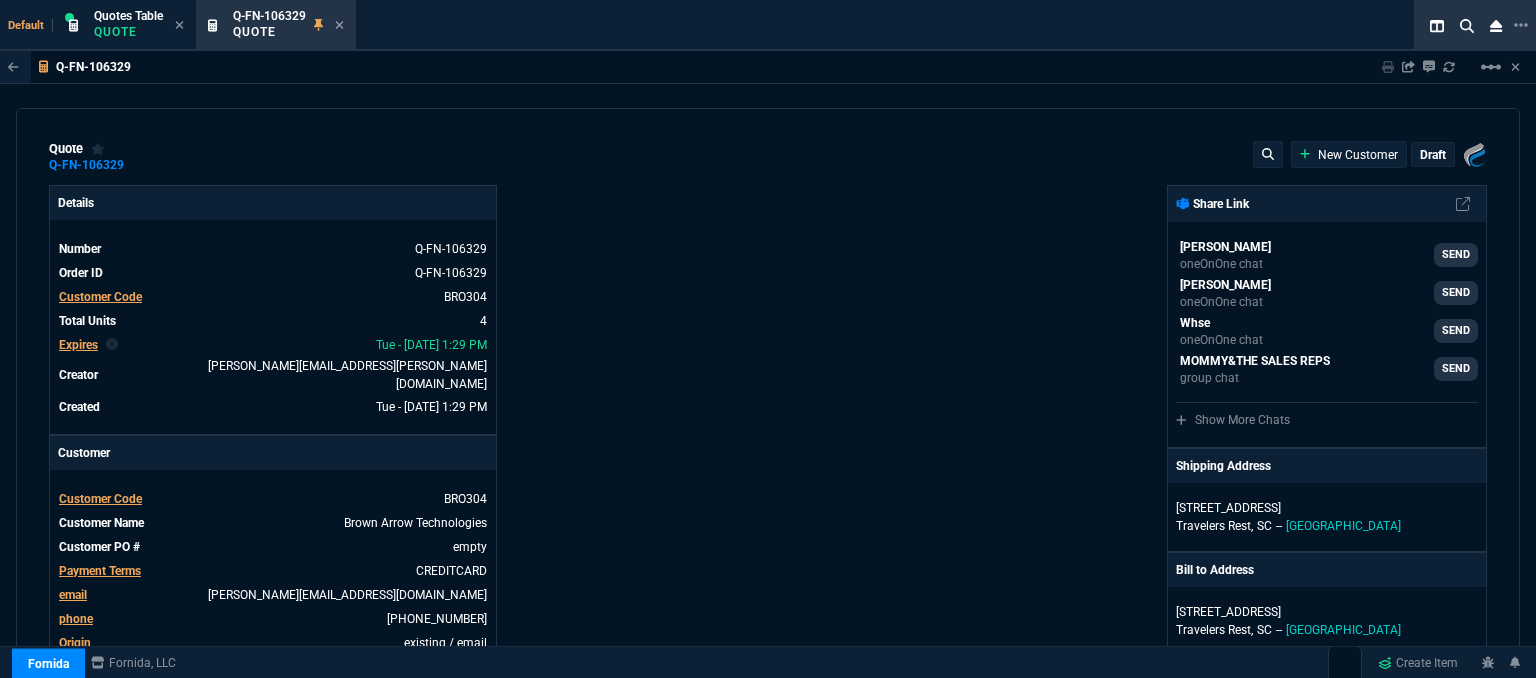 type on "25" 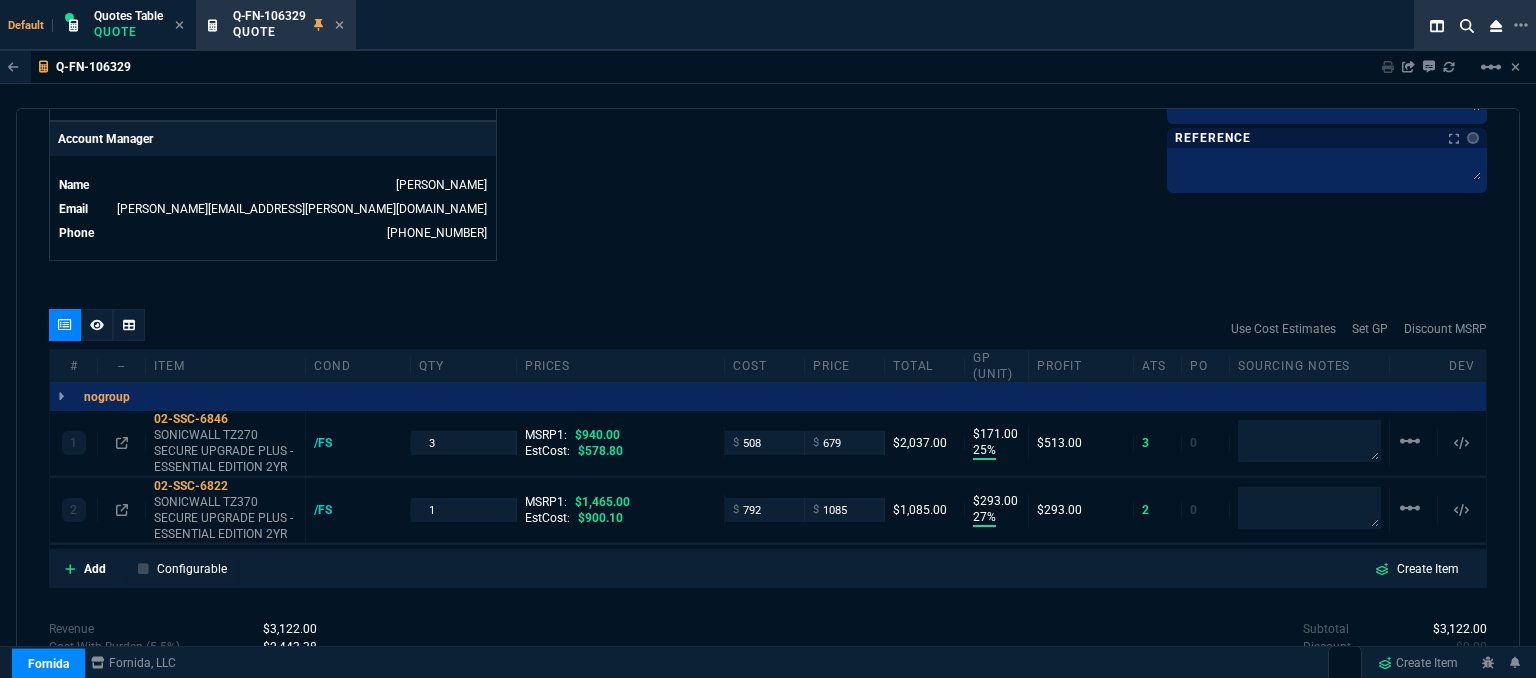 scroll, scrollTop: 1091, scrollLeft: 0, axis: vertical 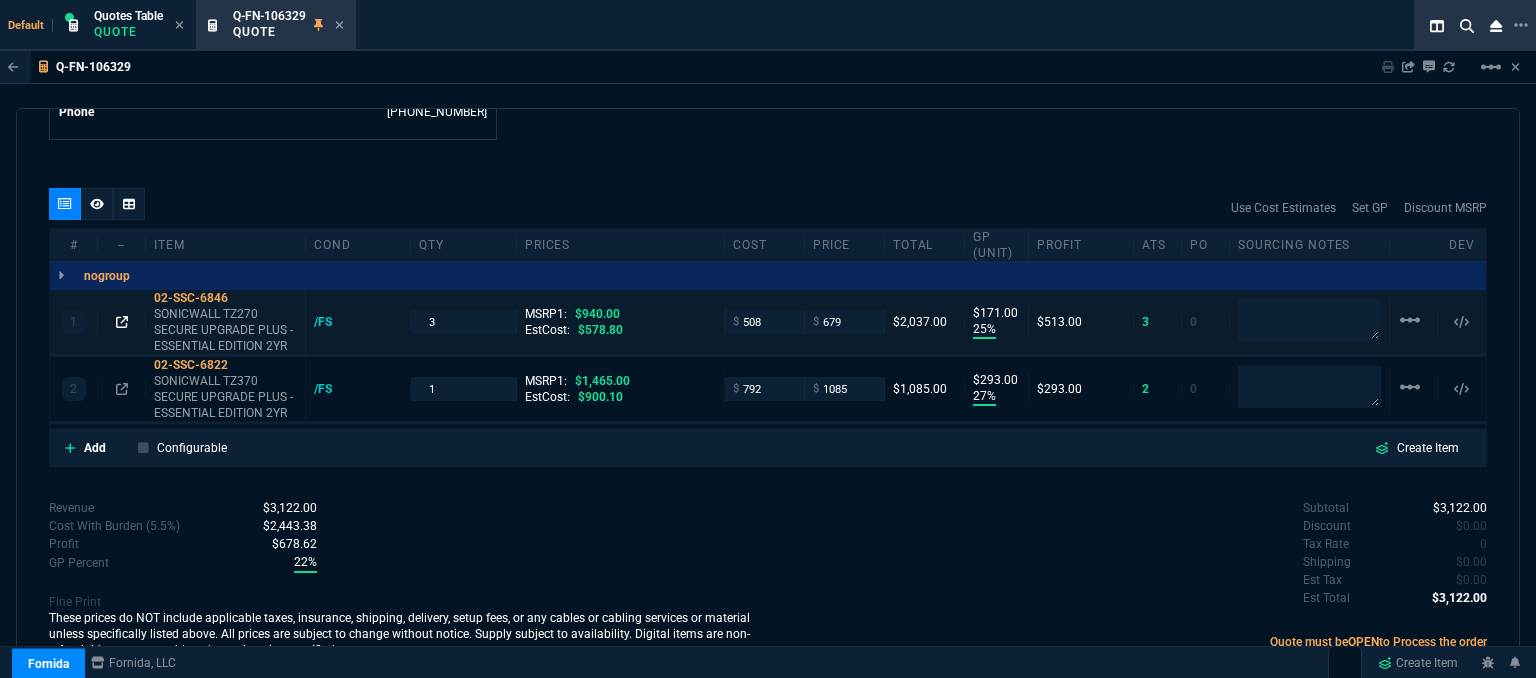 click 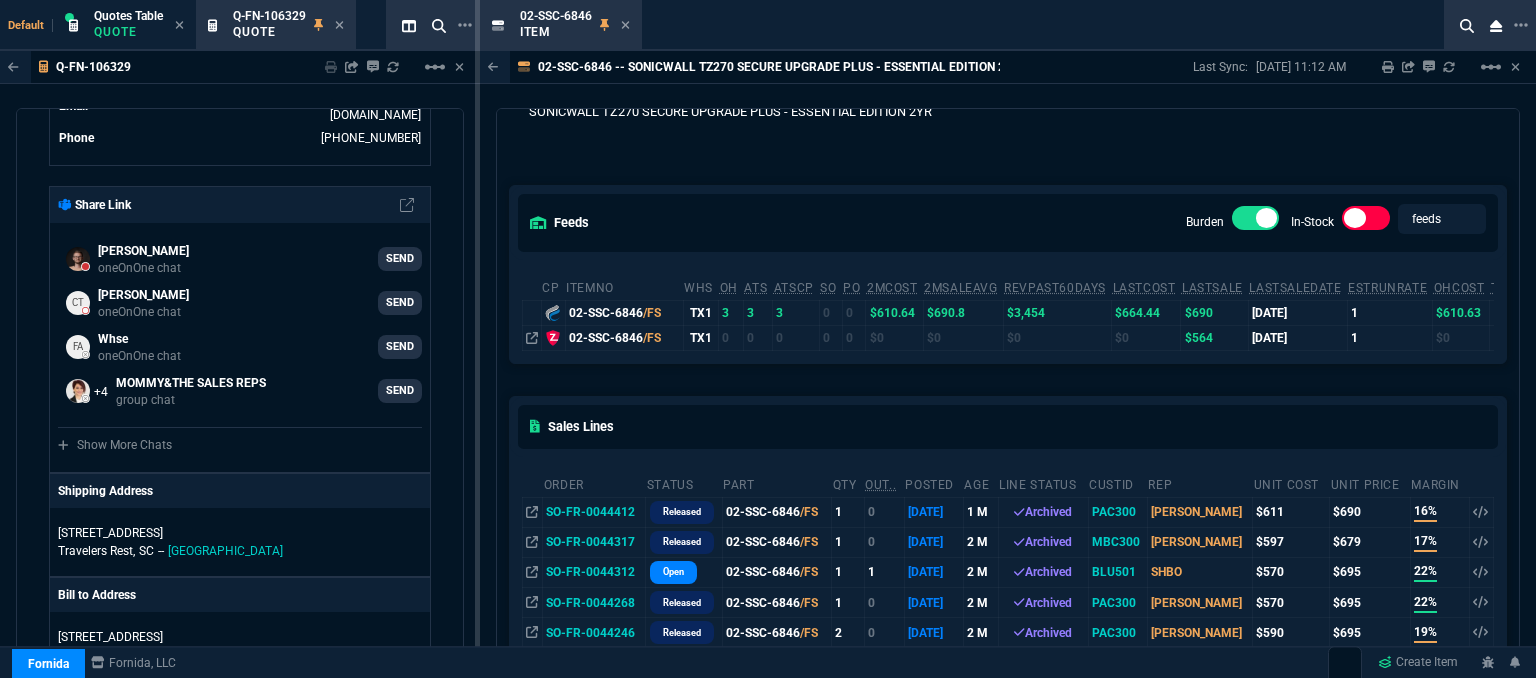 scroll, scrollTop: 100, scrollLeft: 0, axis: vertical 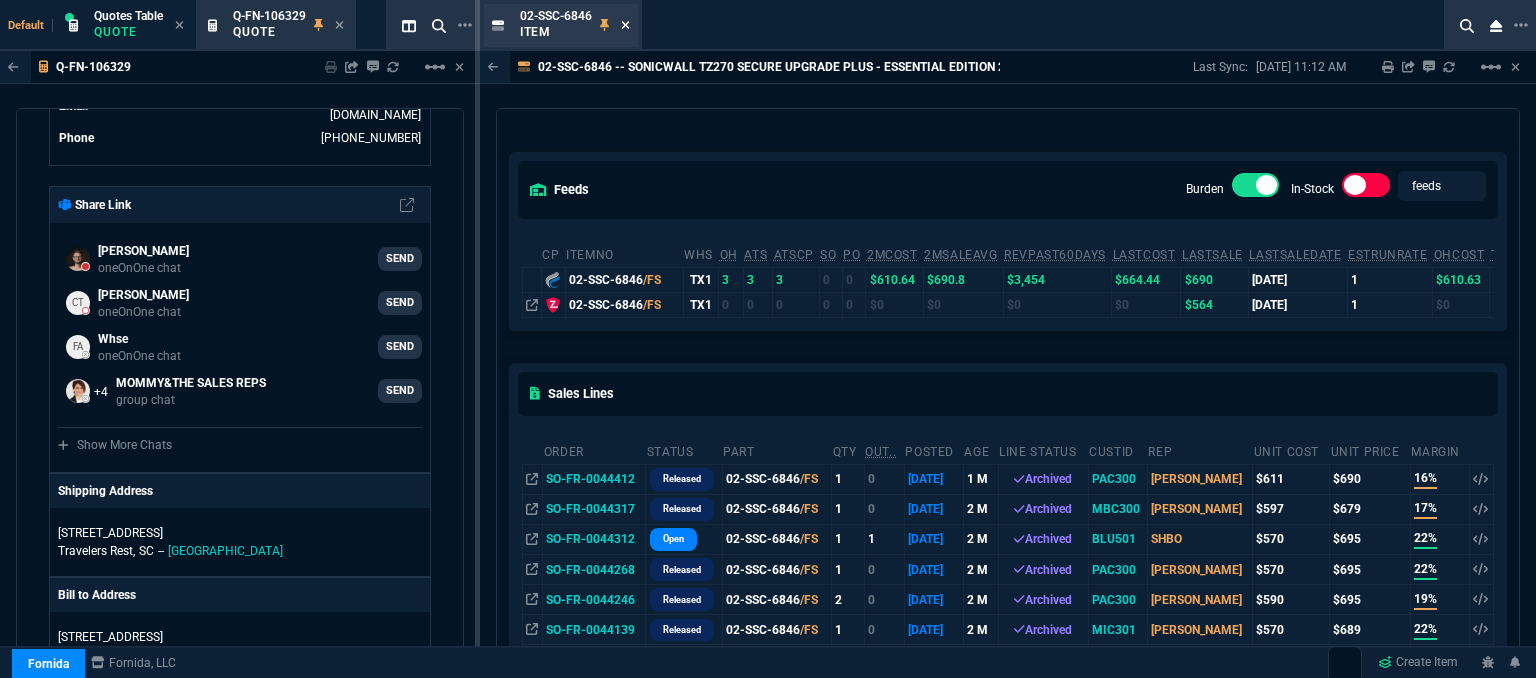 click 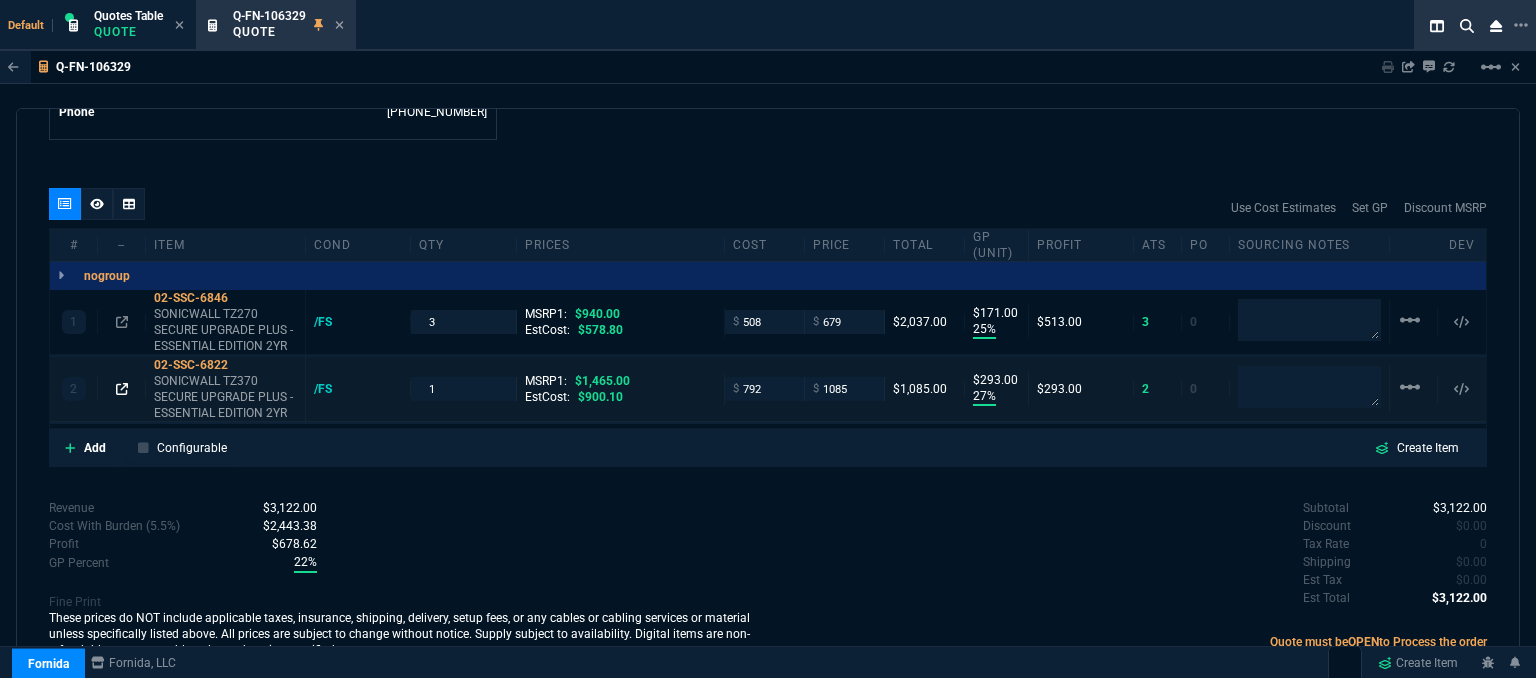 click 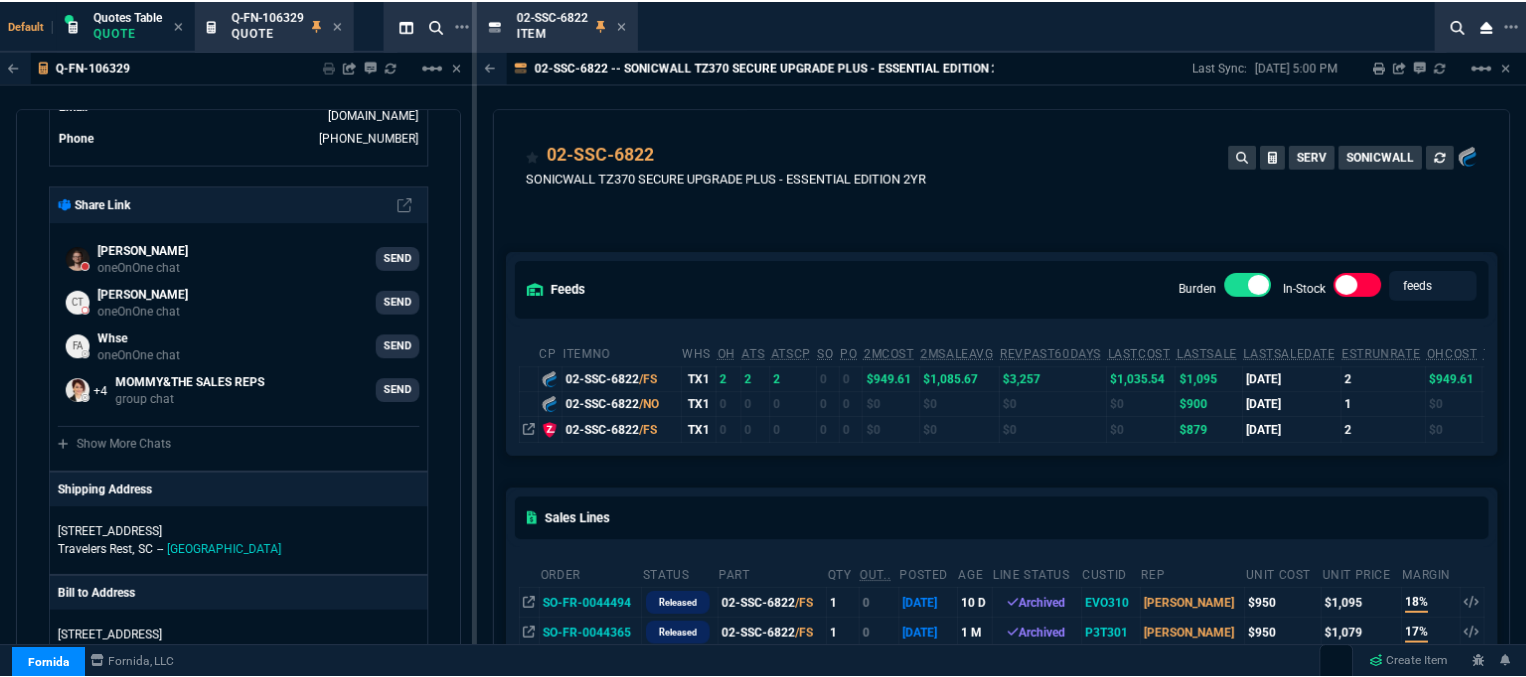 scroll, scrollTop: 100, scrollLeft: 0, axis: vertical 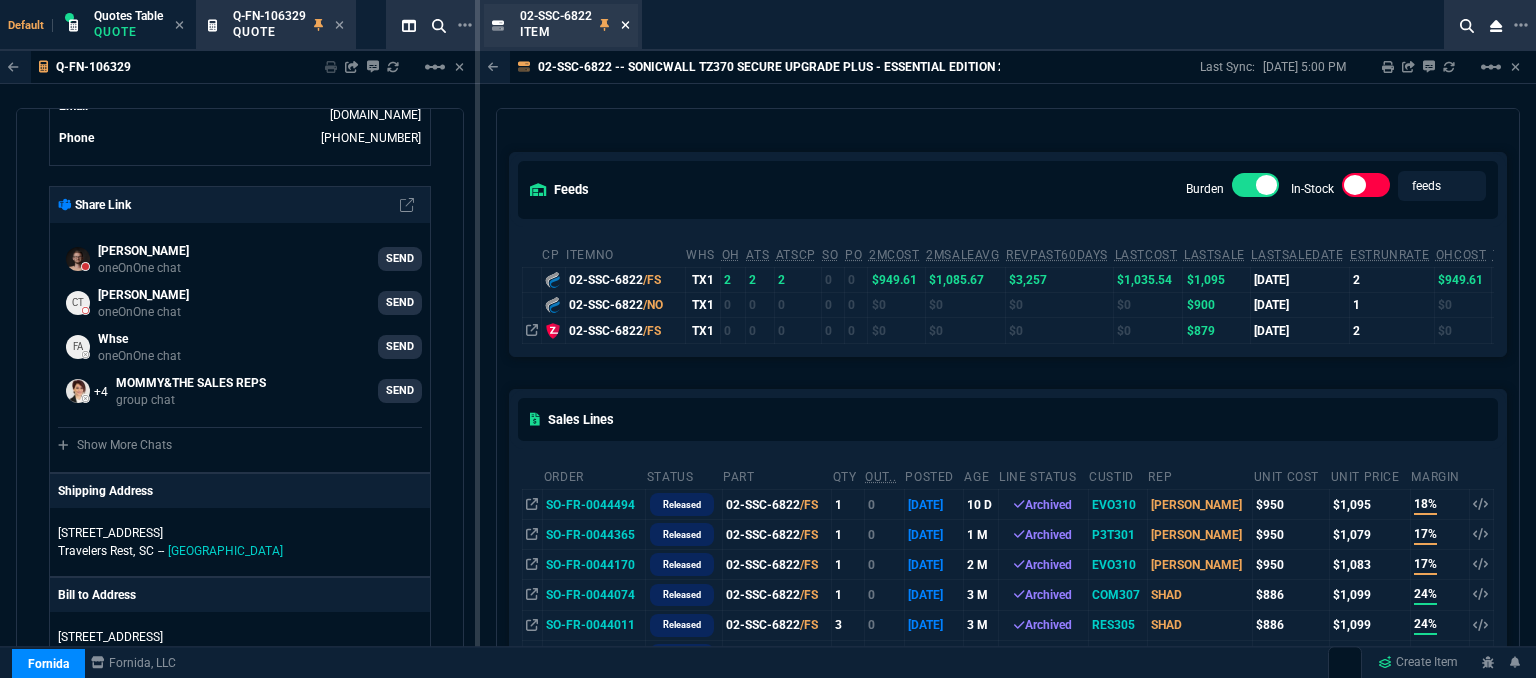click 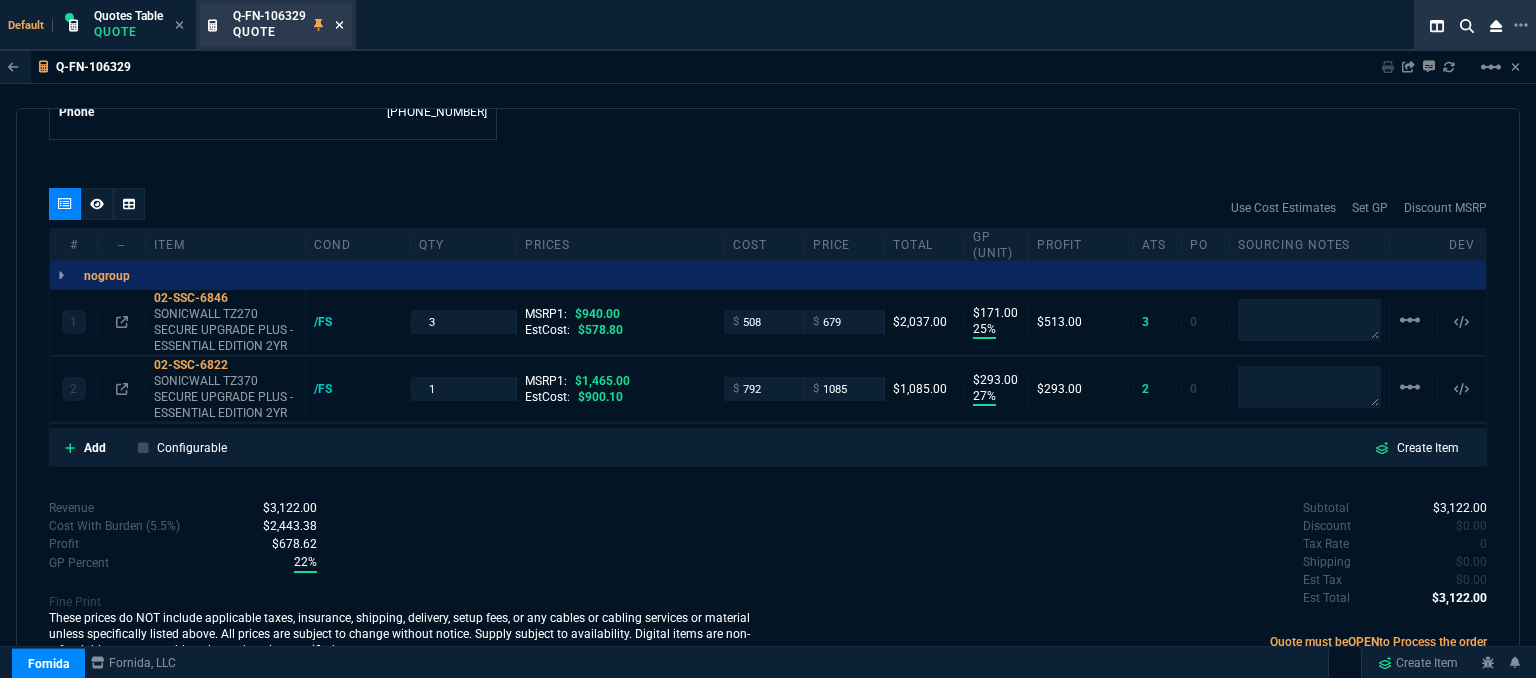 click 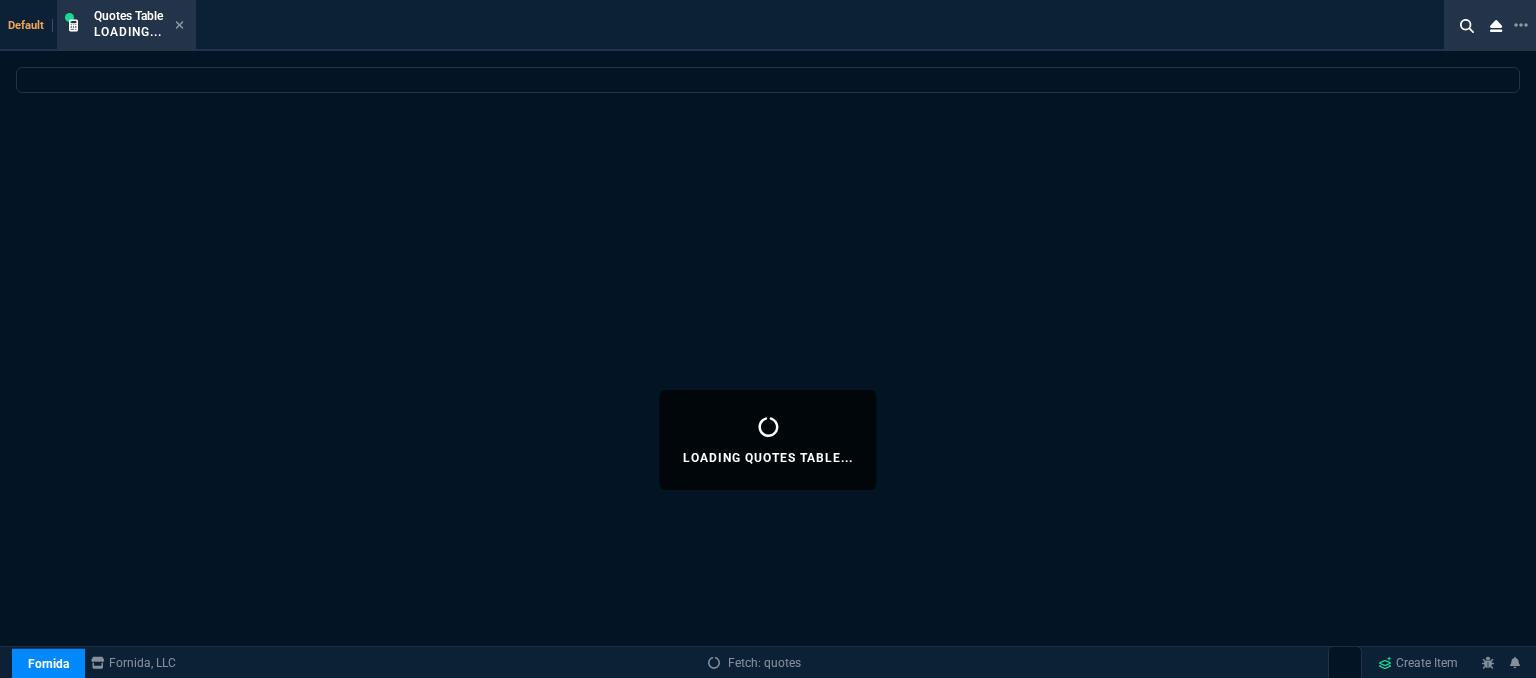 select 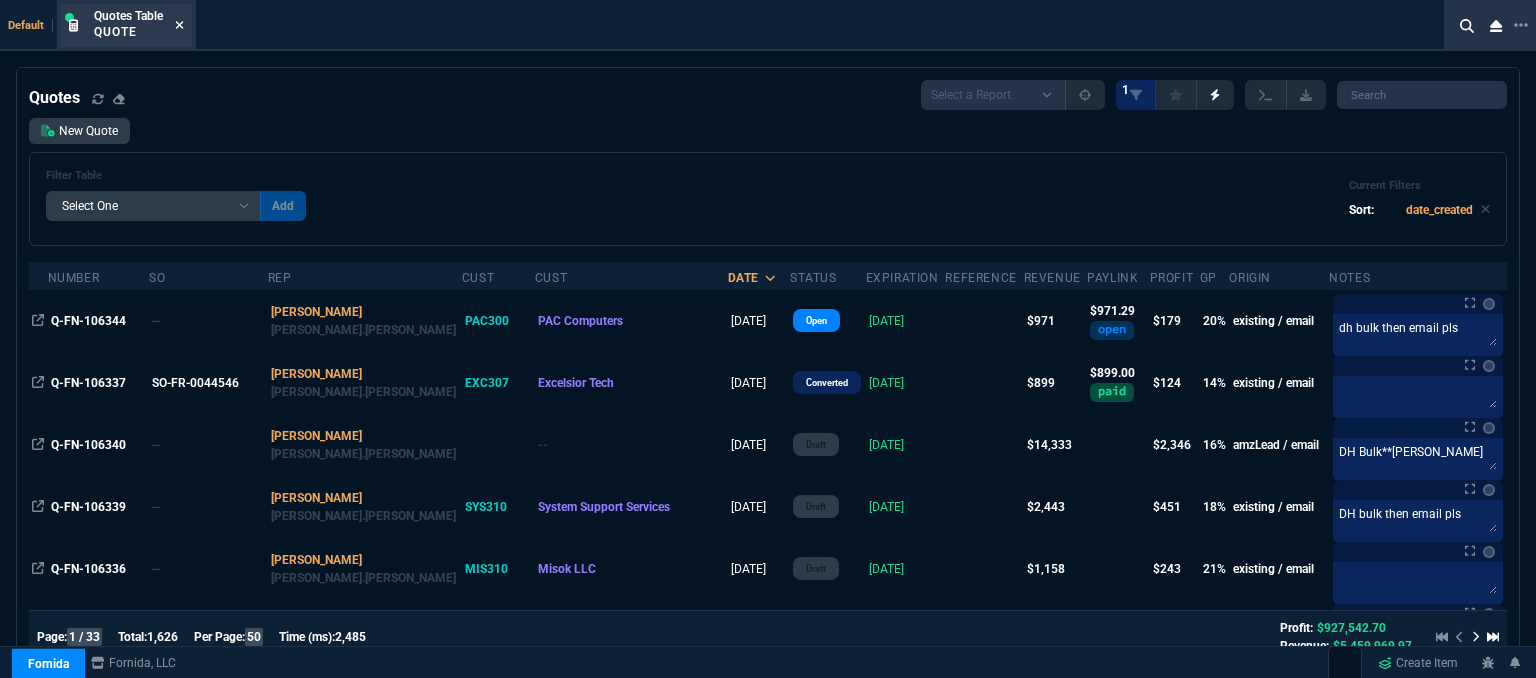 click 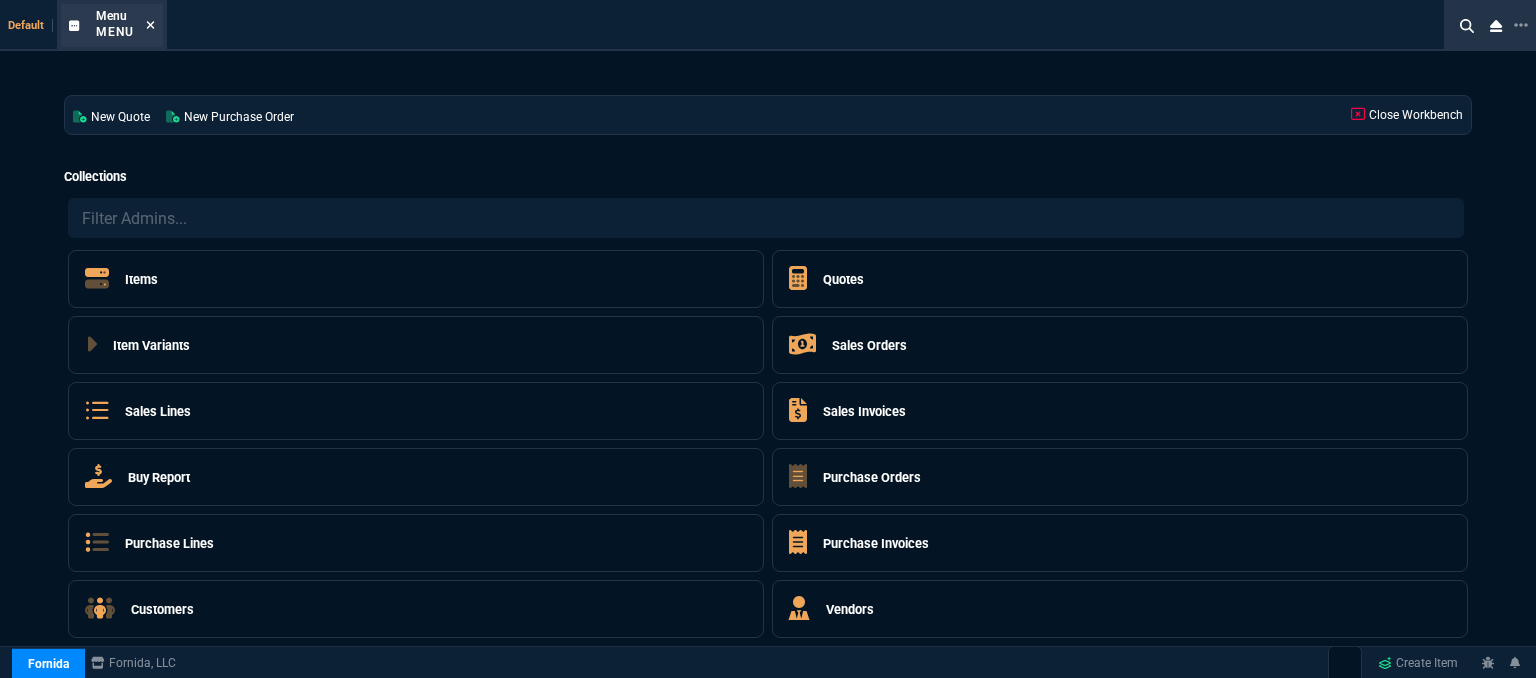 click 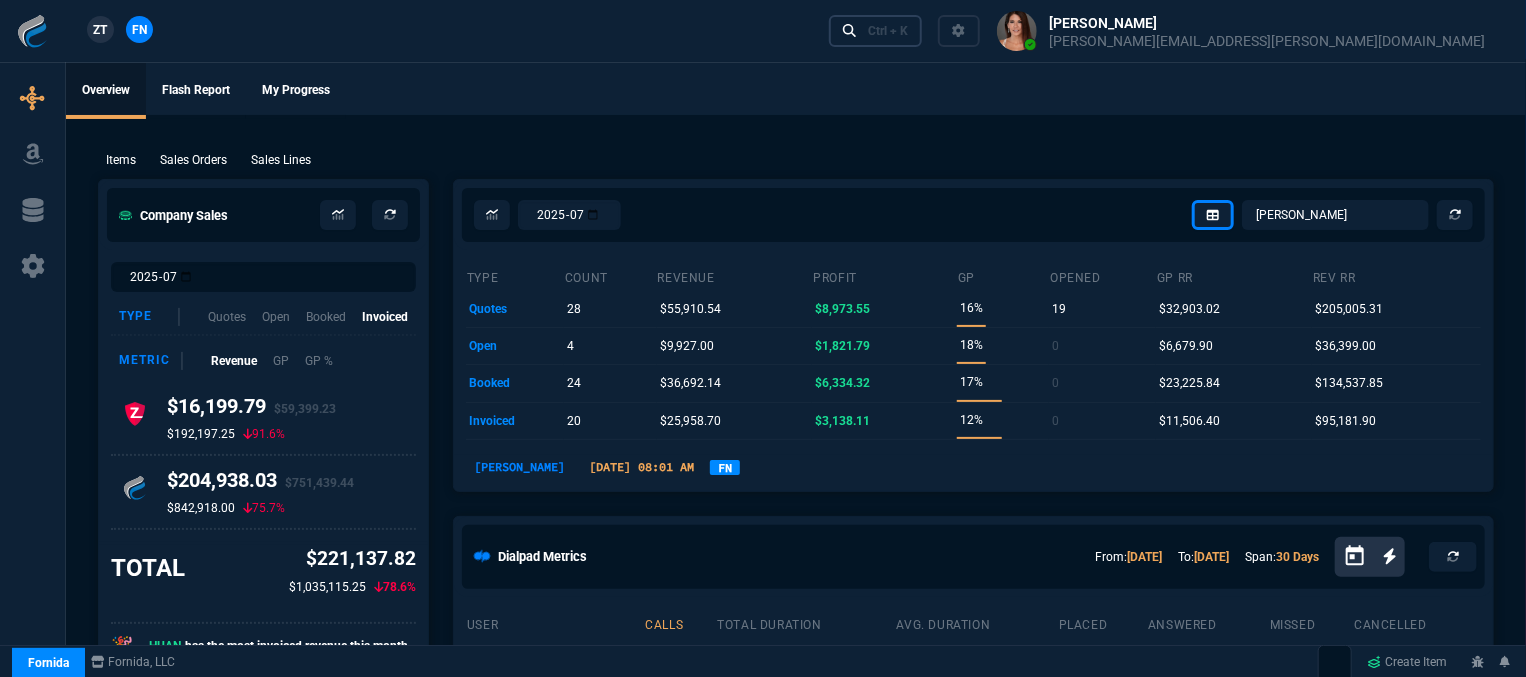 click on "Ctrl + K" at bounding box center (888, 31) 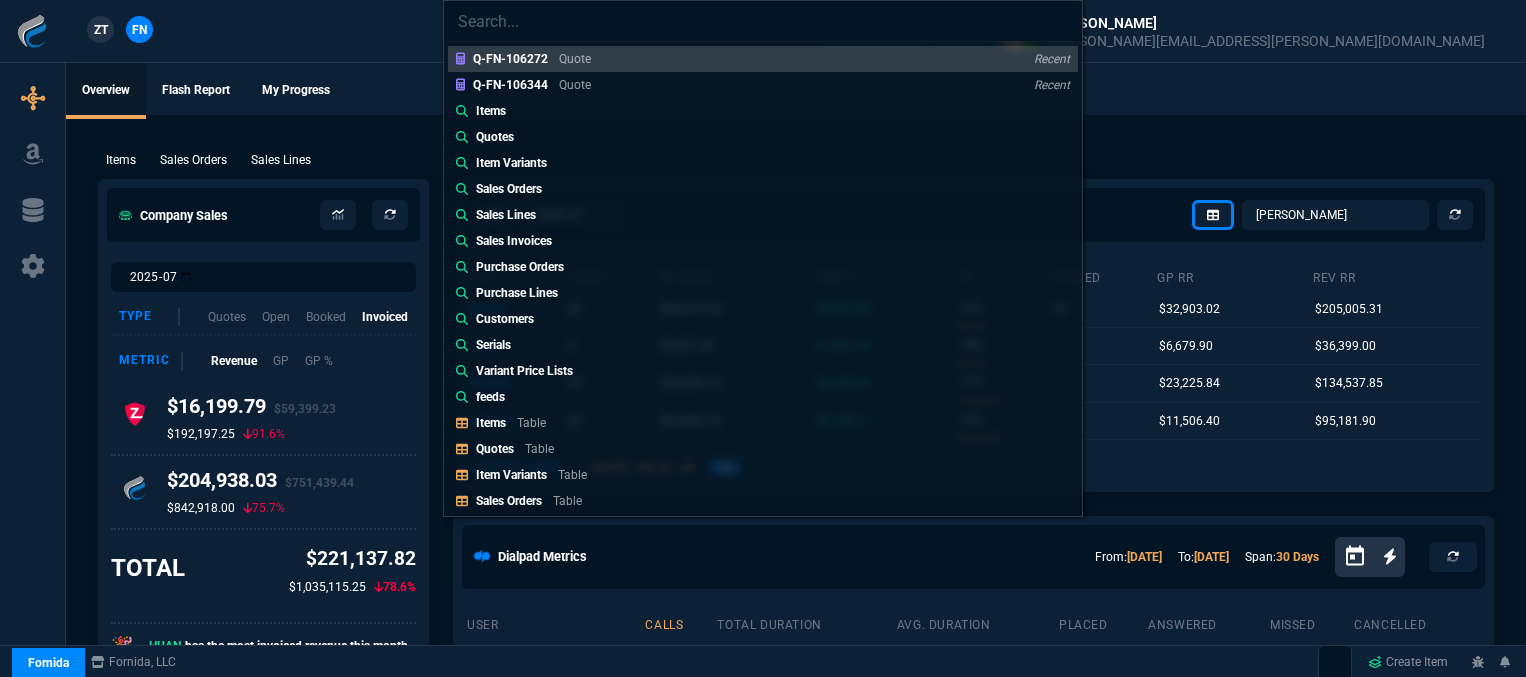 select on "12: [PERSON_NAME]" 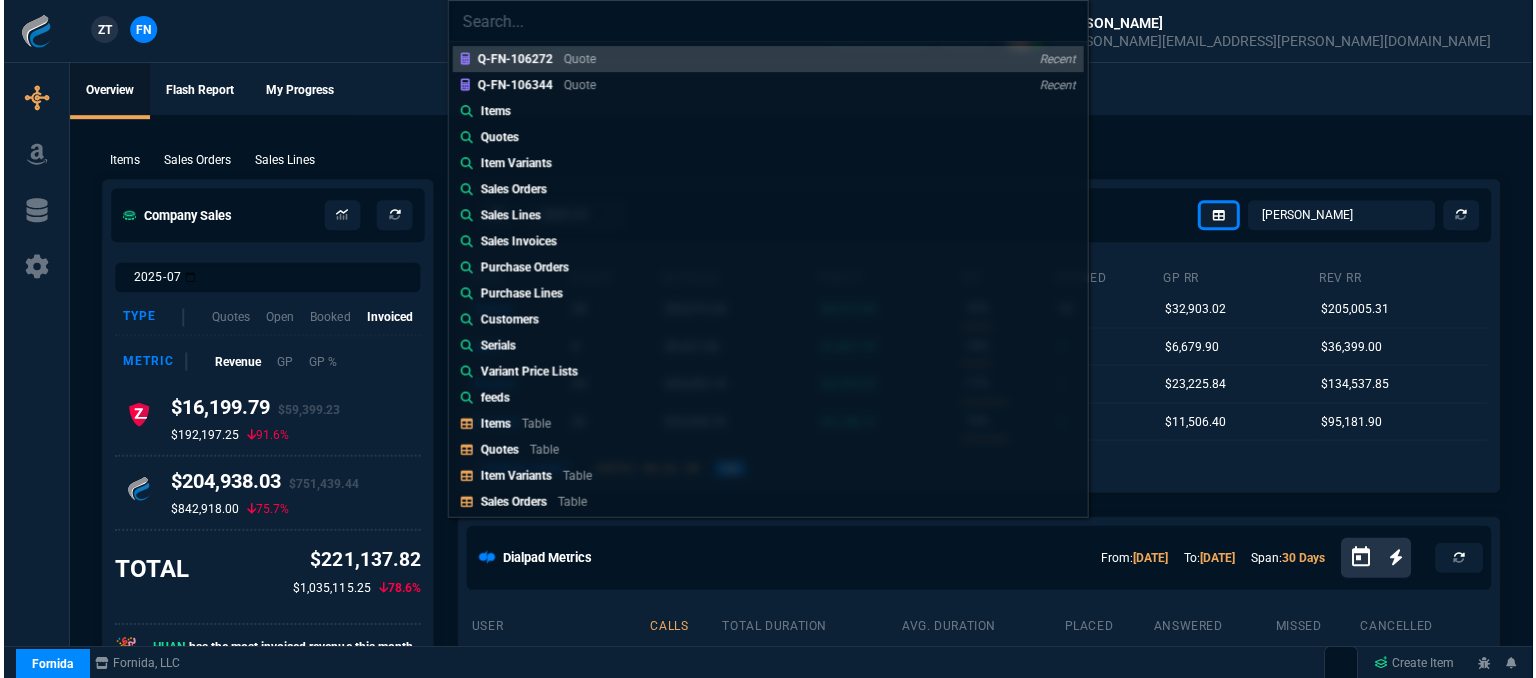 scroll, scrollTop: 0, scrollLeft: 0, axis: both 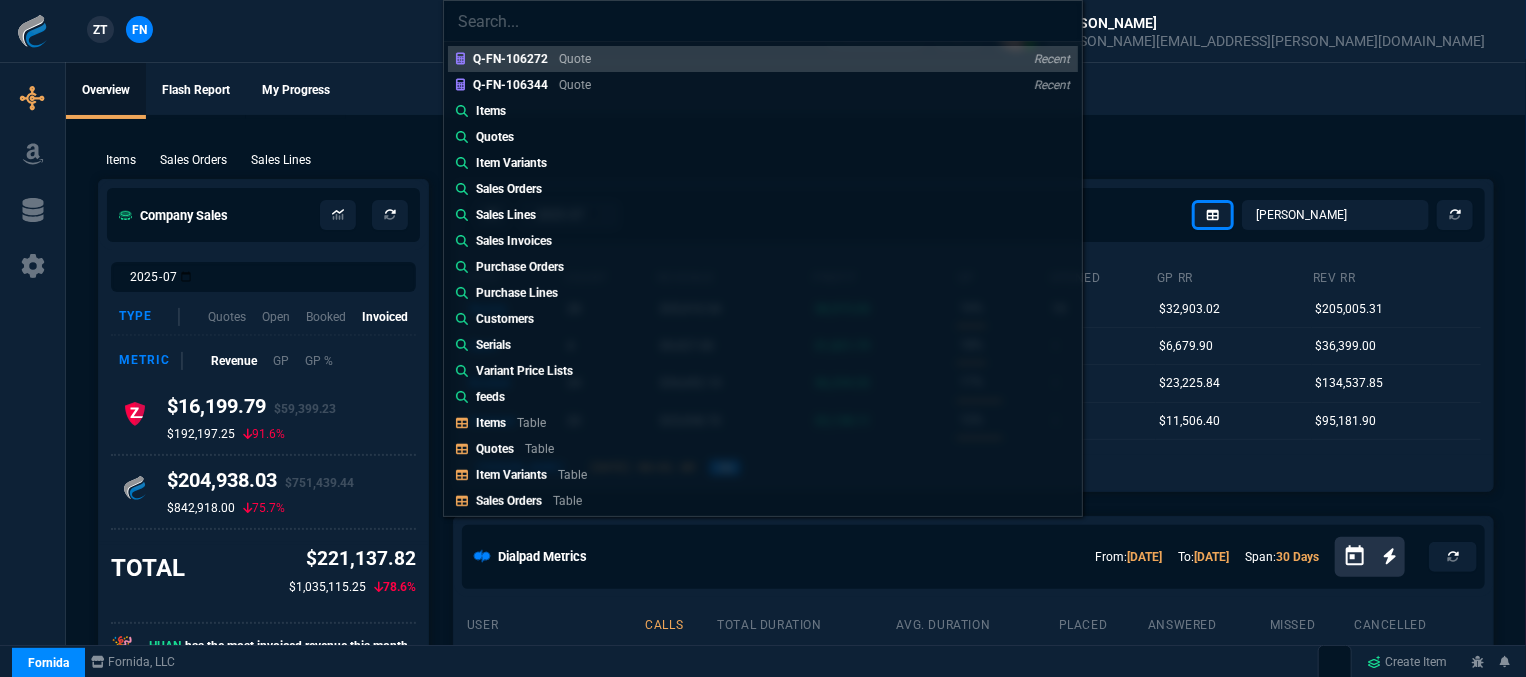 click on "Quotes
Table" at bounding box center [763, 449] 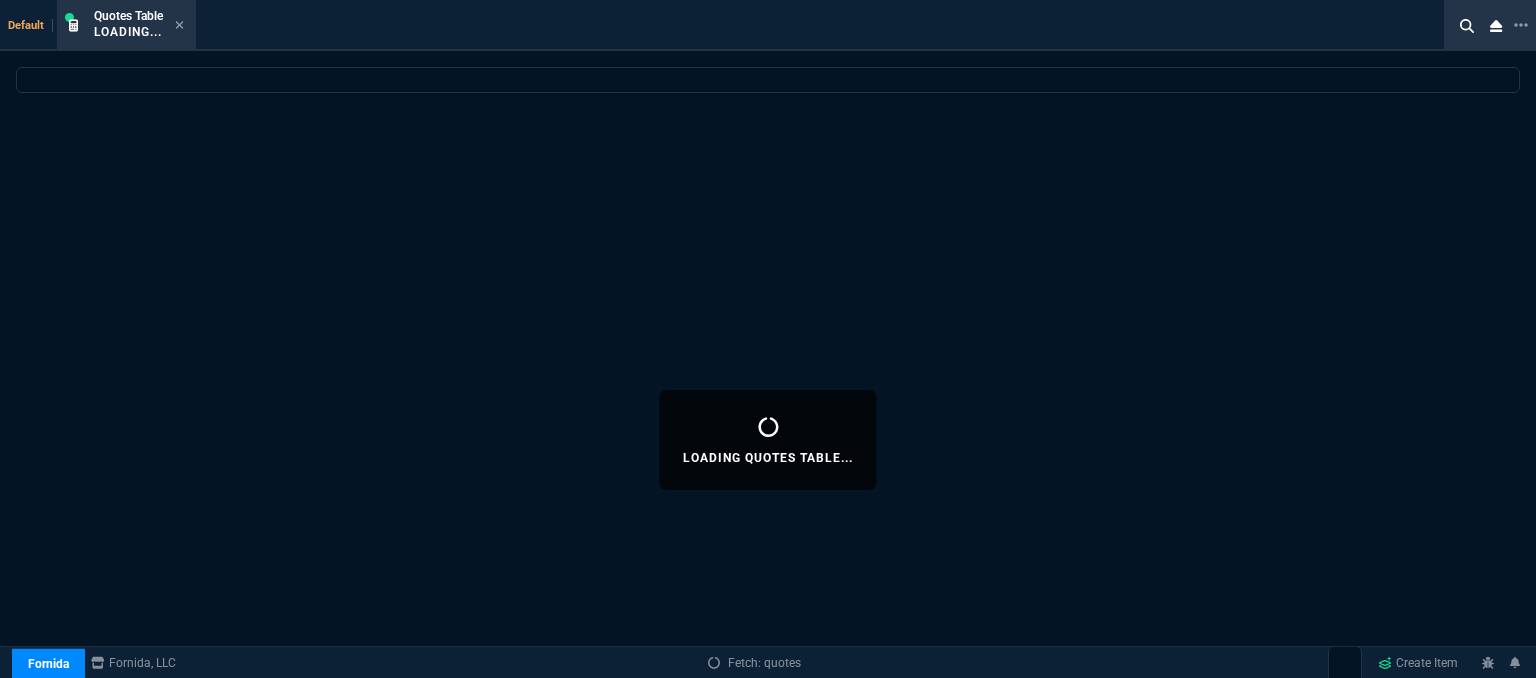 select 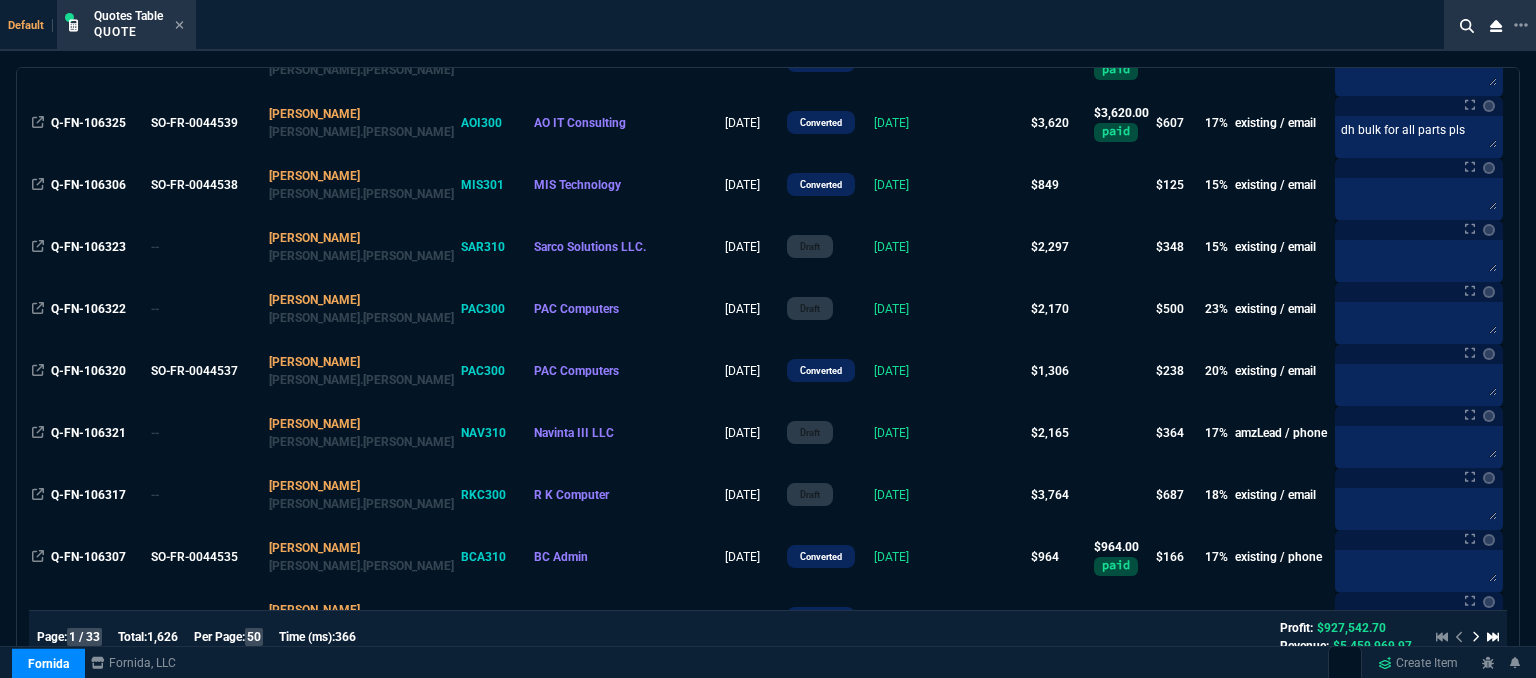 scroll, scrollTop: 1000, scrollLeft: 0, axis: vertical 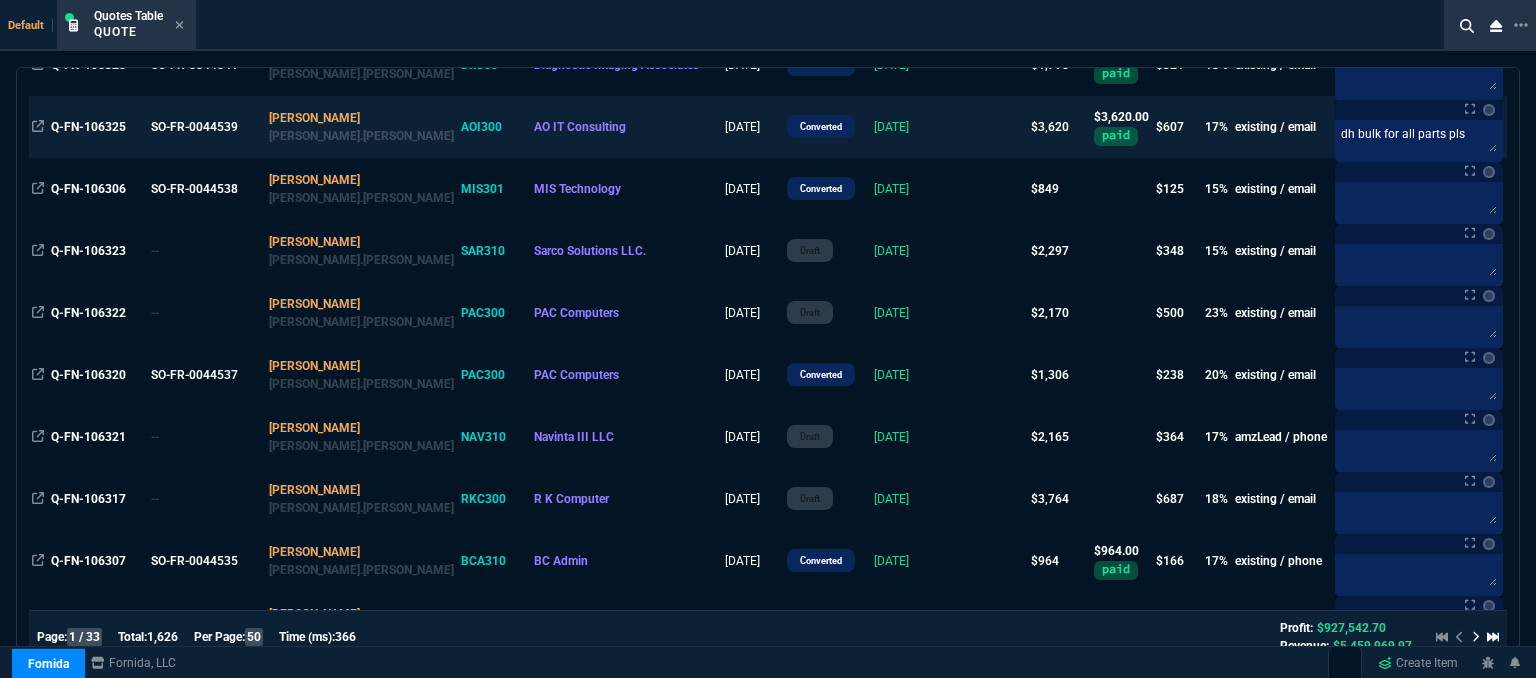 click at bounding box center (989, 127) 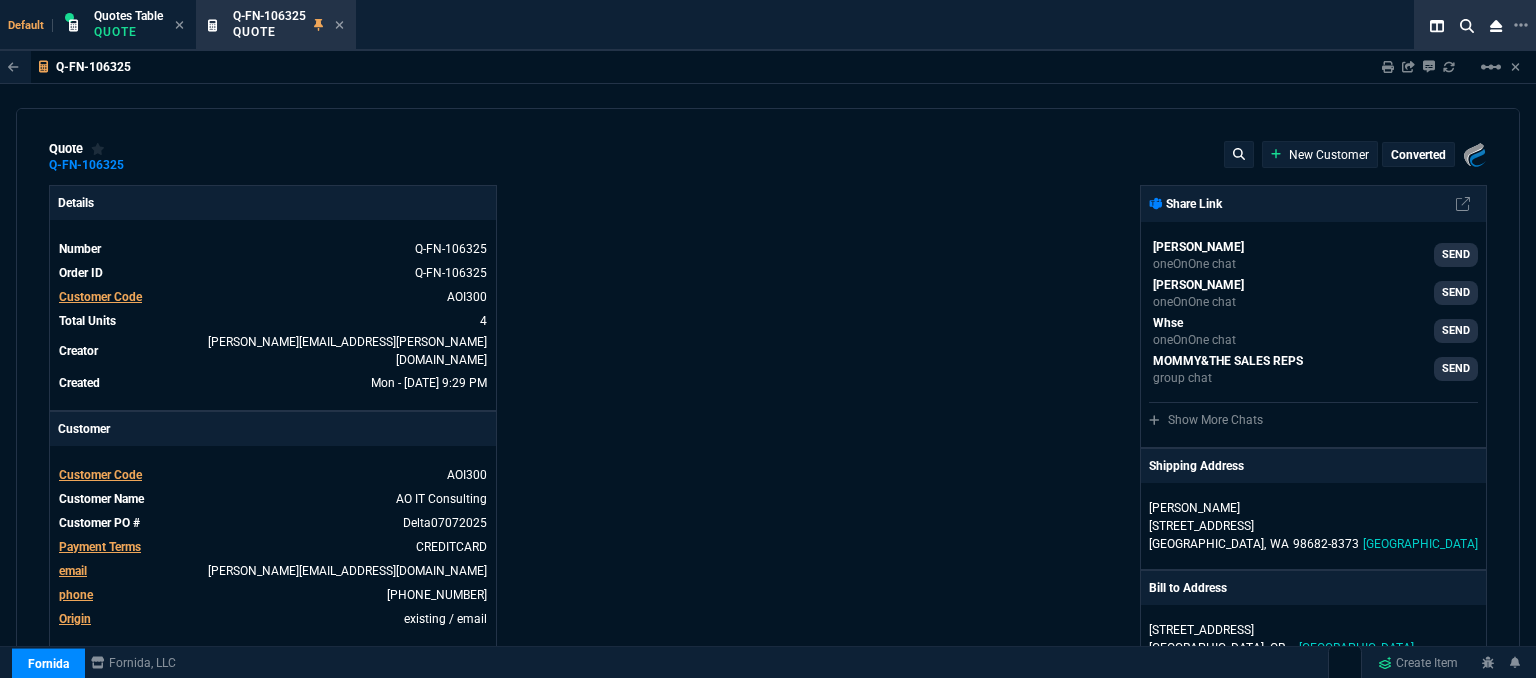 type on "20" 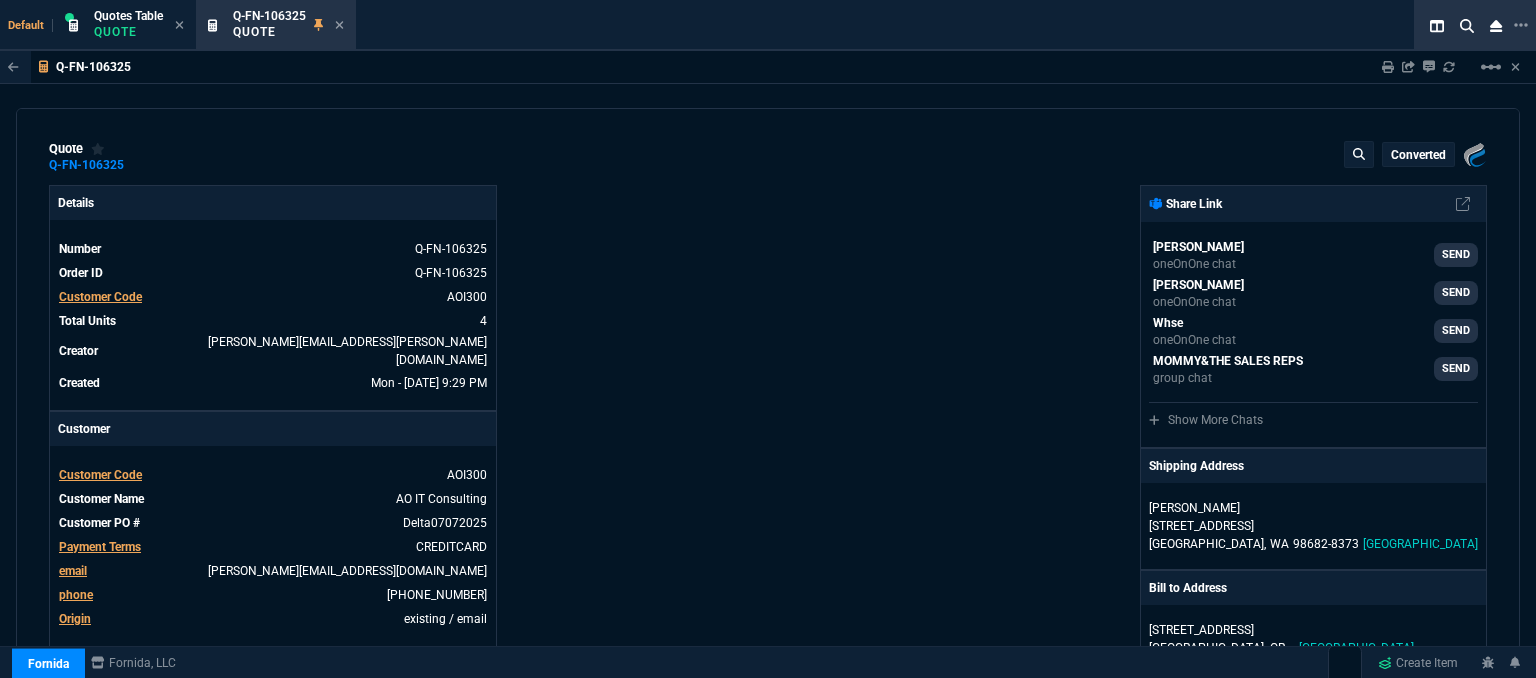 type on "33" 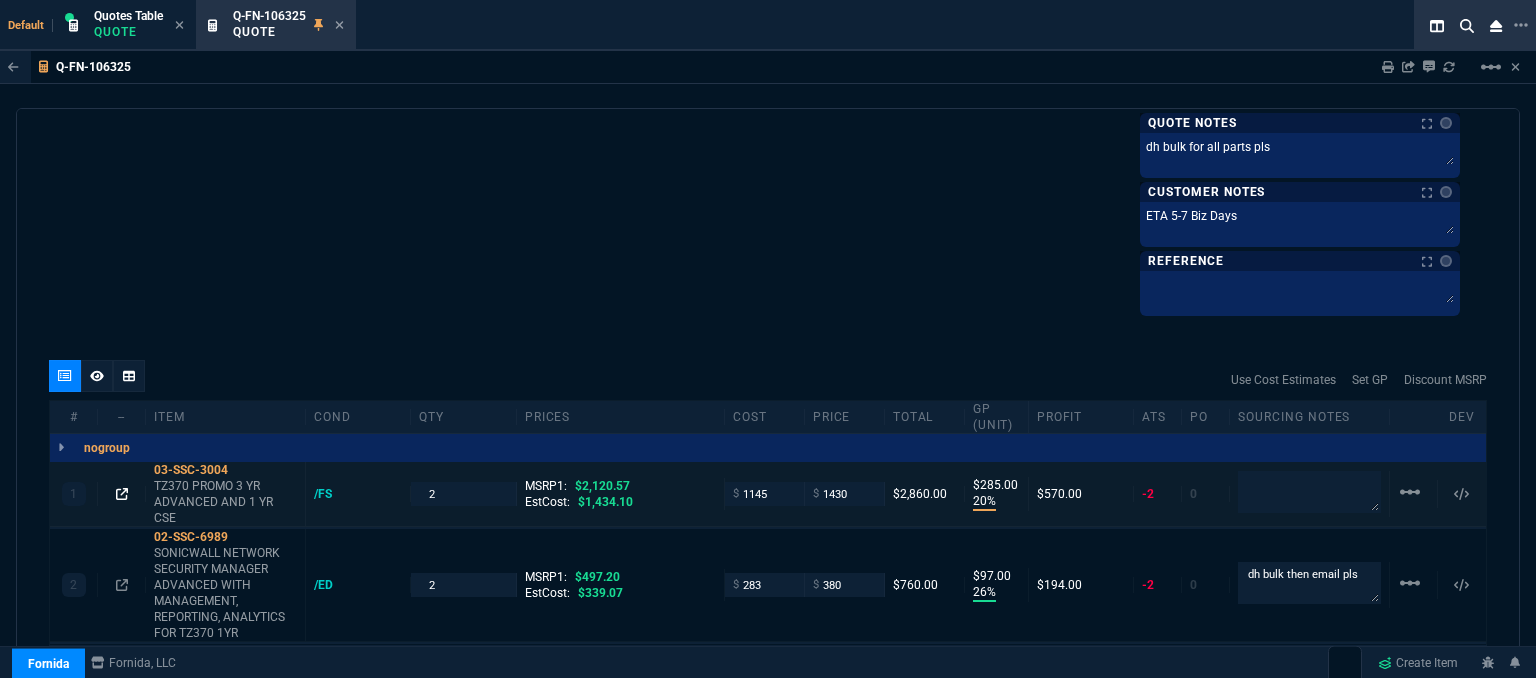 scroll, scrollTop: 1200, scrollLeft: 0, axis: vertical 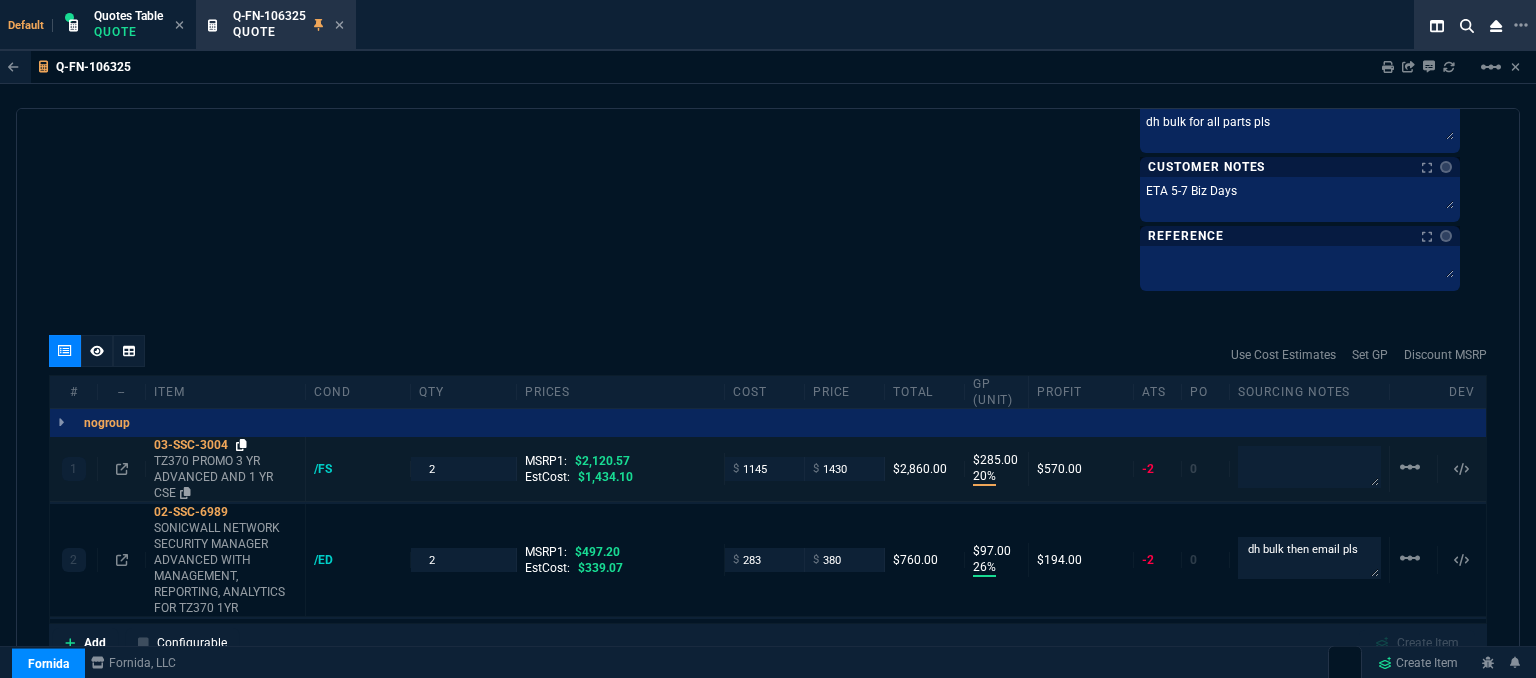 click 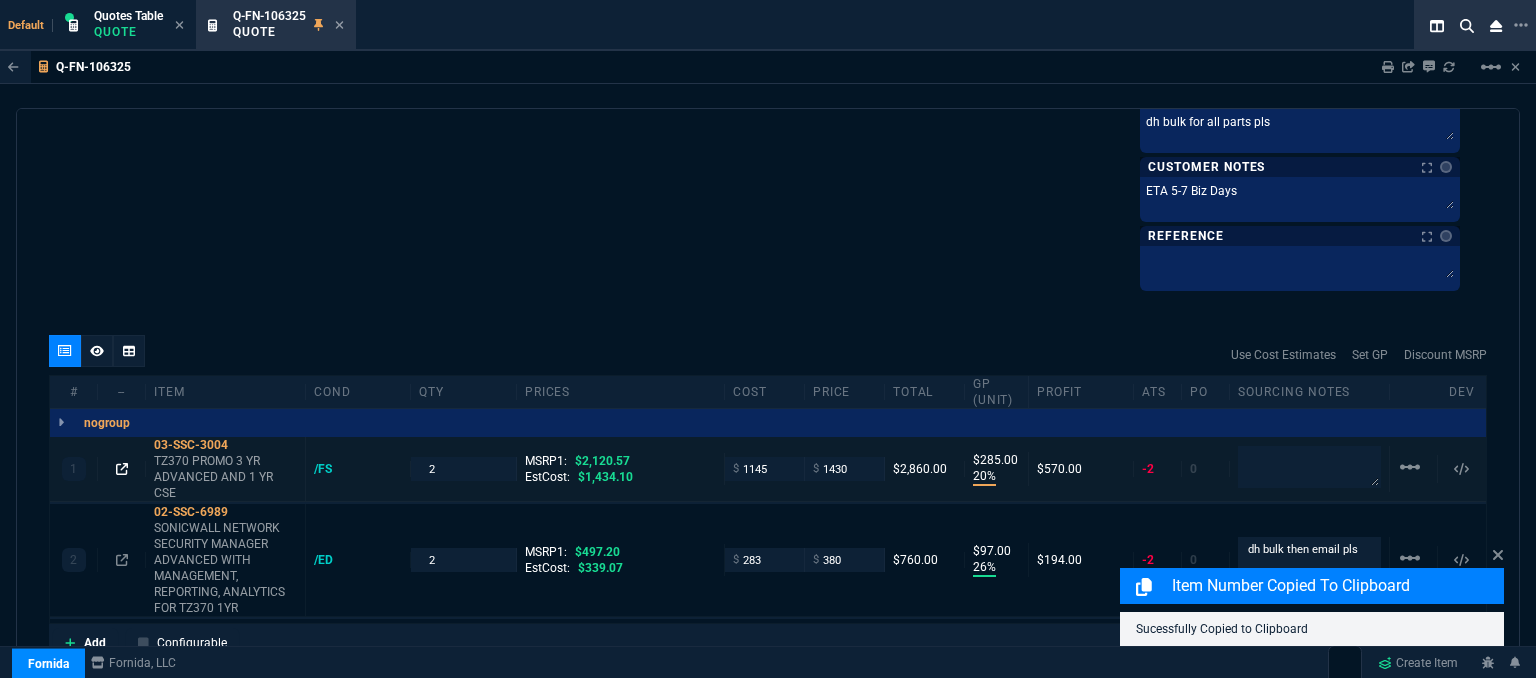 click 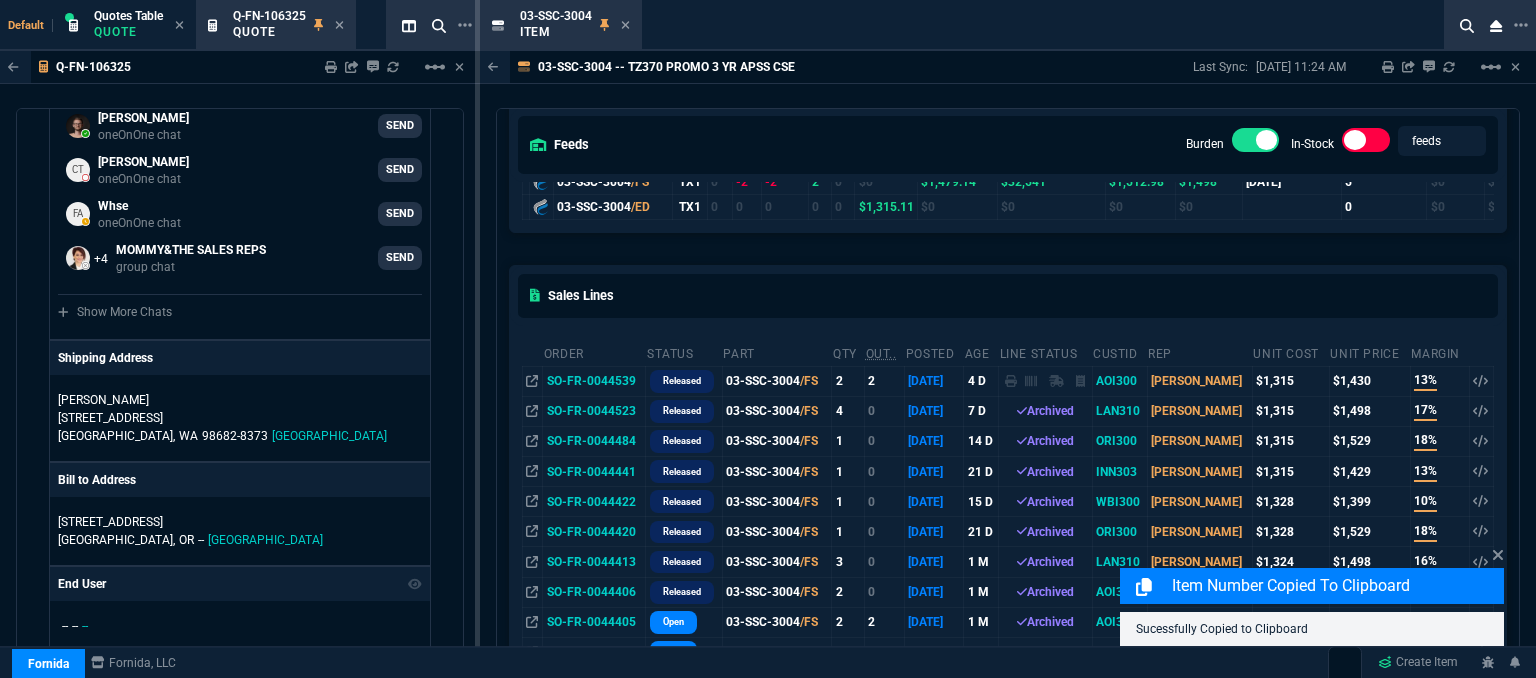 scroll, scrollTop: 200, scrollLeft: 0, axis: vertical 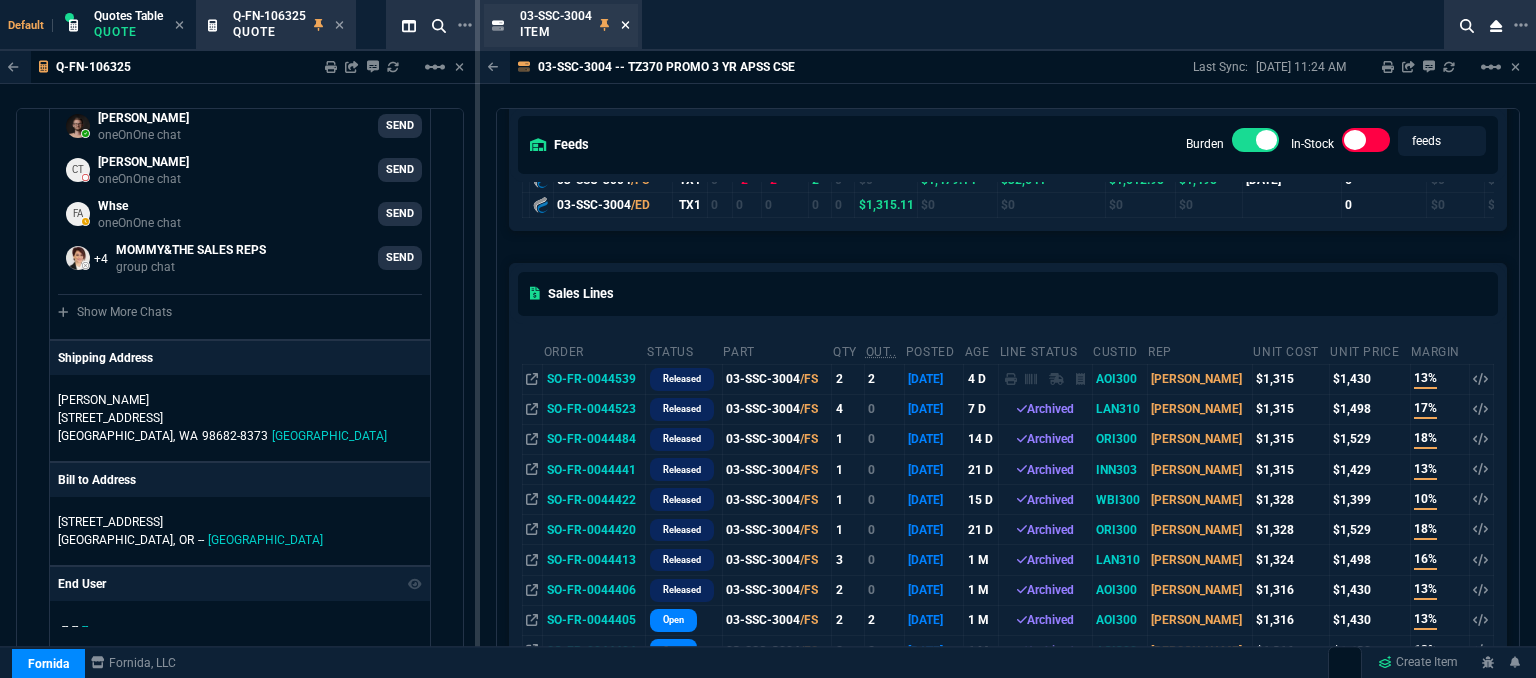click 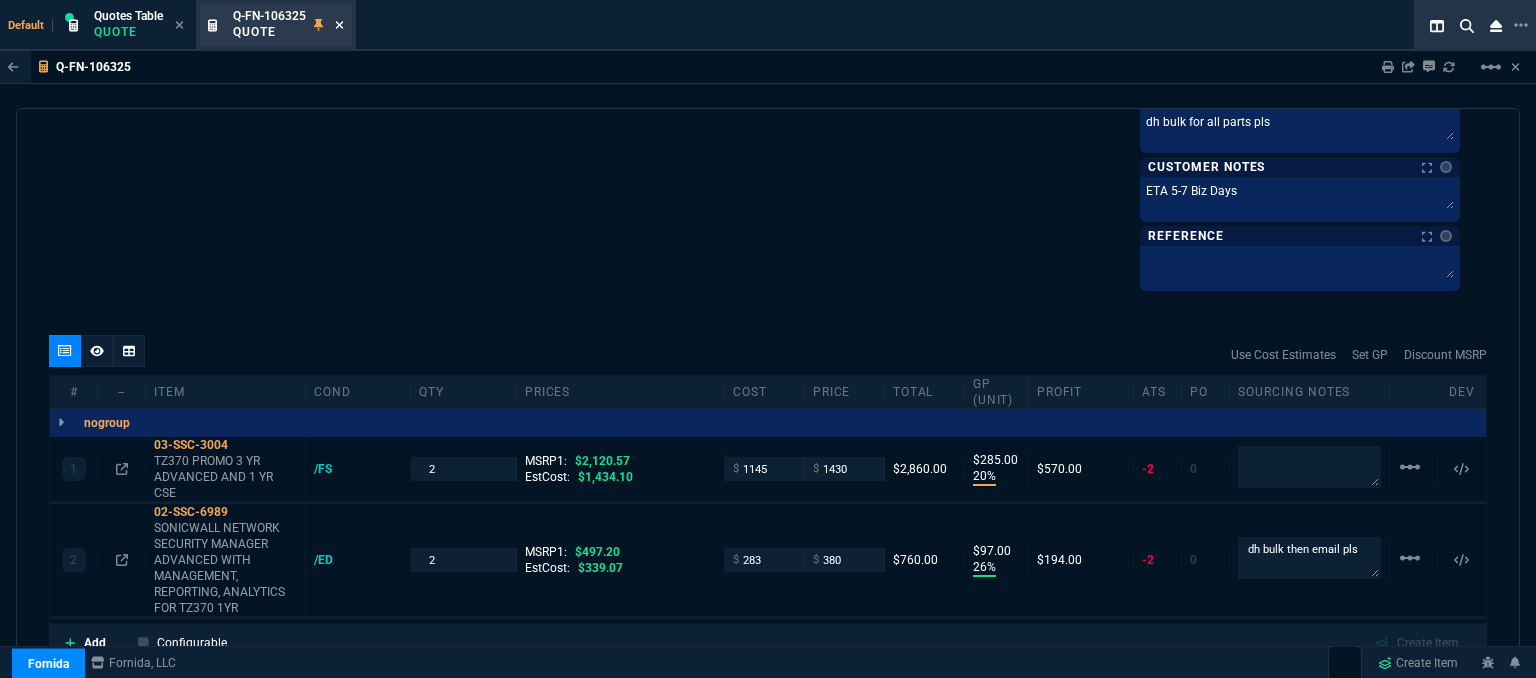 click 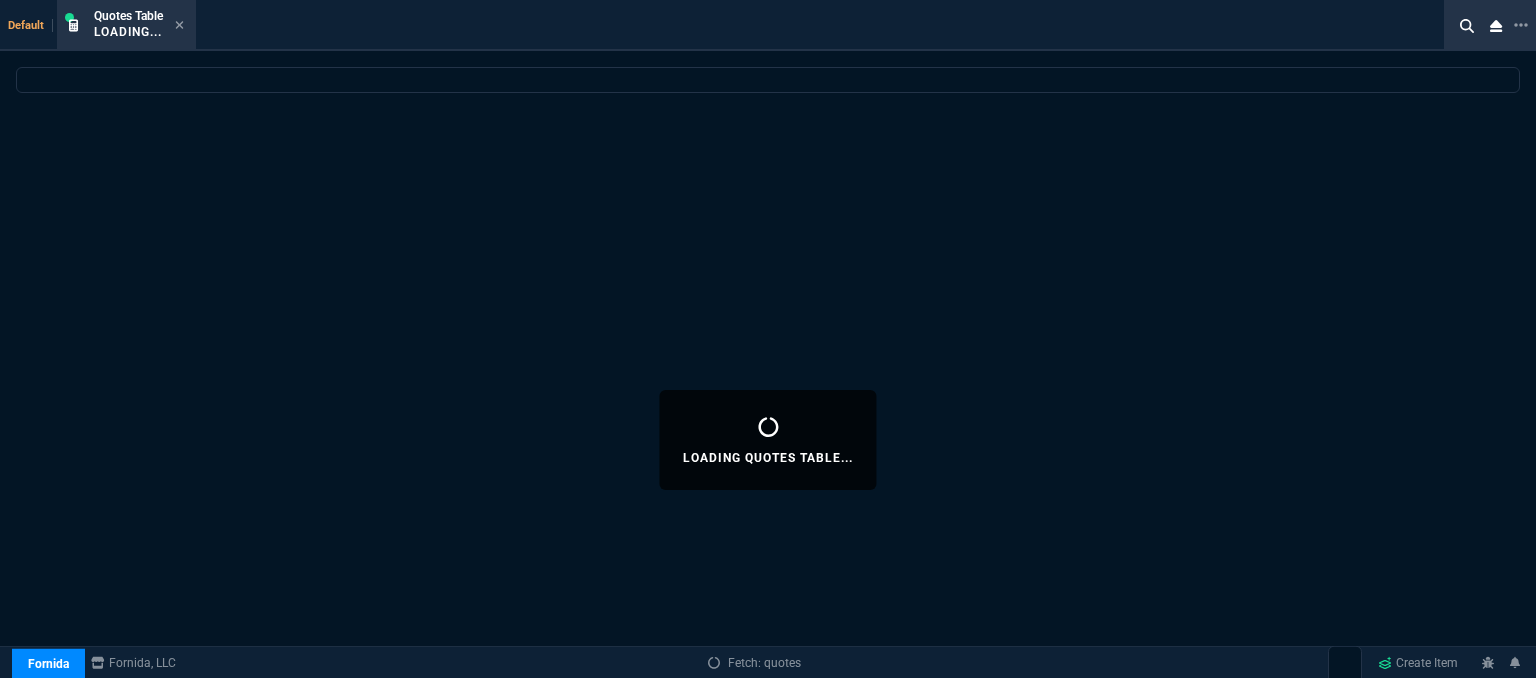 select 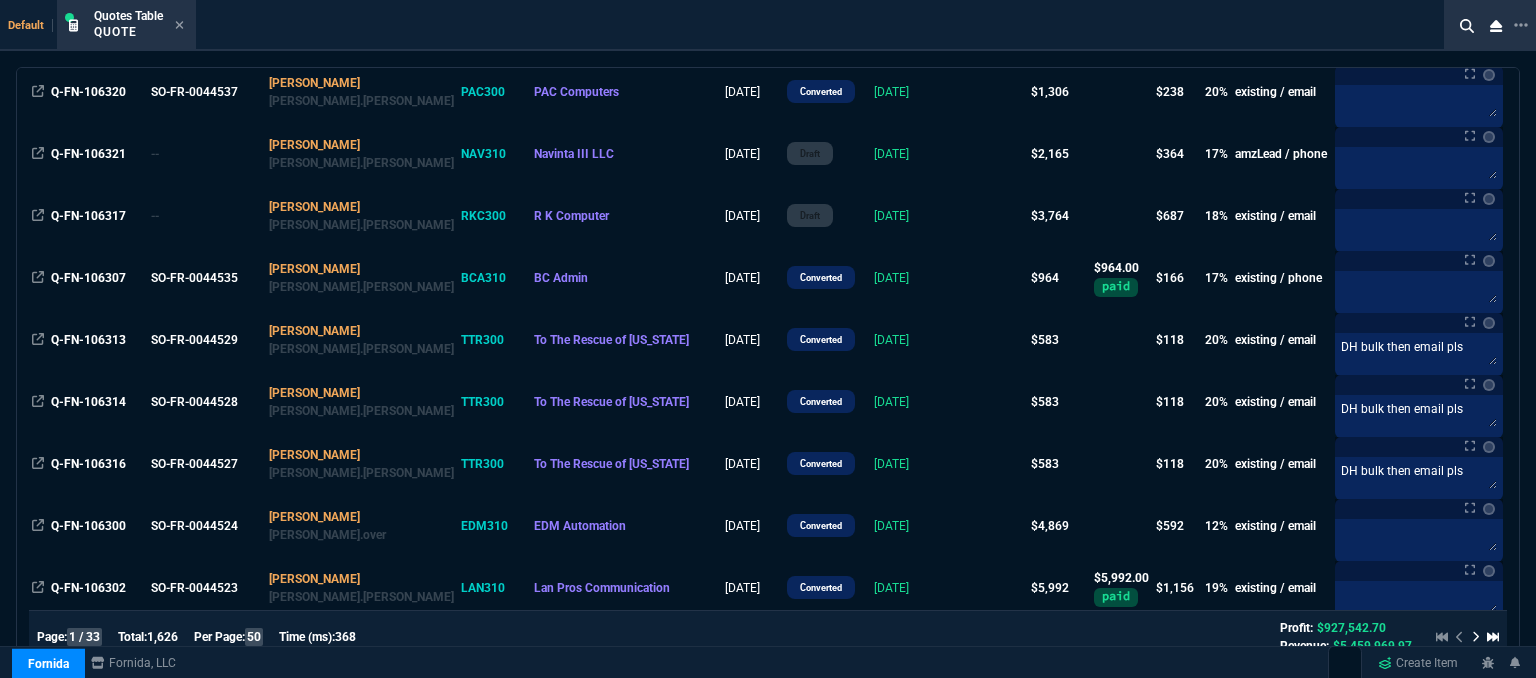 scroll, scrollTop: 1300, scrollLeft: 0, axis: vertical 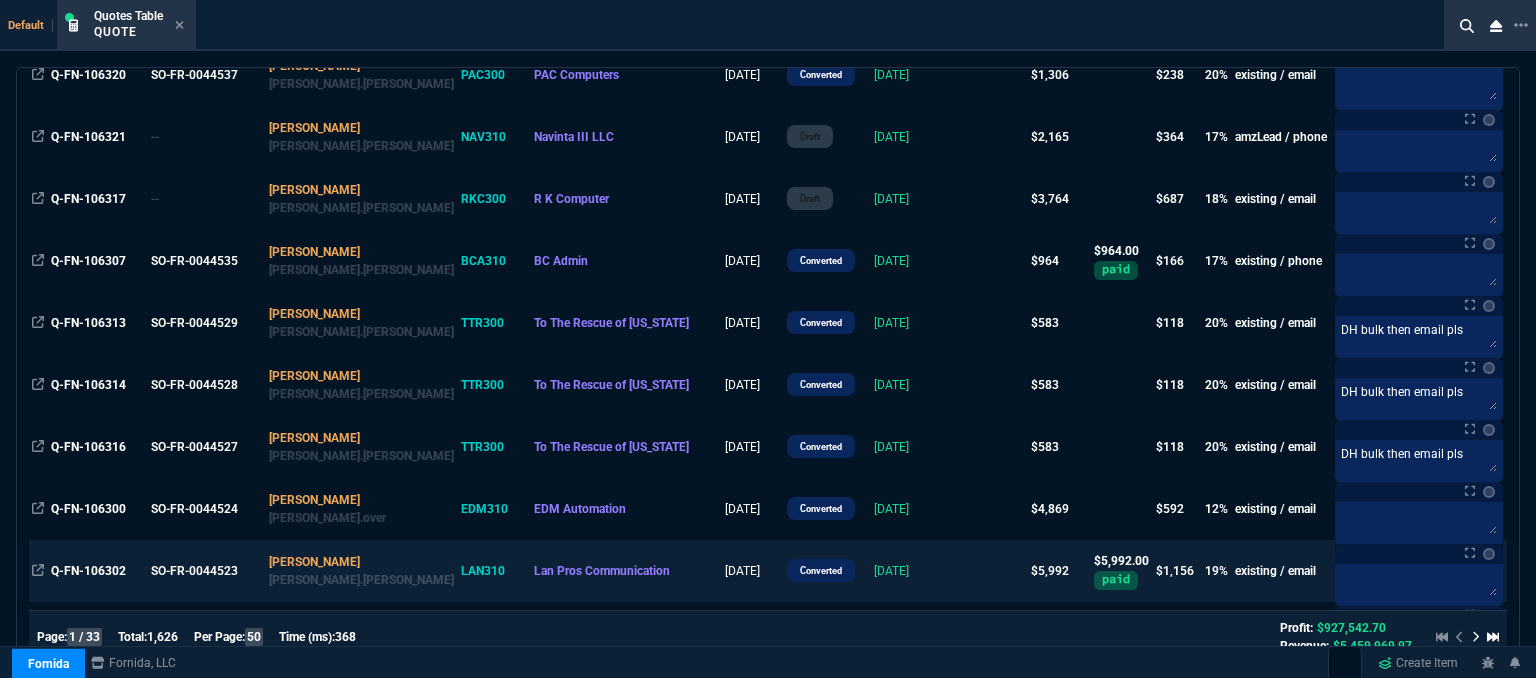 click at bounding box center [989, 571] 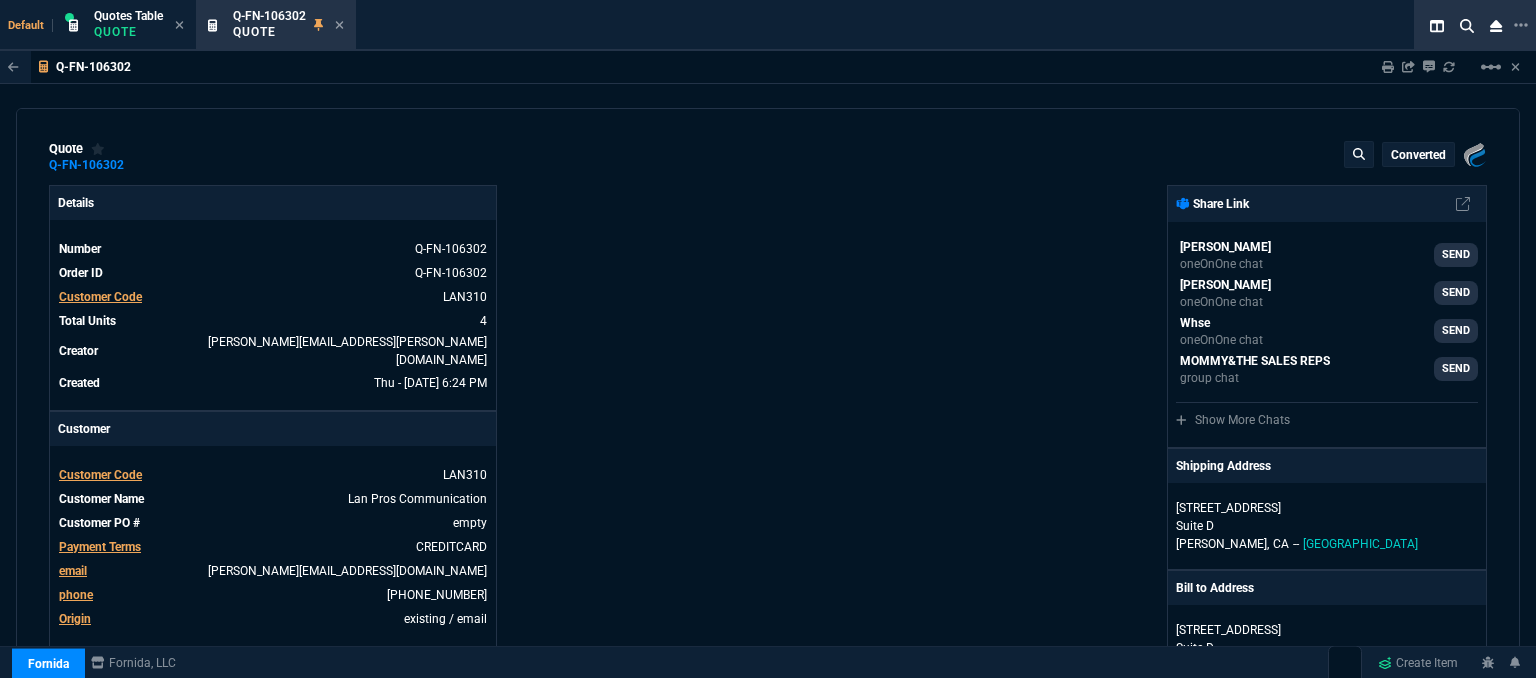 type on "23" 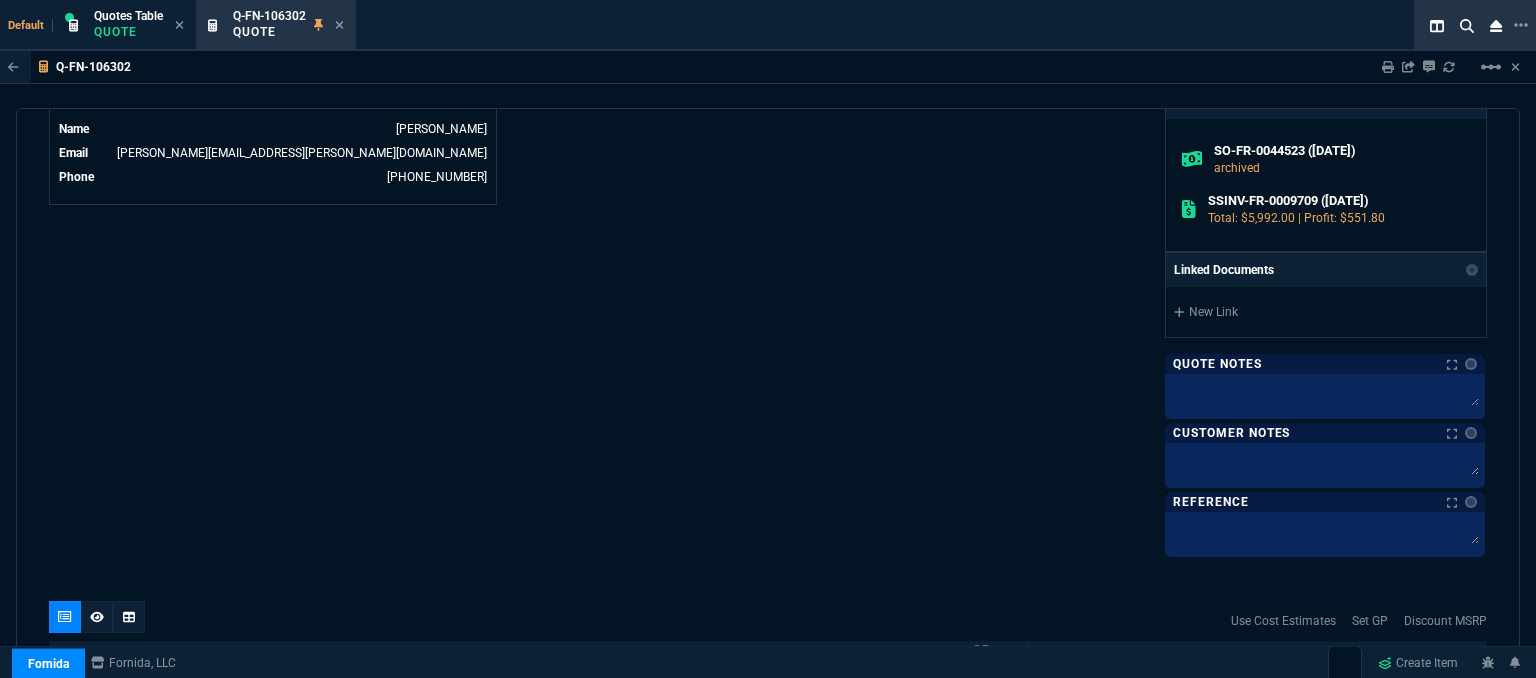 scroll, scrollTop: 1100, scrollLeft: 0, axis: vertical 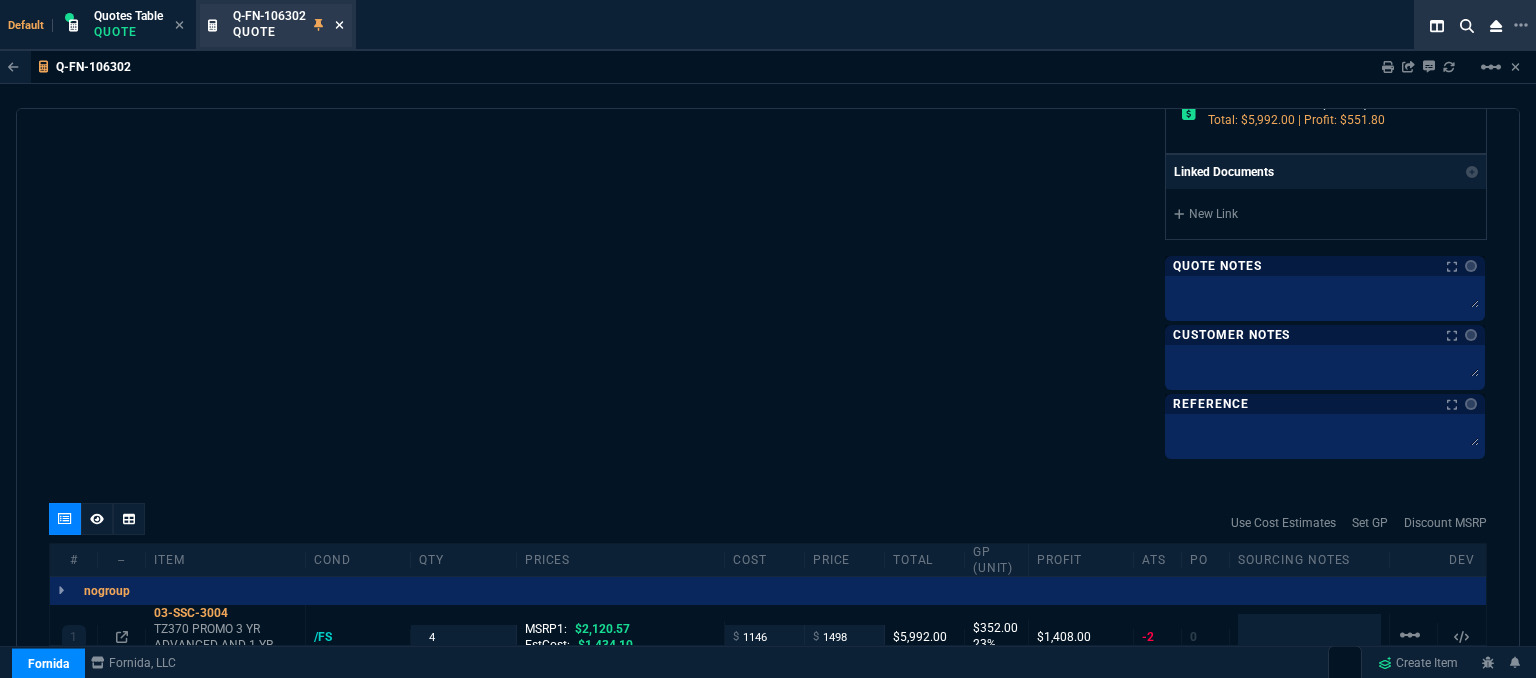 click 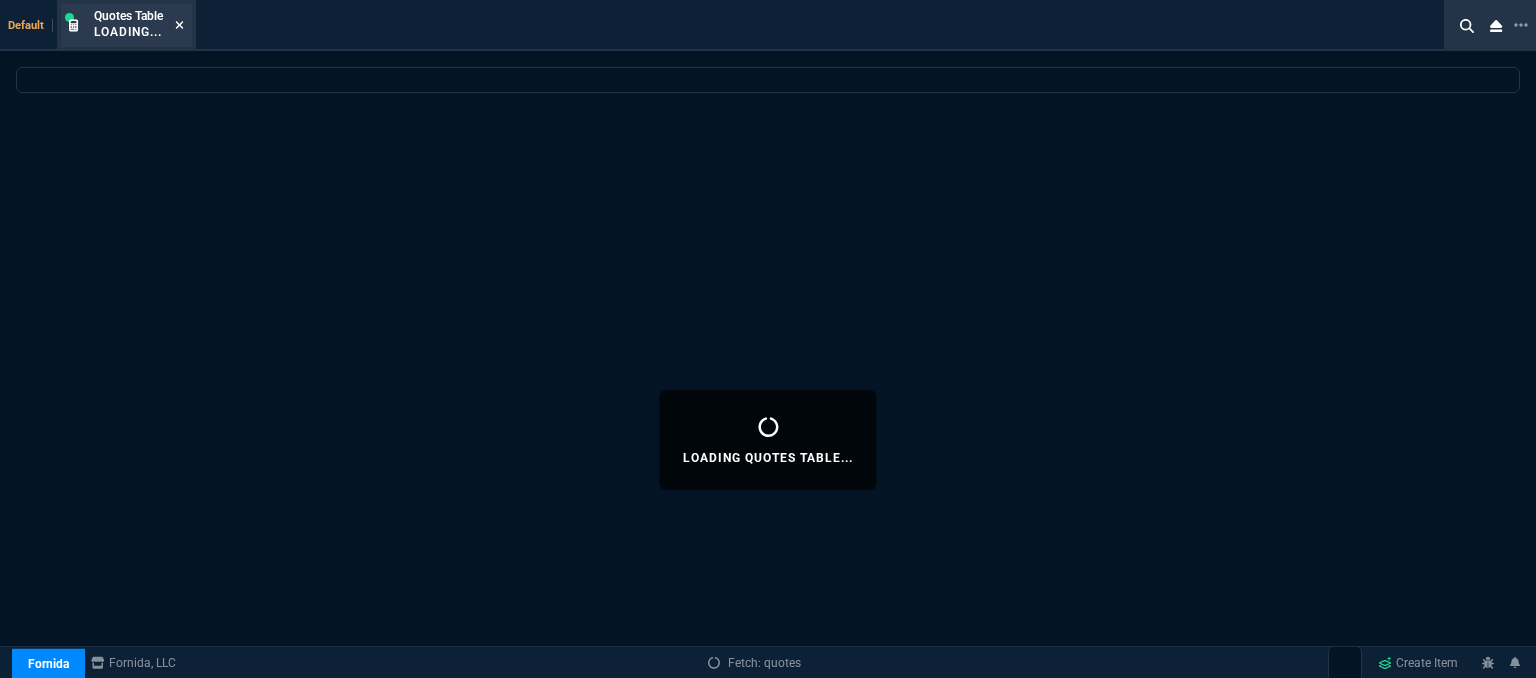 click 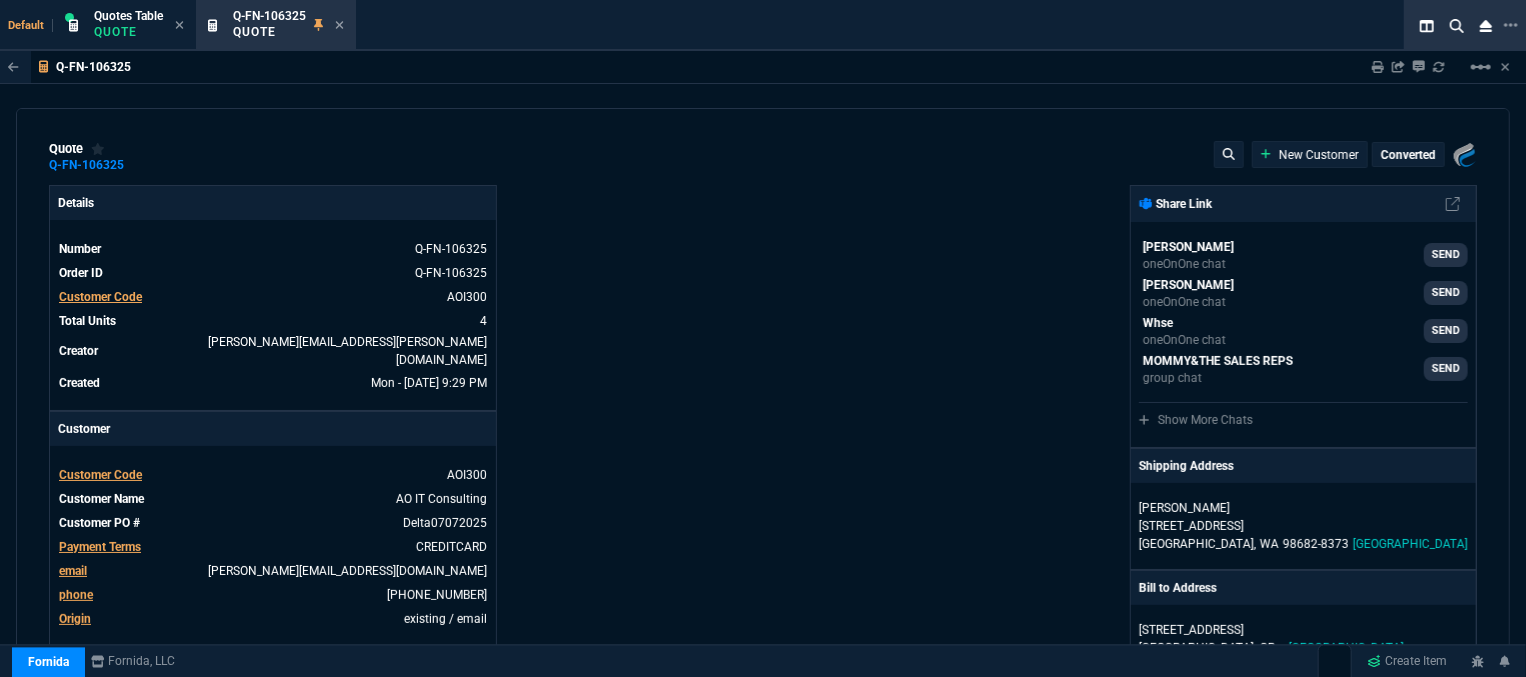 type on "2120.57" 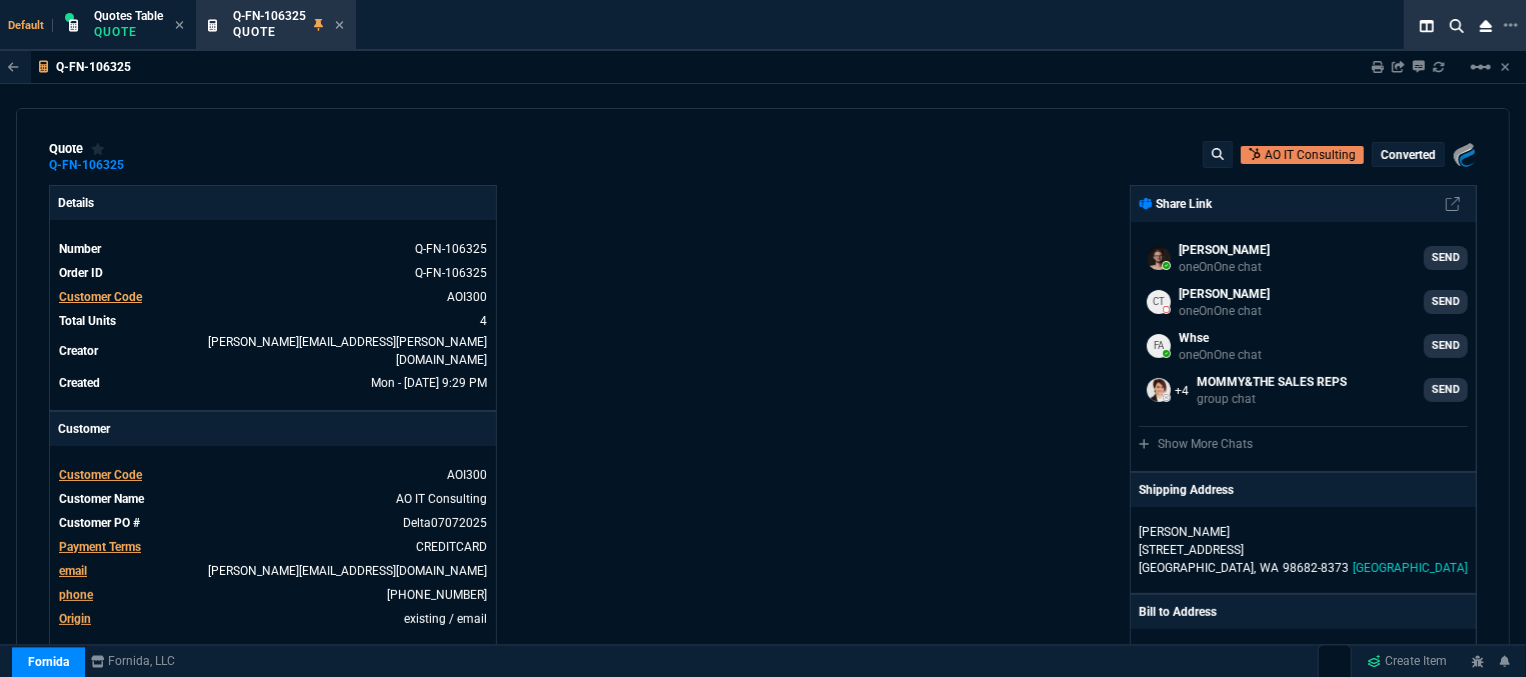 type on "20" 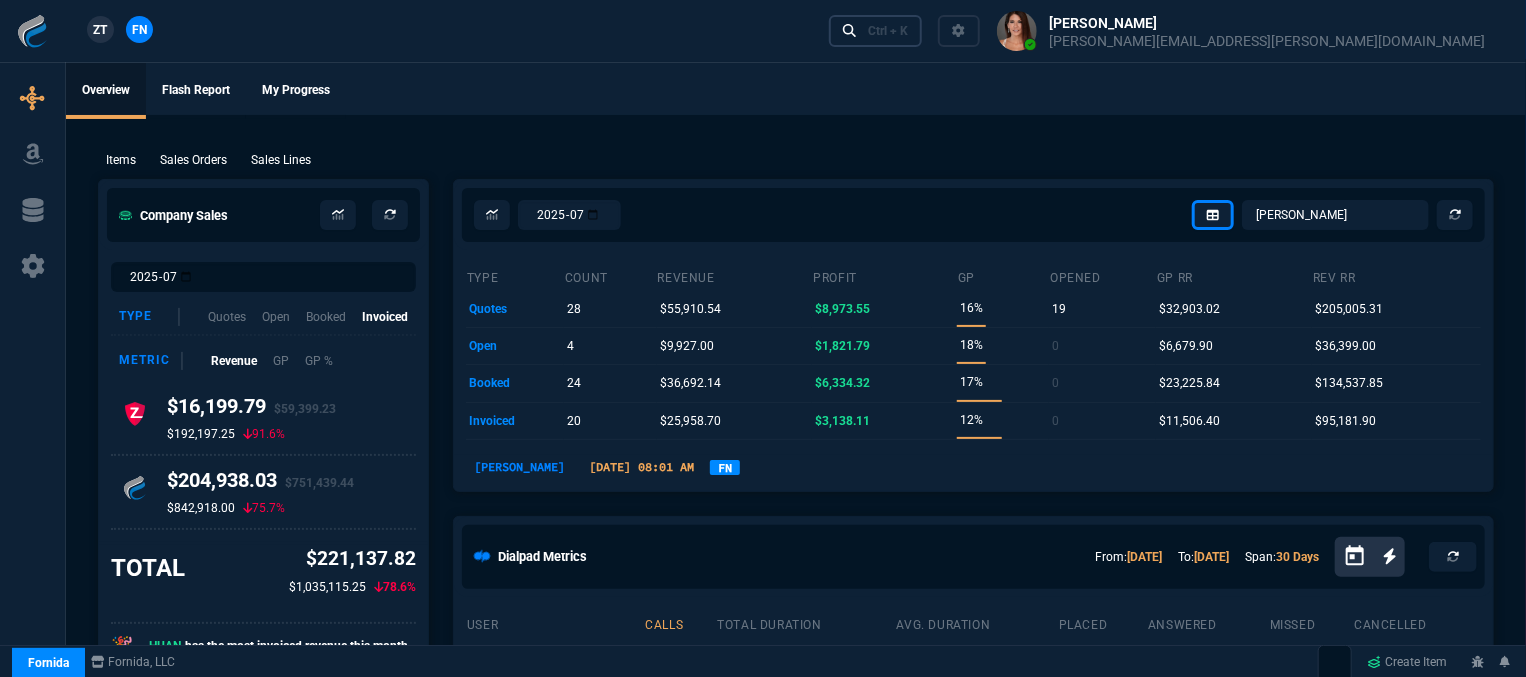 click on "Ctrl + K" at bounding box center [876, 30] 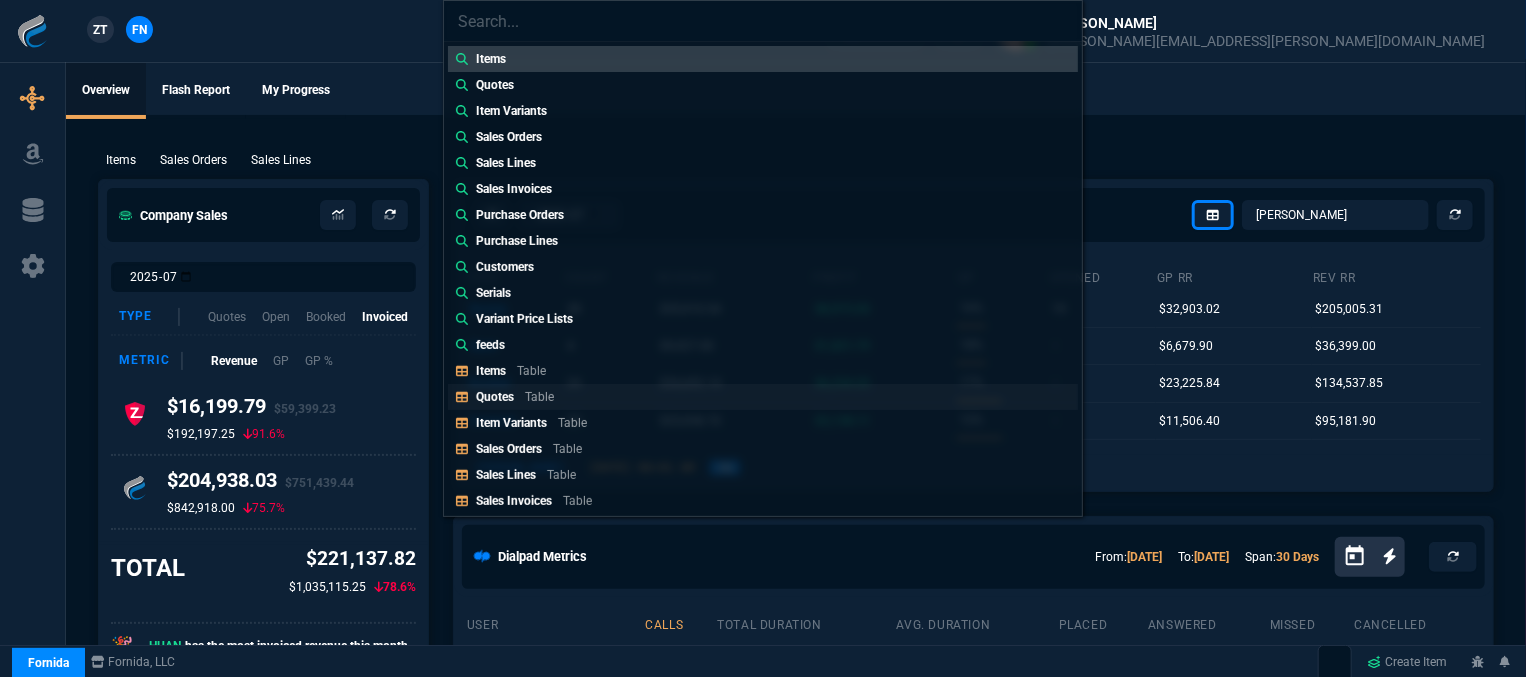 click on "Quotes
Table" at bounding box center [763, 397] 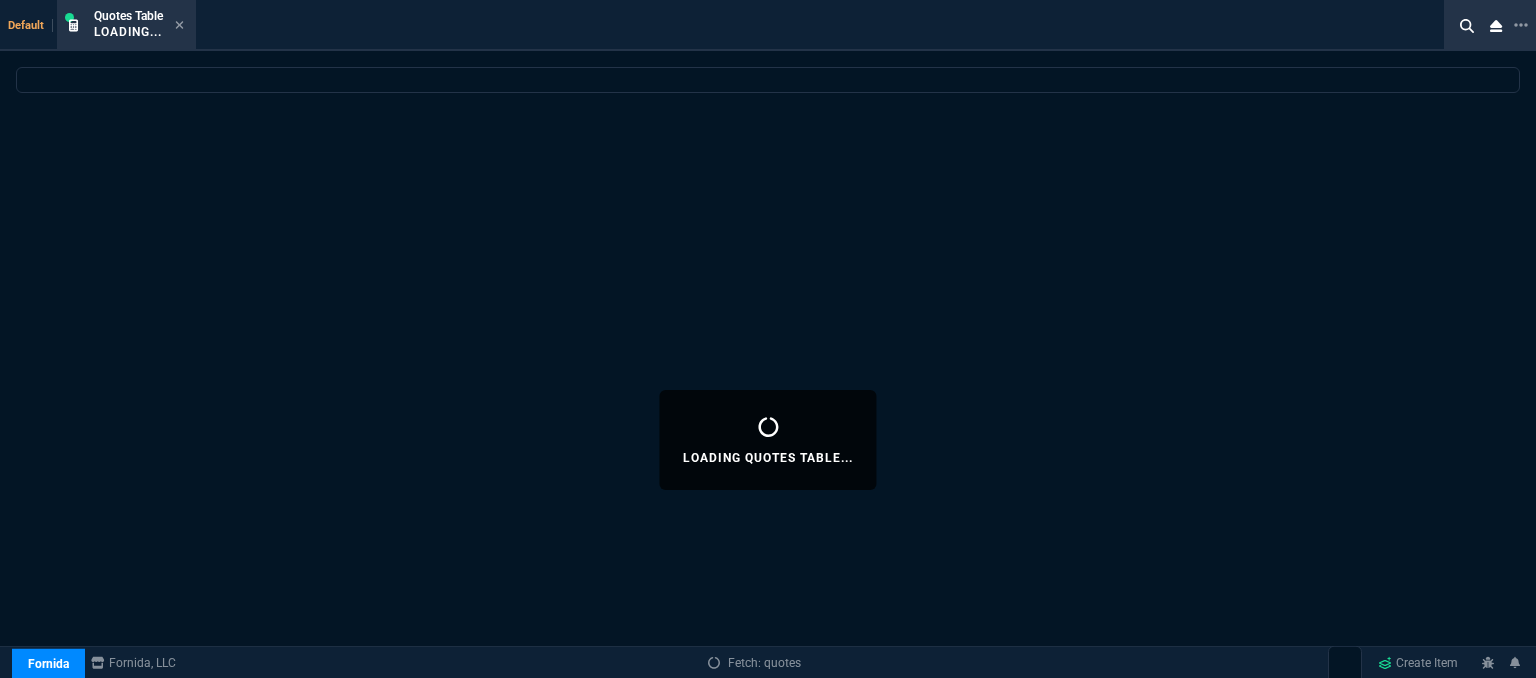 select 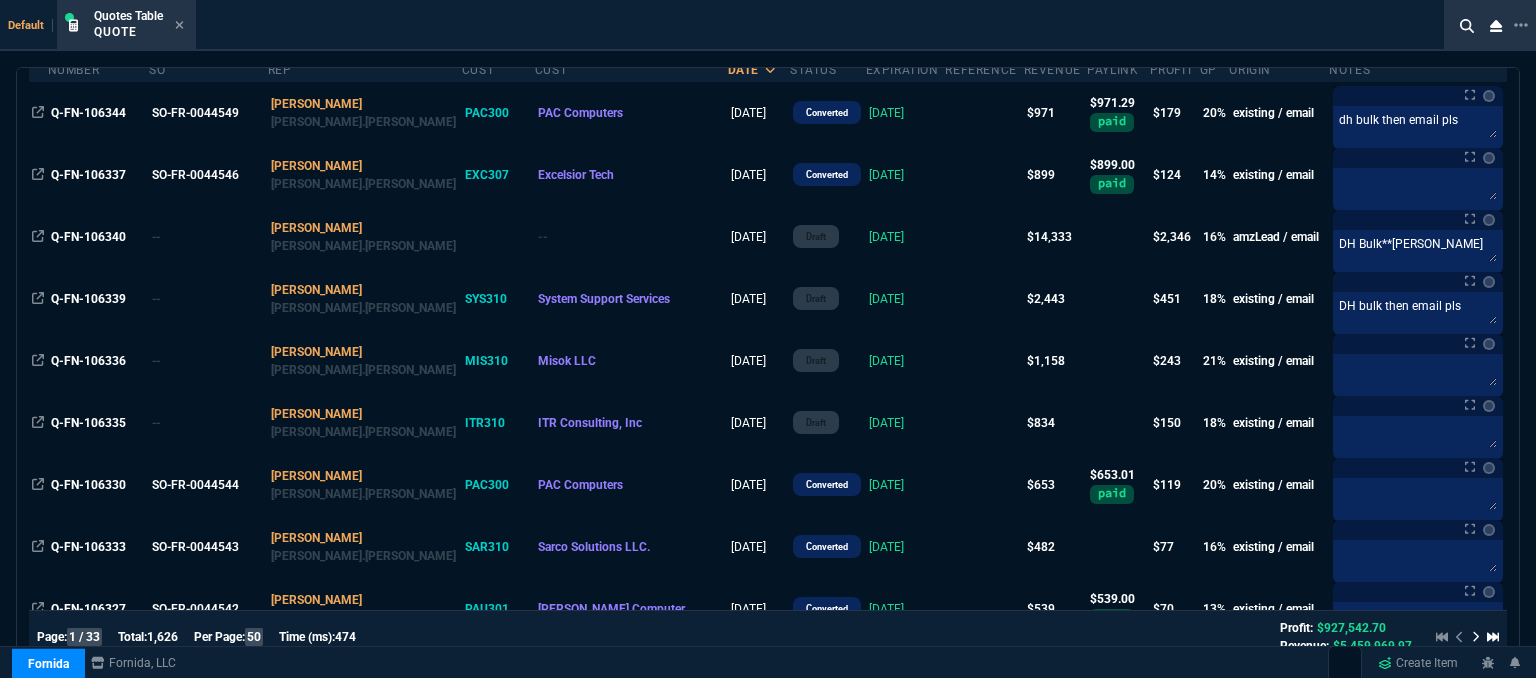 scroll, scrollTop: 0, scrollLeft: 0, axis: both 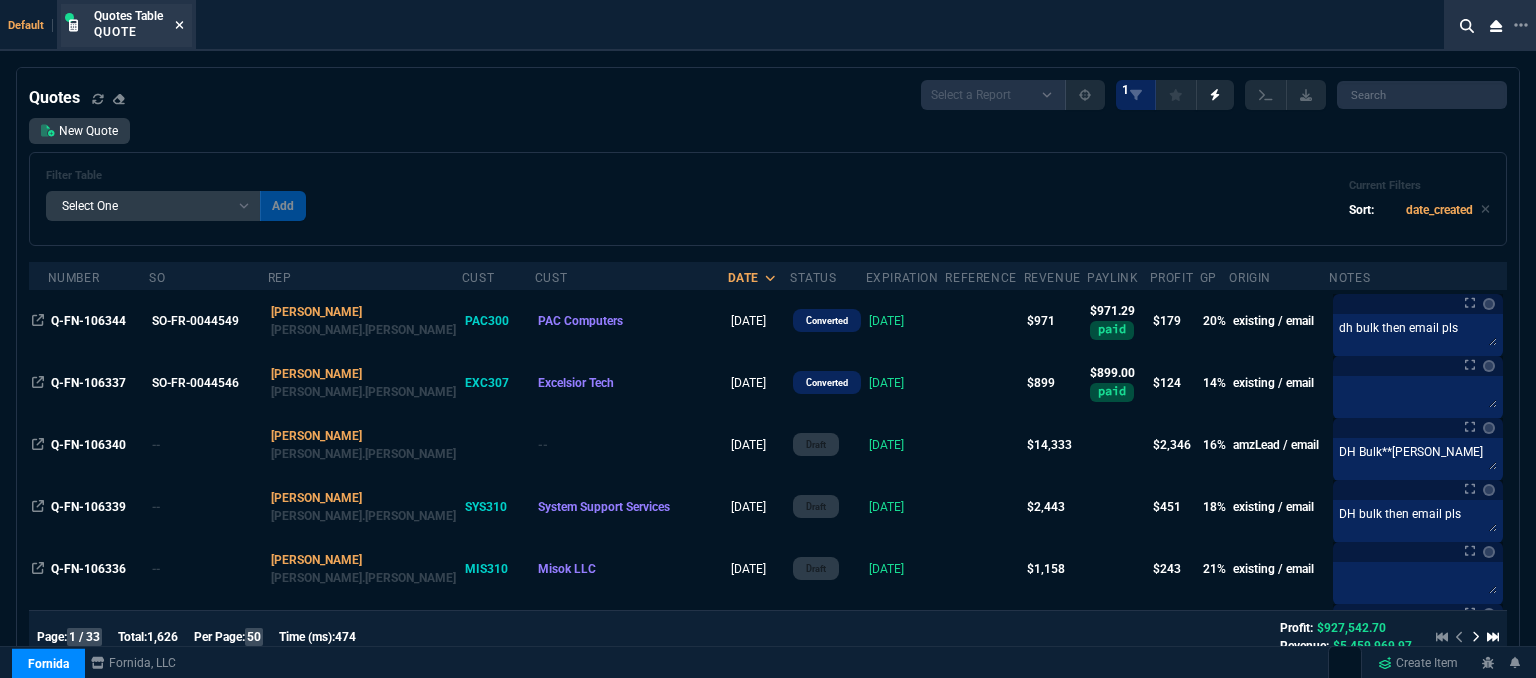 click 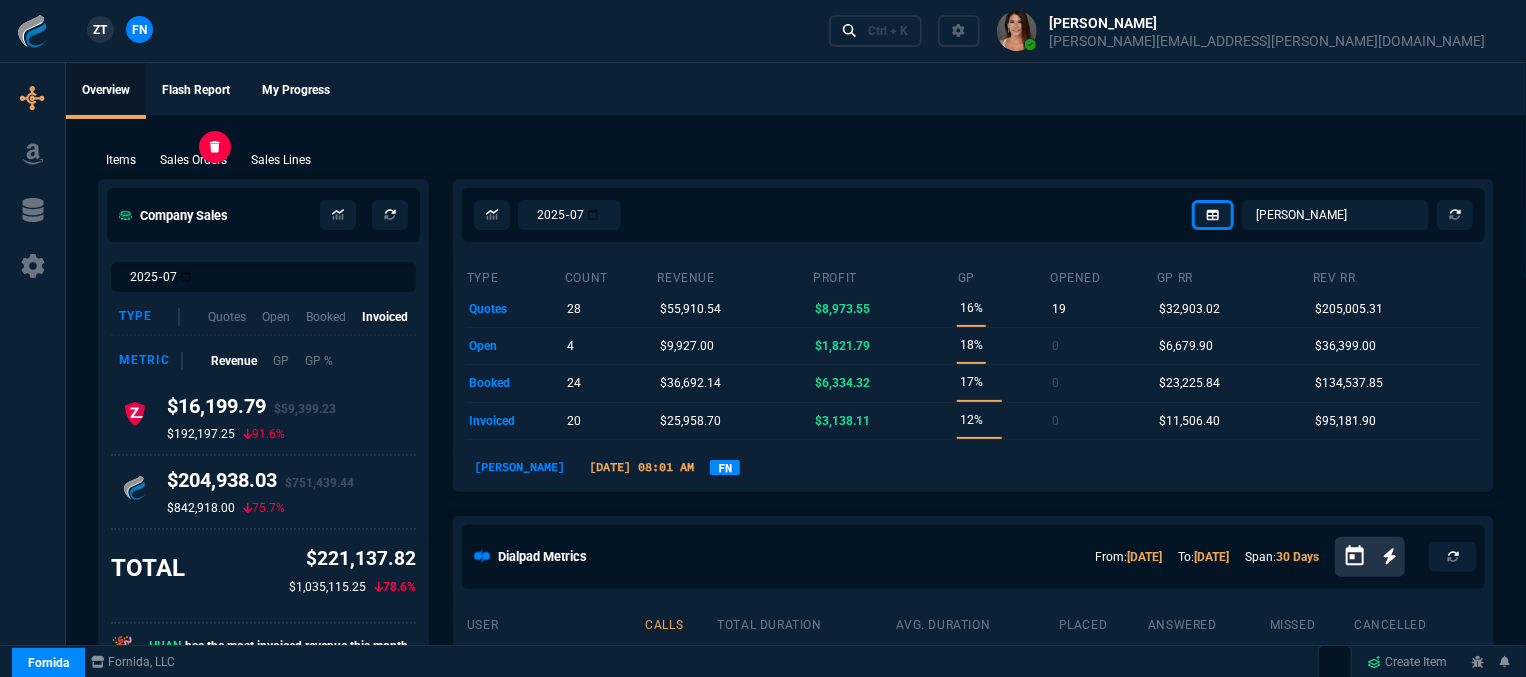 click on "Sales Orders" at bounding box center (193, 160) 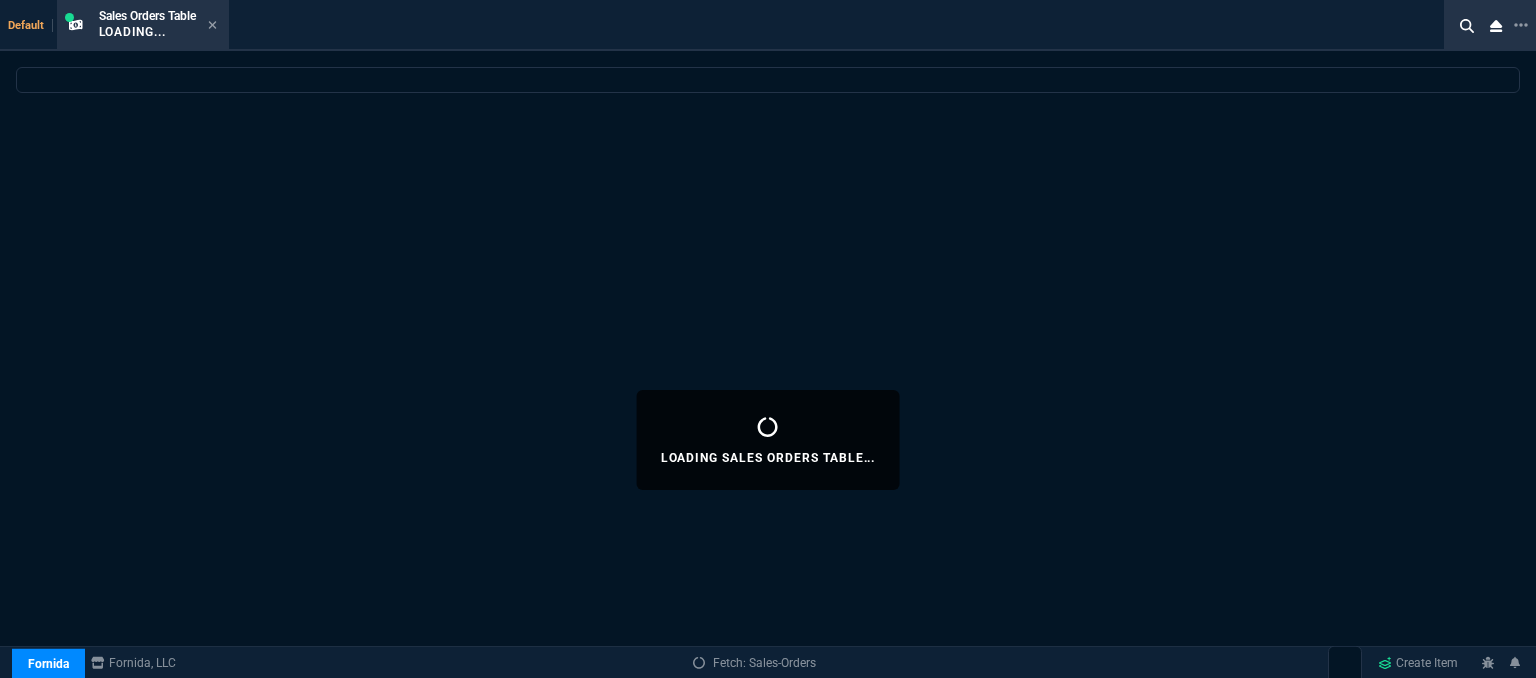 select 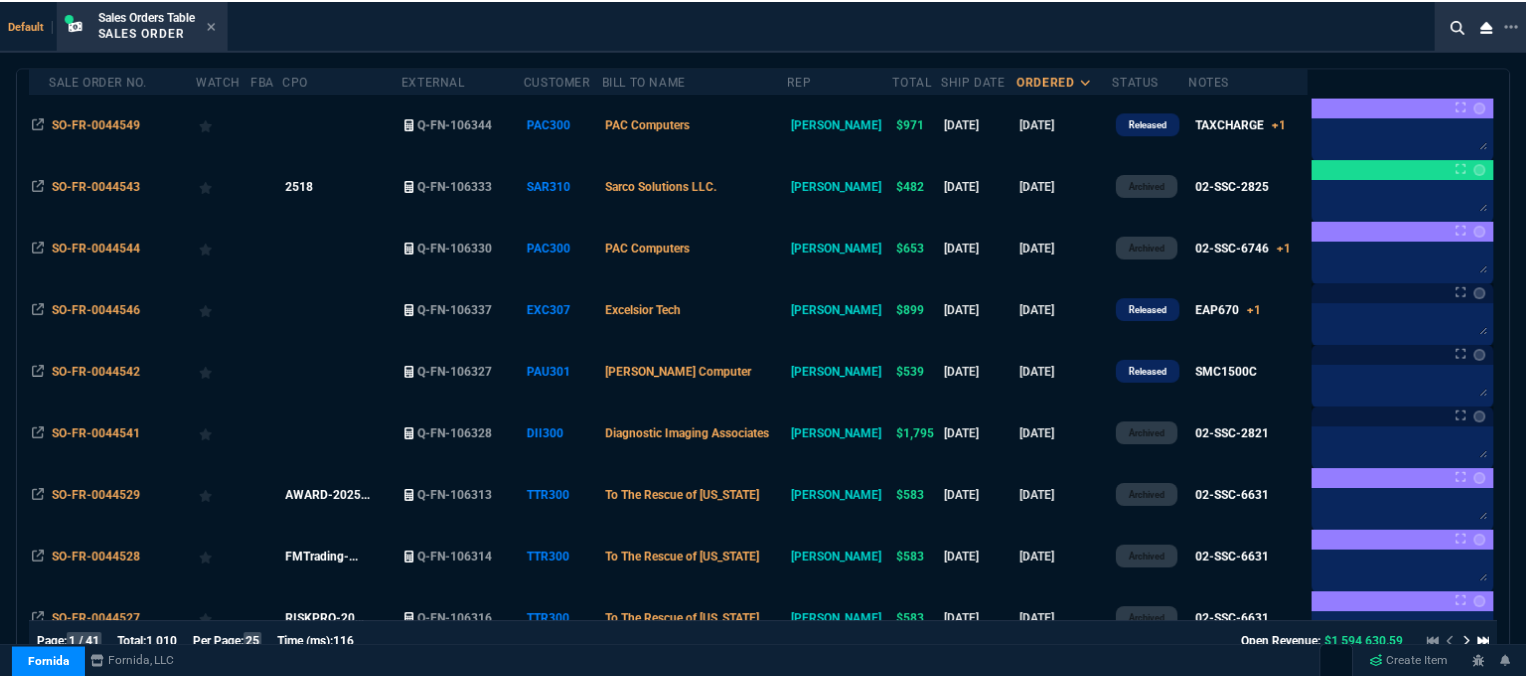 scroll, scrollTop: 0, scrollLeft: 0, axis: both 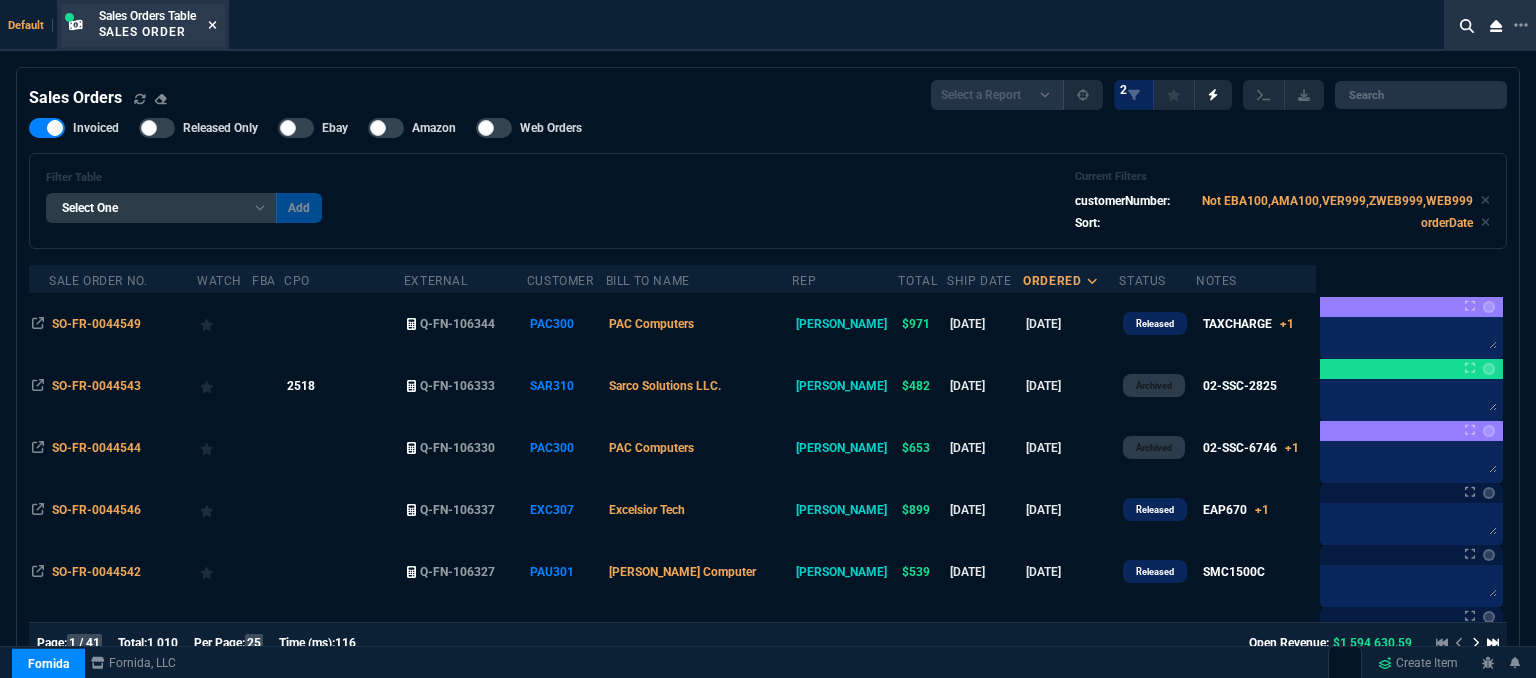 click 